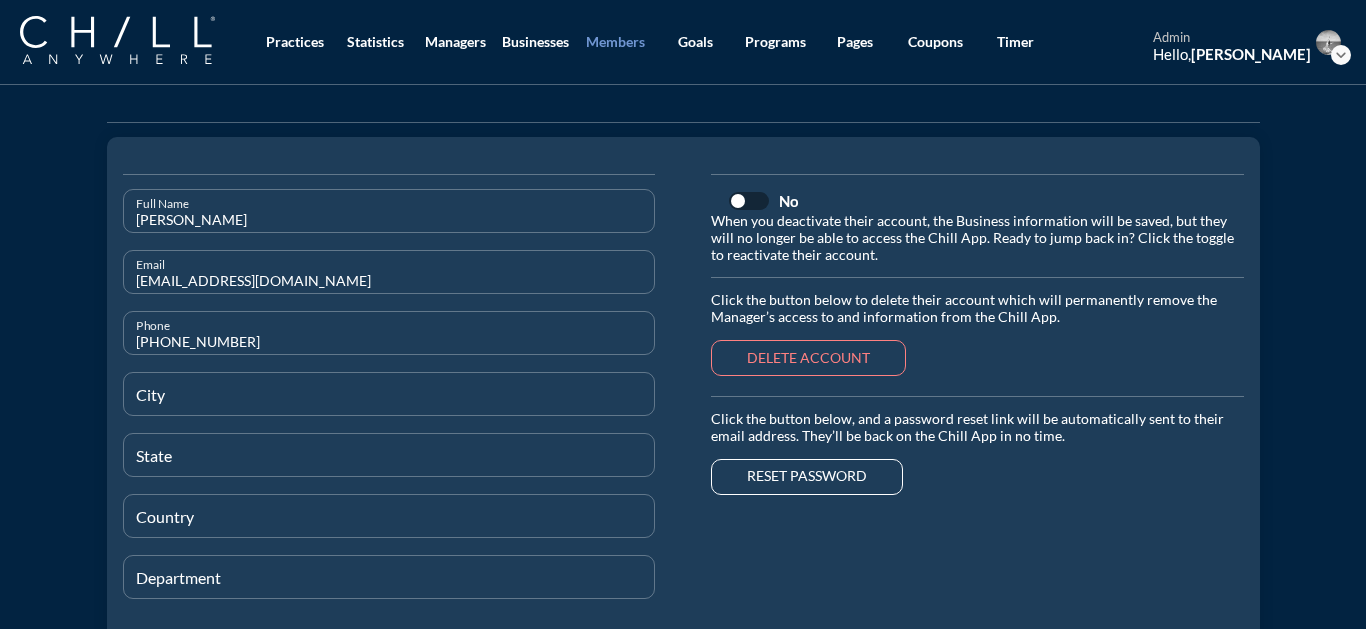 scroll, scrollTop: 0, scrollLeft: 0, axis: both 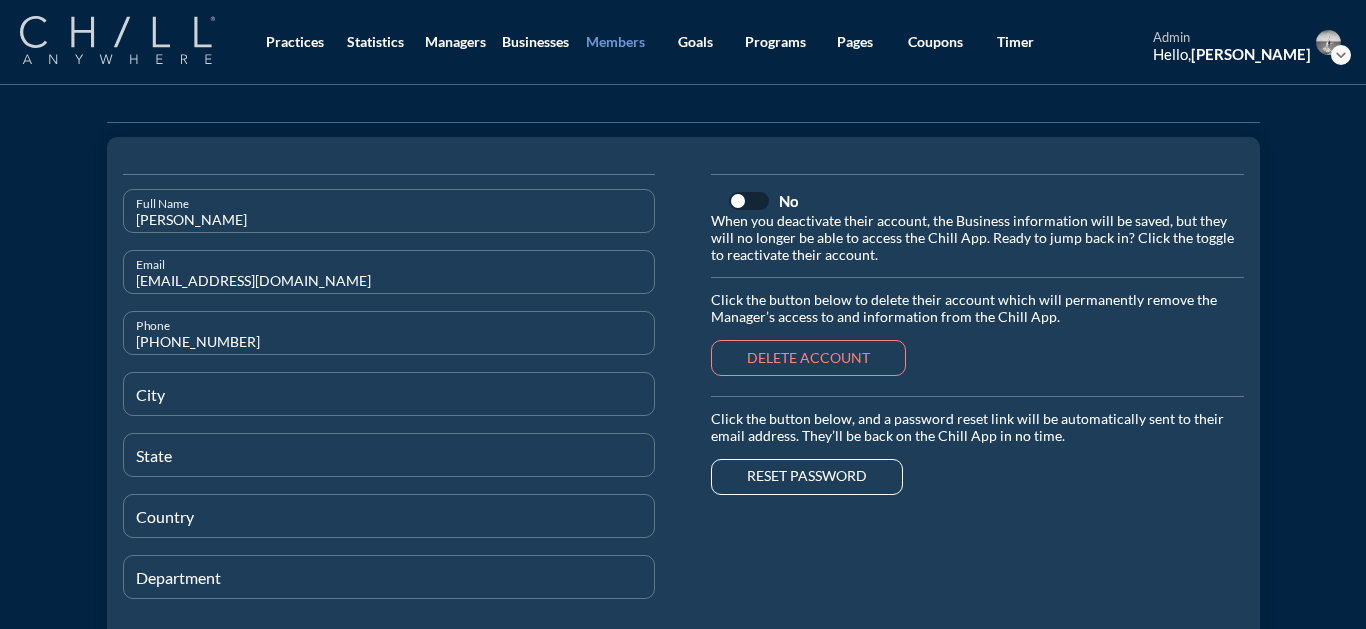 click at bounding box center (117, 40) 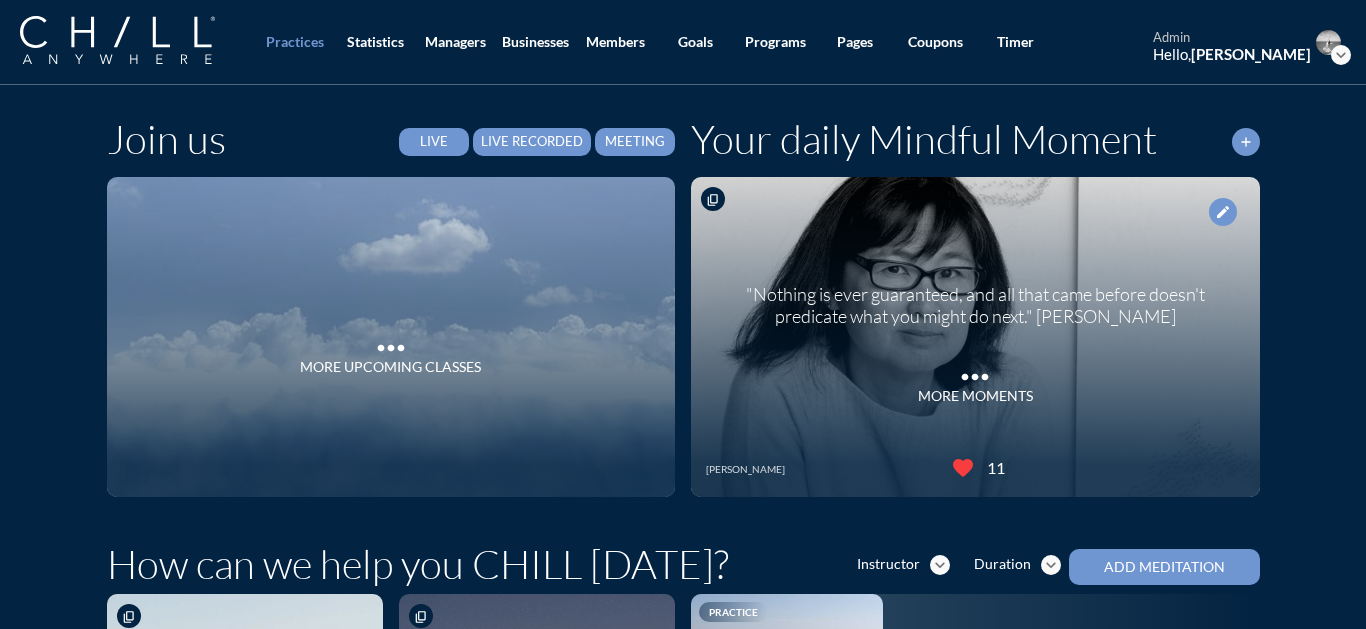 scroll, scrollTop: 2089, scrollLeft: 0, axis: vertical 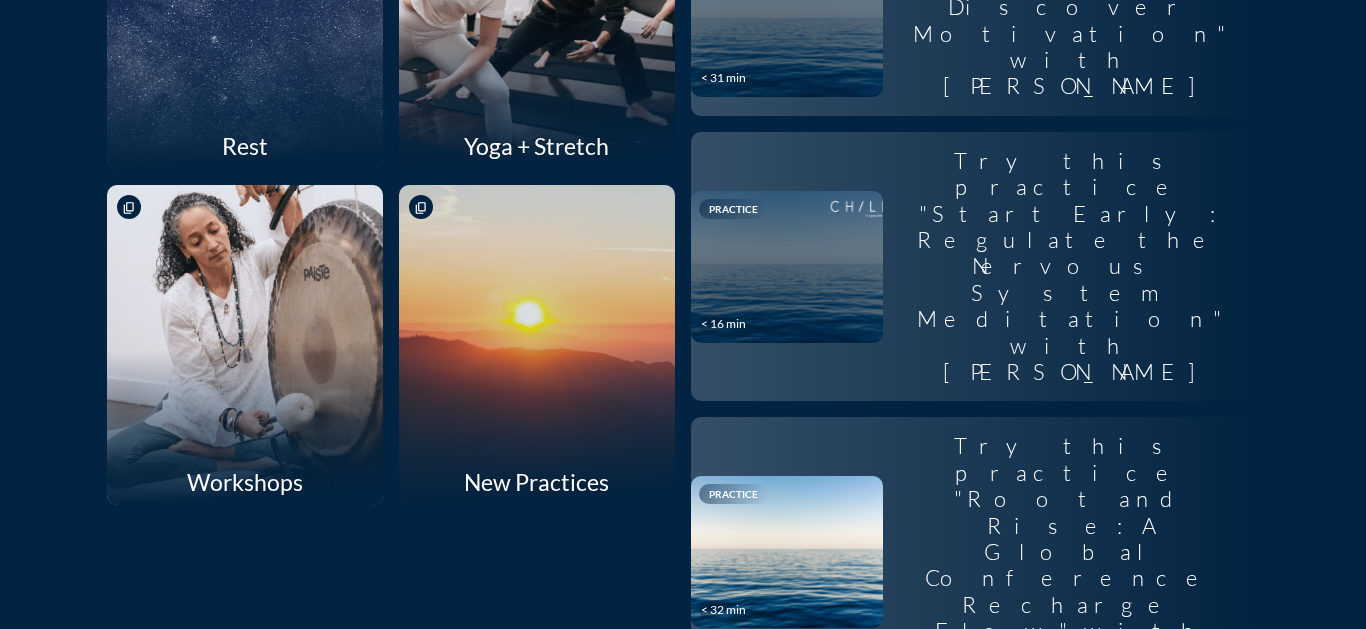 click on "Yoga + Stretch" at bounding box center [537, 146] 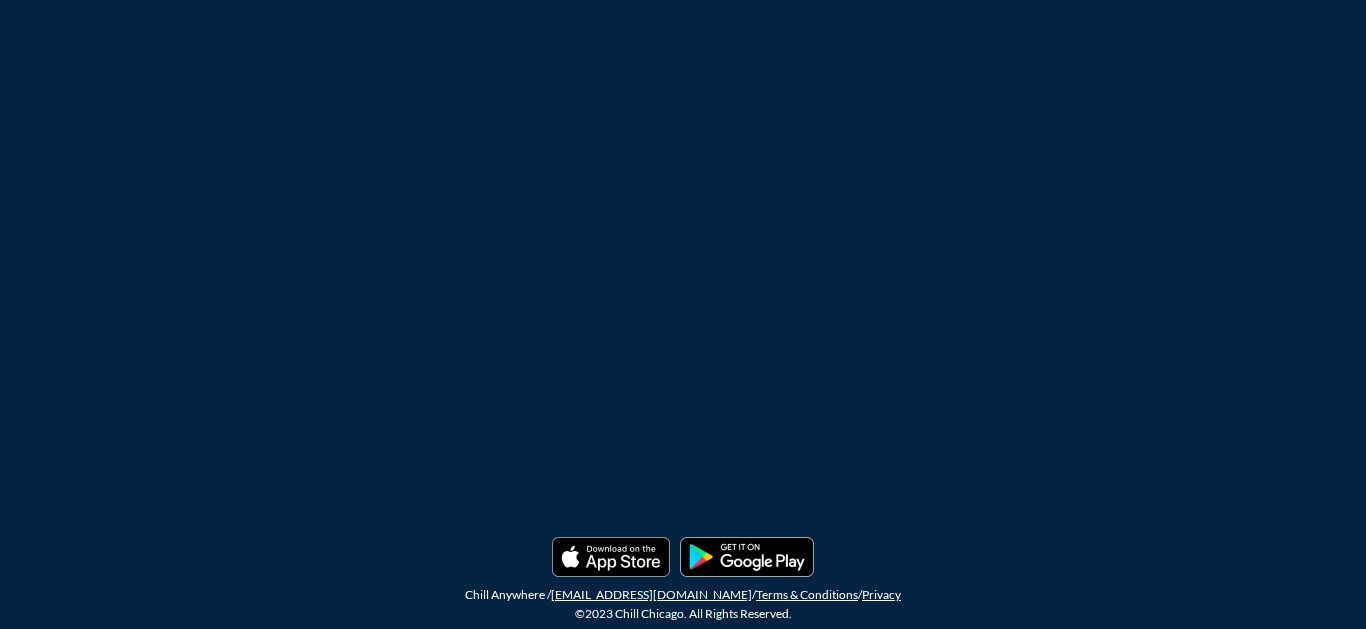 scroll, scrollTop: 0, scrollLeft: 0, axis: both 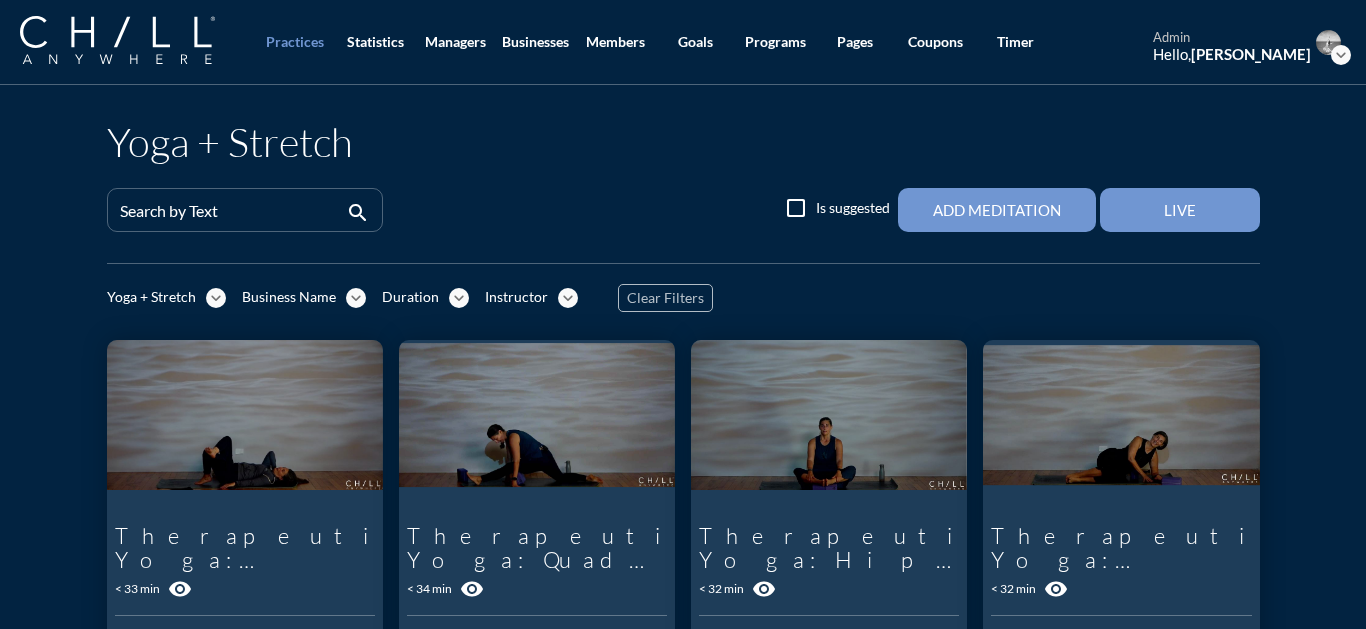 click on "expand_more" at bounding box center [568, 298] 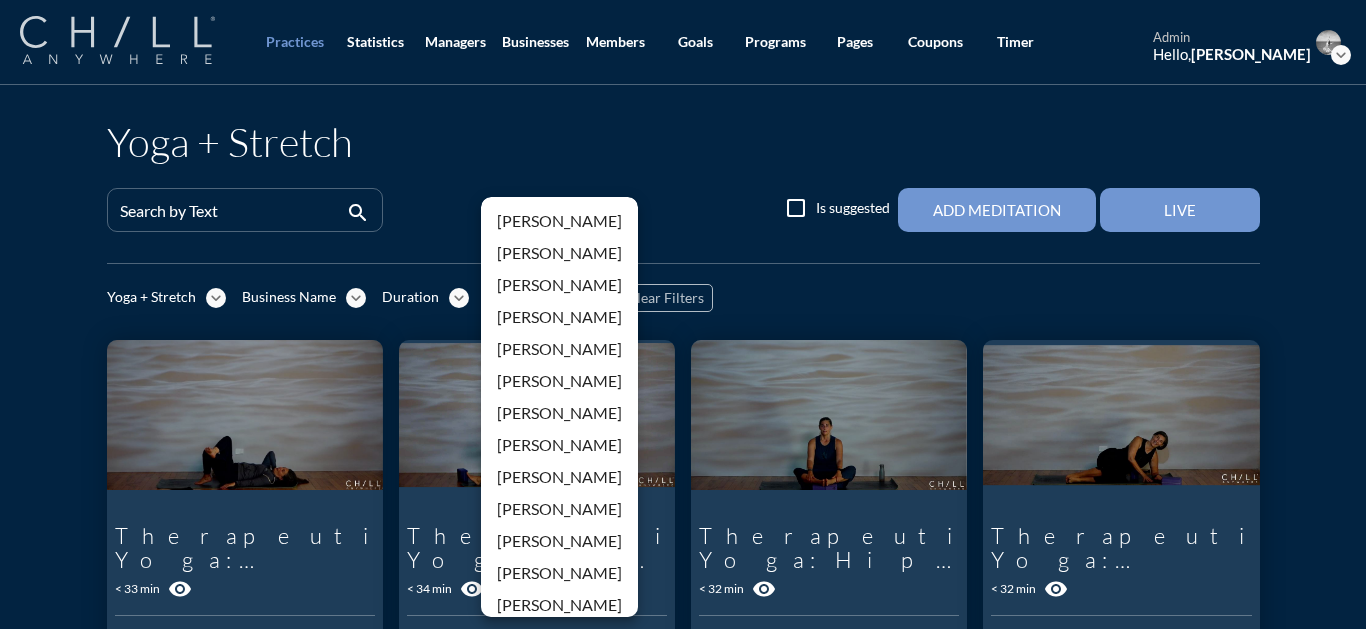 click at bounding box center [117, 40] 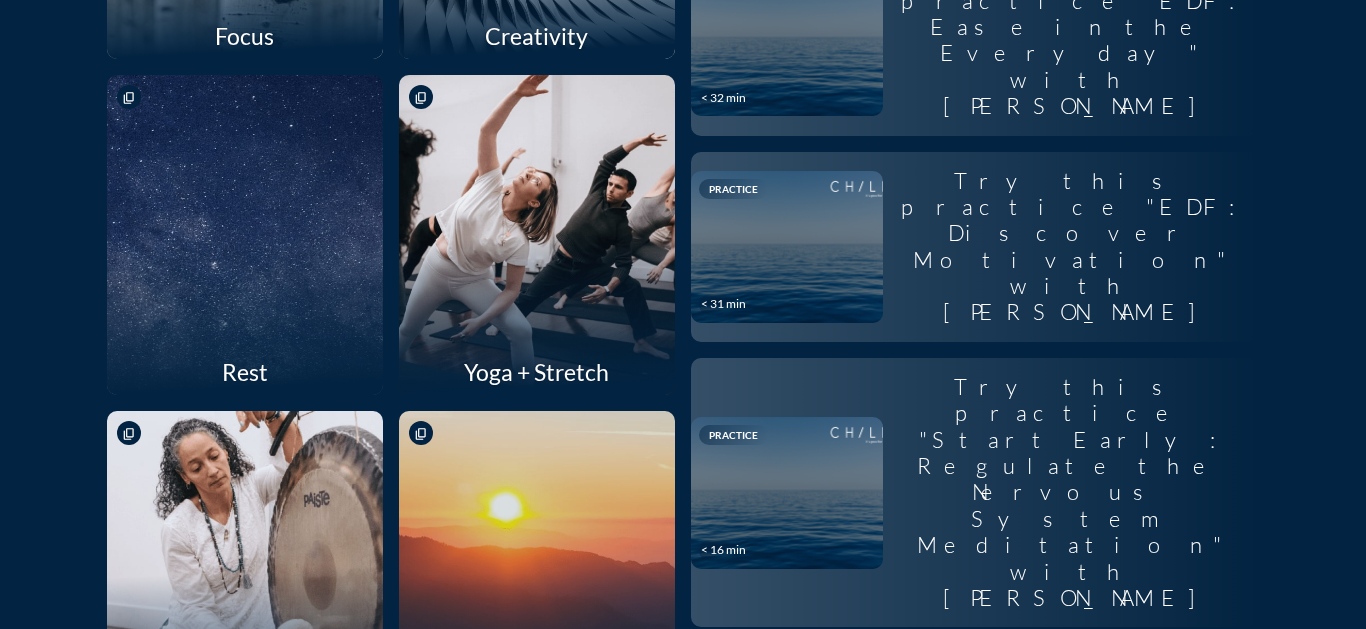 scroll, scrollTop: 2089, scrollLeft: 0, axis: vertical 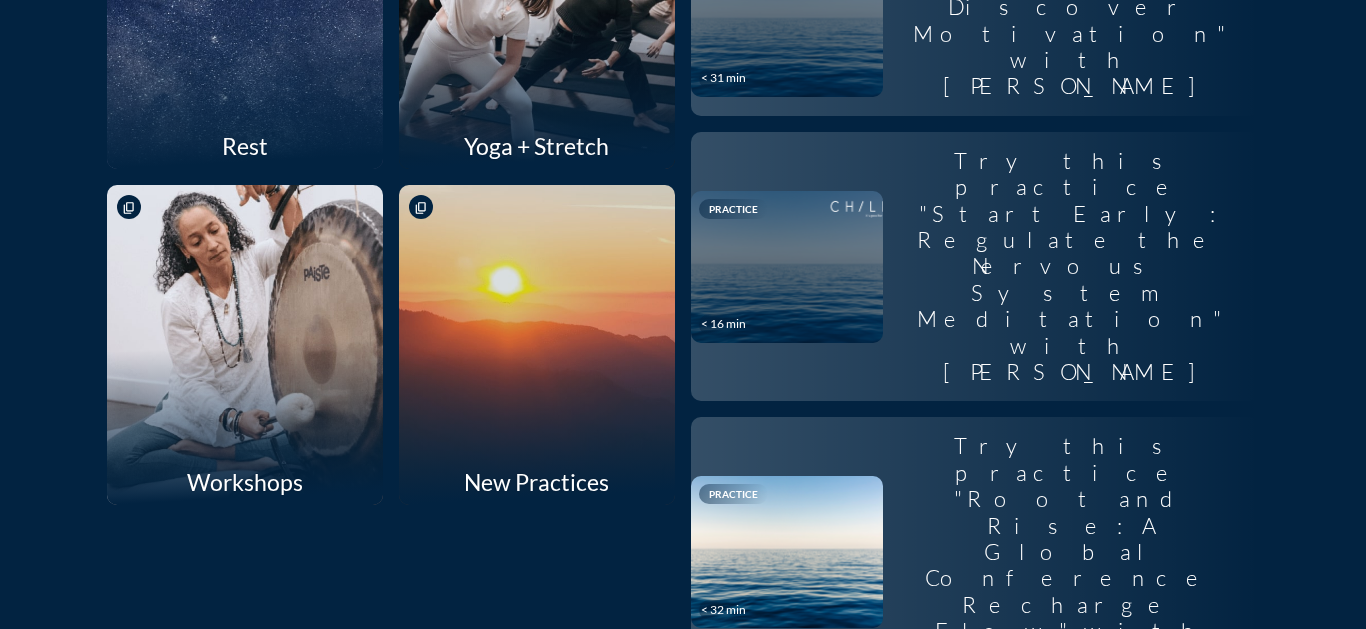 click at bounding box center (536, 344) 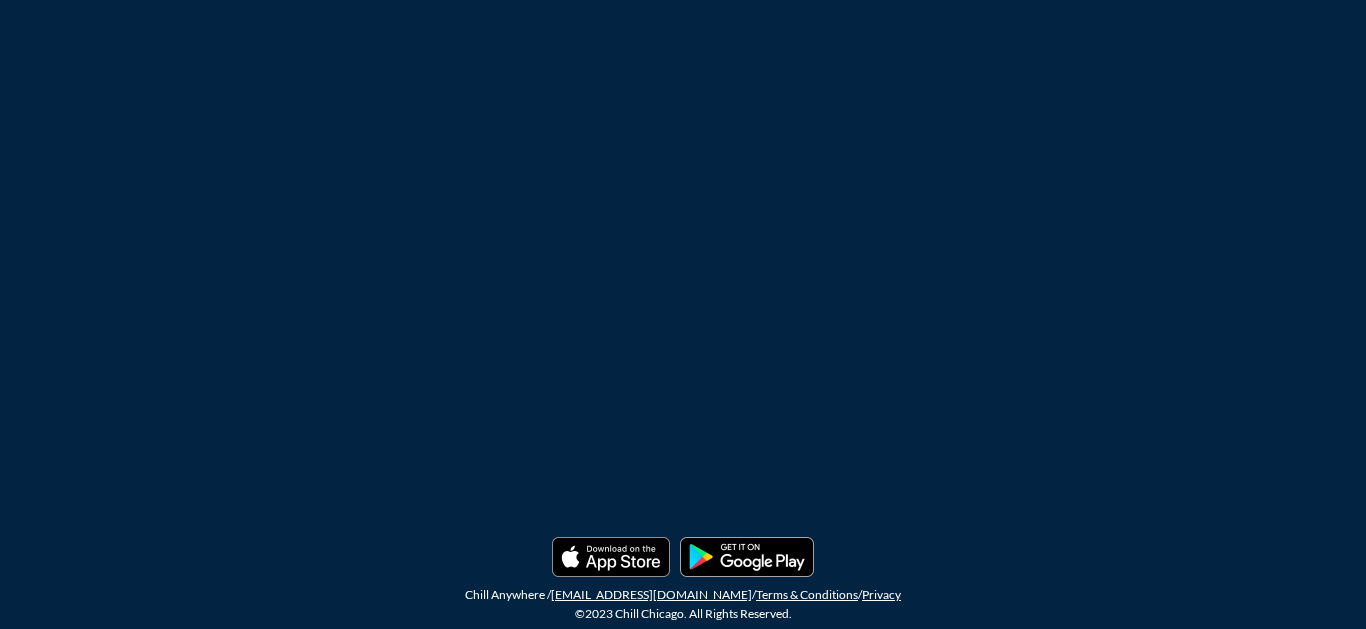 scroll, scrollTop: 0, scrollLeft: 0, axis: both 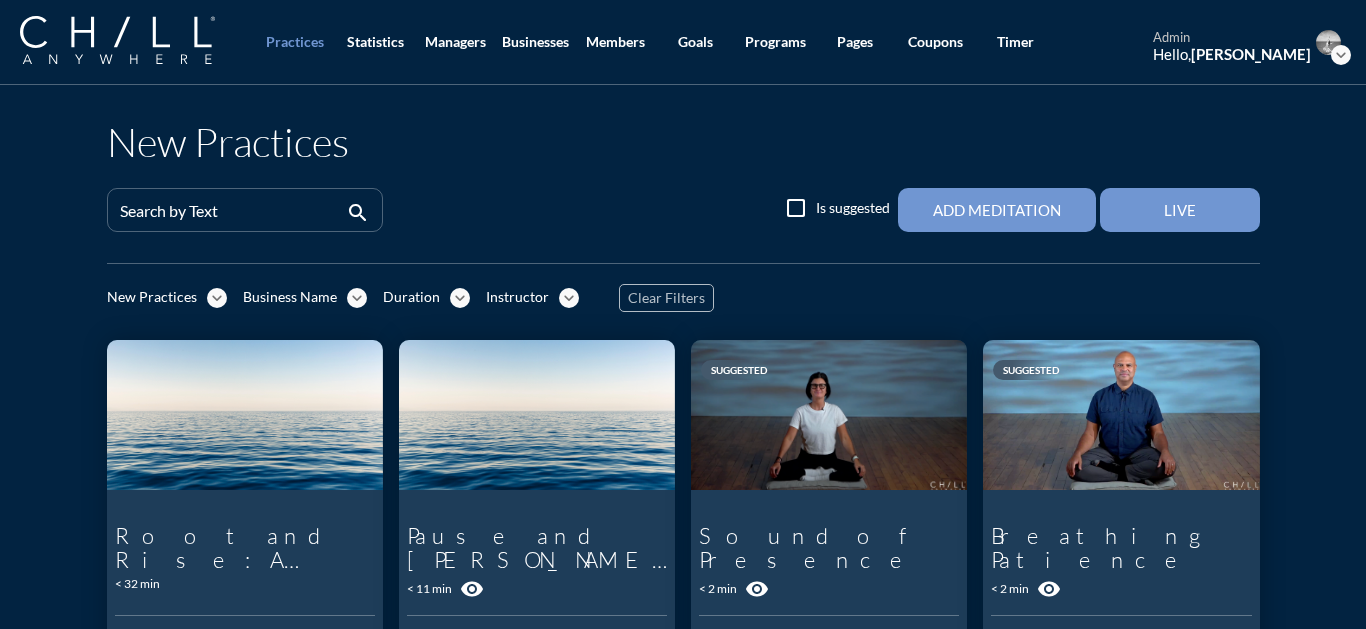 click on "expand_more" at bounding box center (569, 298) 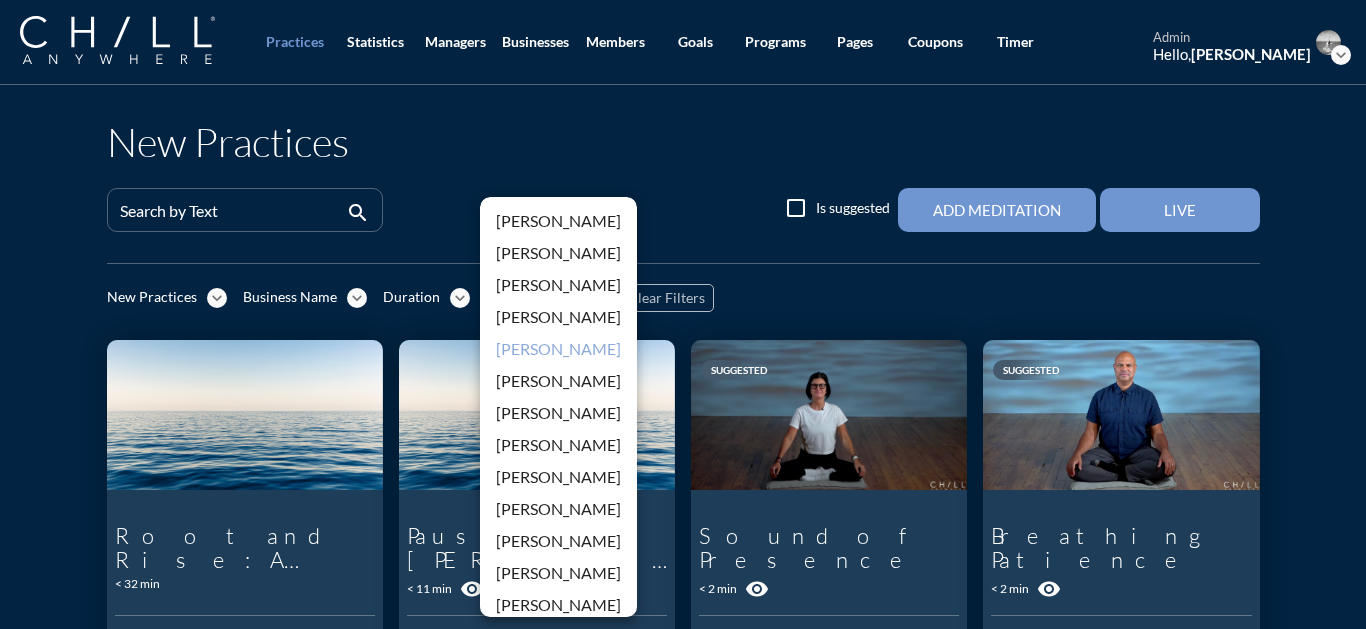 click on "[PERSON_NAME]" at bounding box center [558, 349] 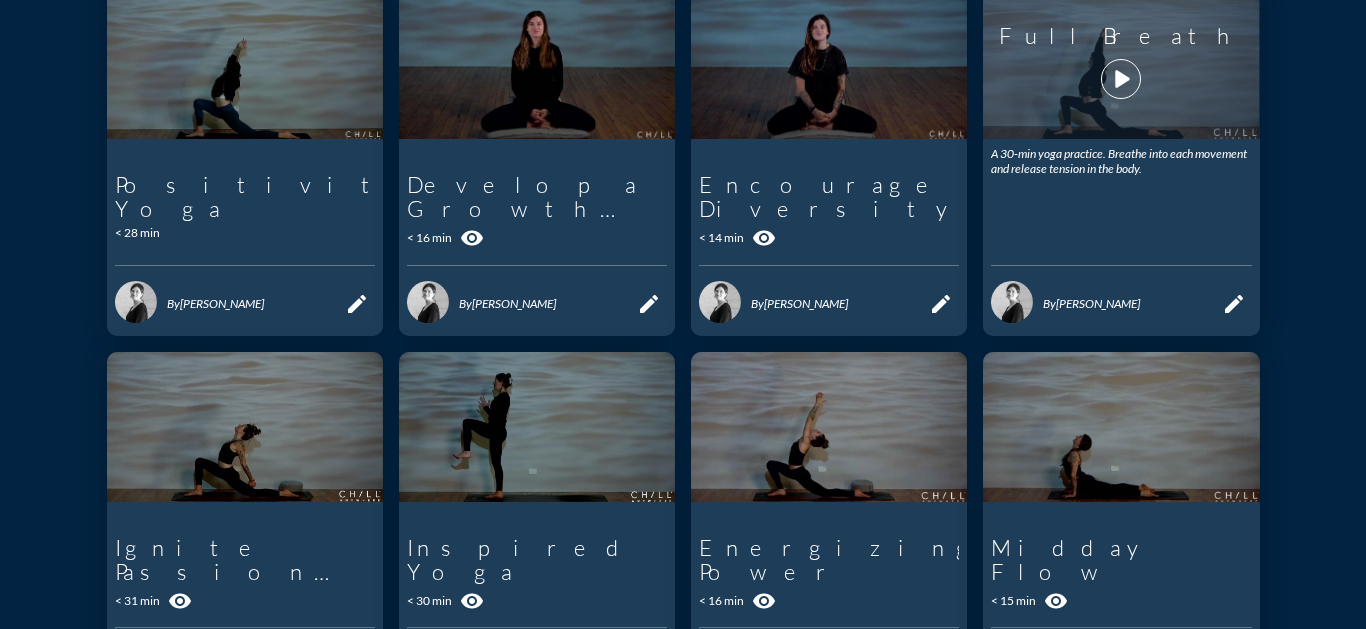 scroll, scrollTop: 780, scrollLeft: 0, axis: vertical 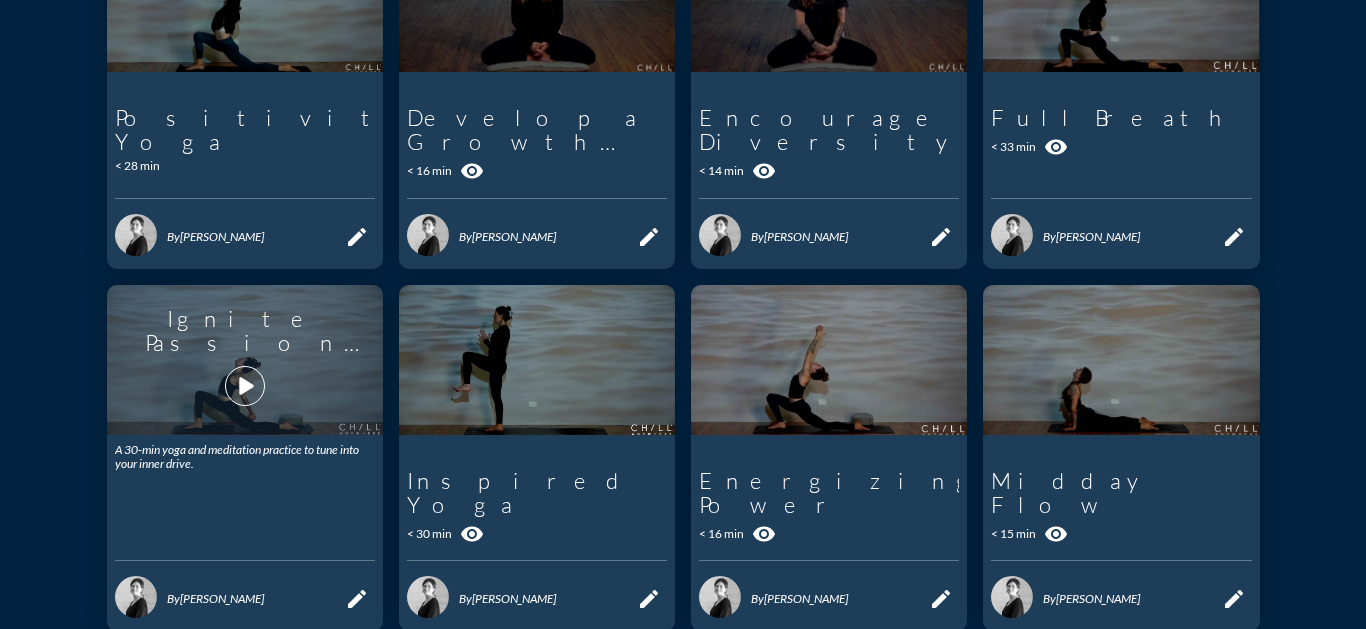click on "play_arrow" at bounding box center (245, 386) 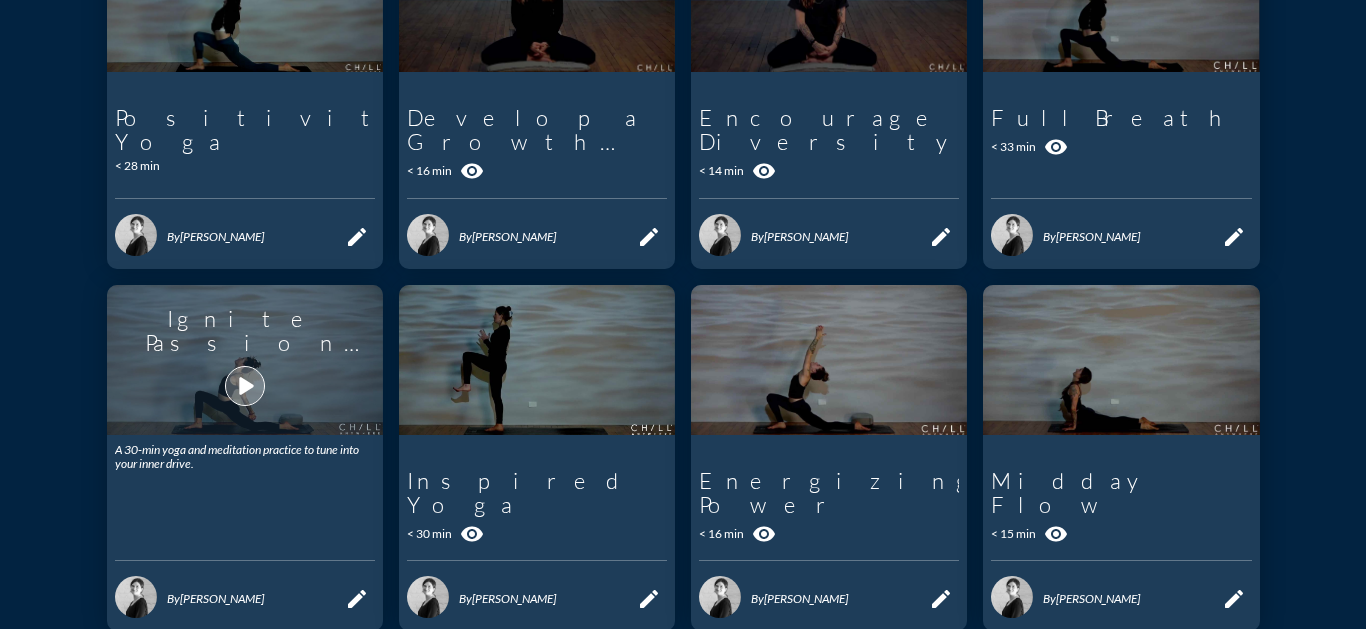 scroll, scrollTop: 0, scrollLeft: 0, axis: both 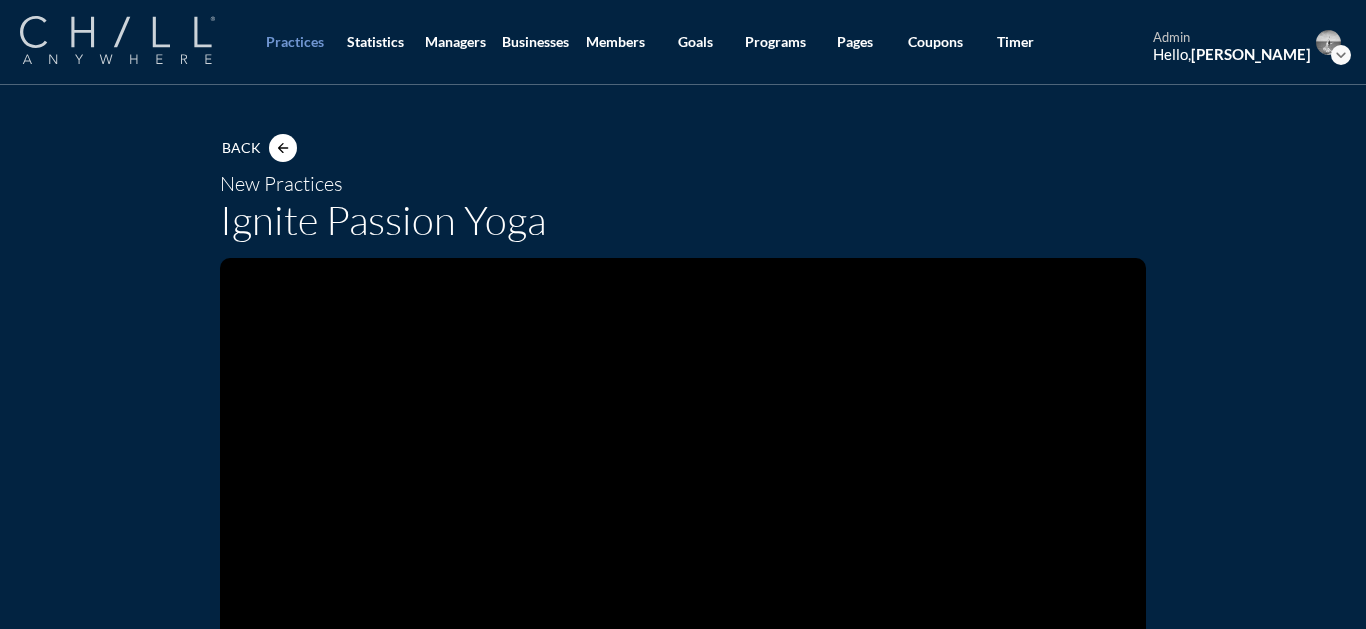 click at bounding box center [117, 40] 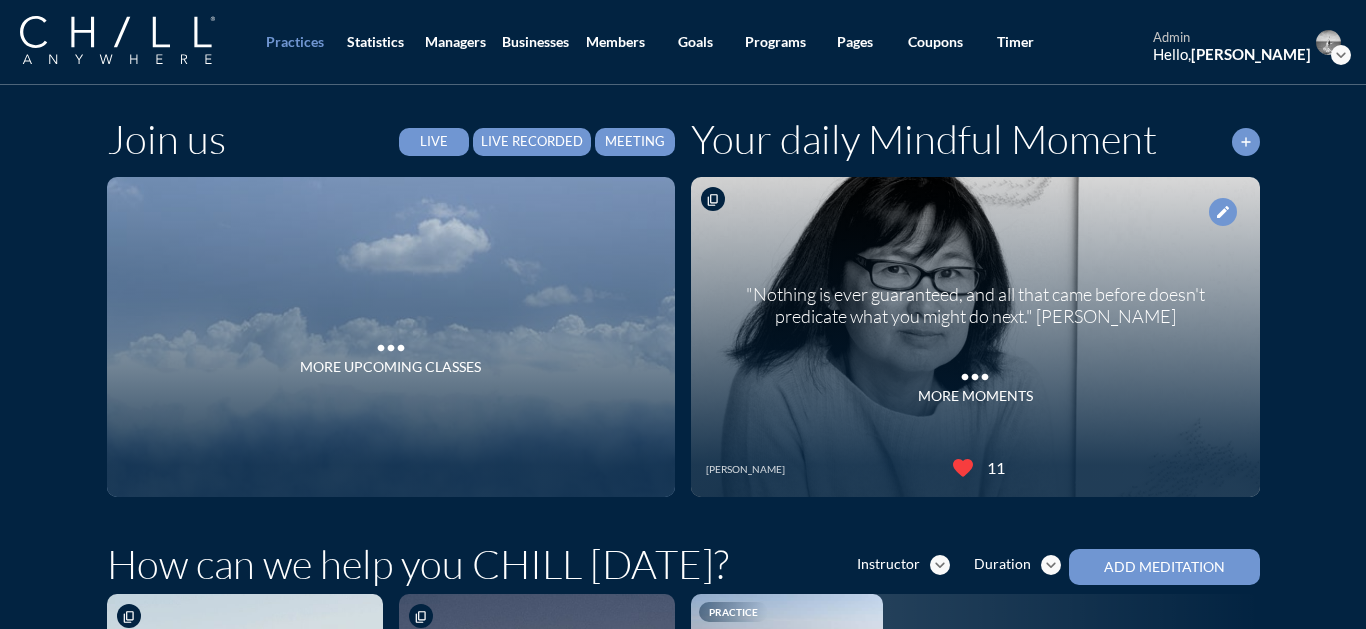 click on "Live Recorded" at bounding box center [532, 142] 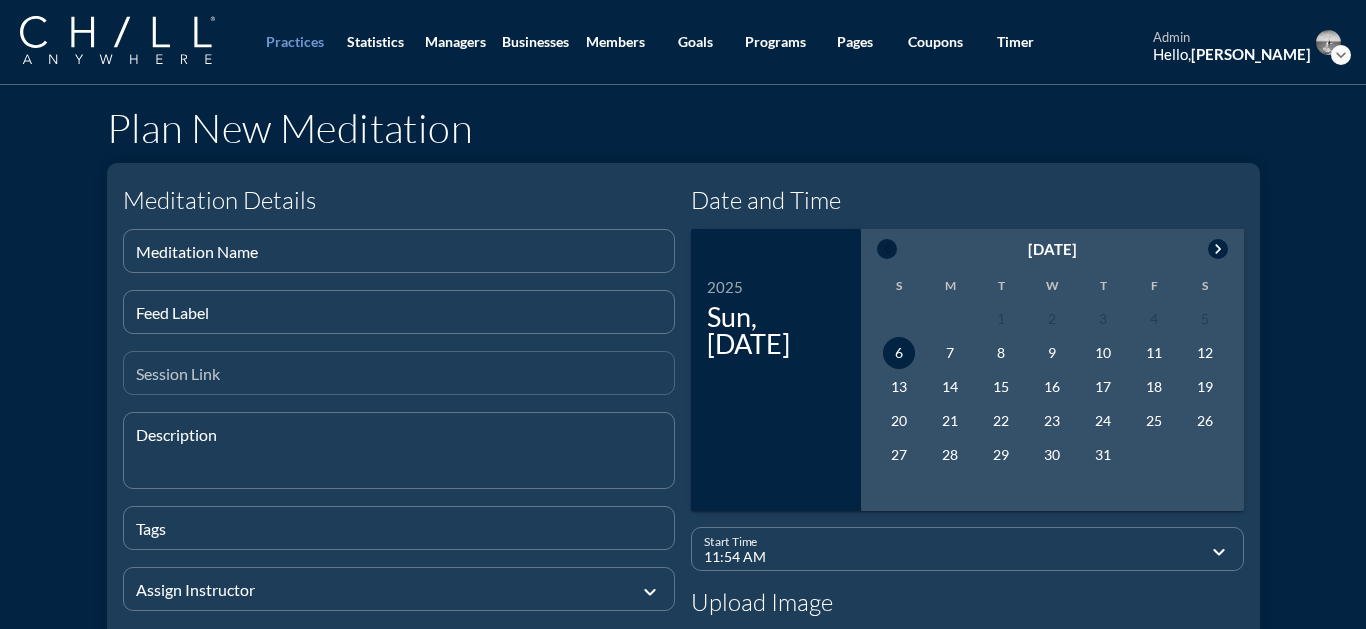 click on "Session Link" at bounding box center [399, 373] 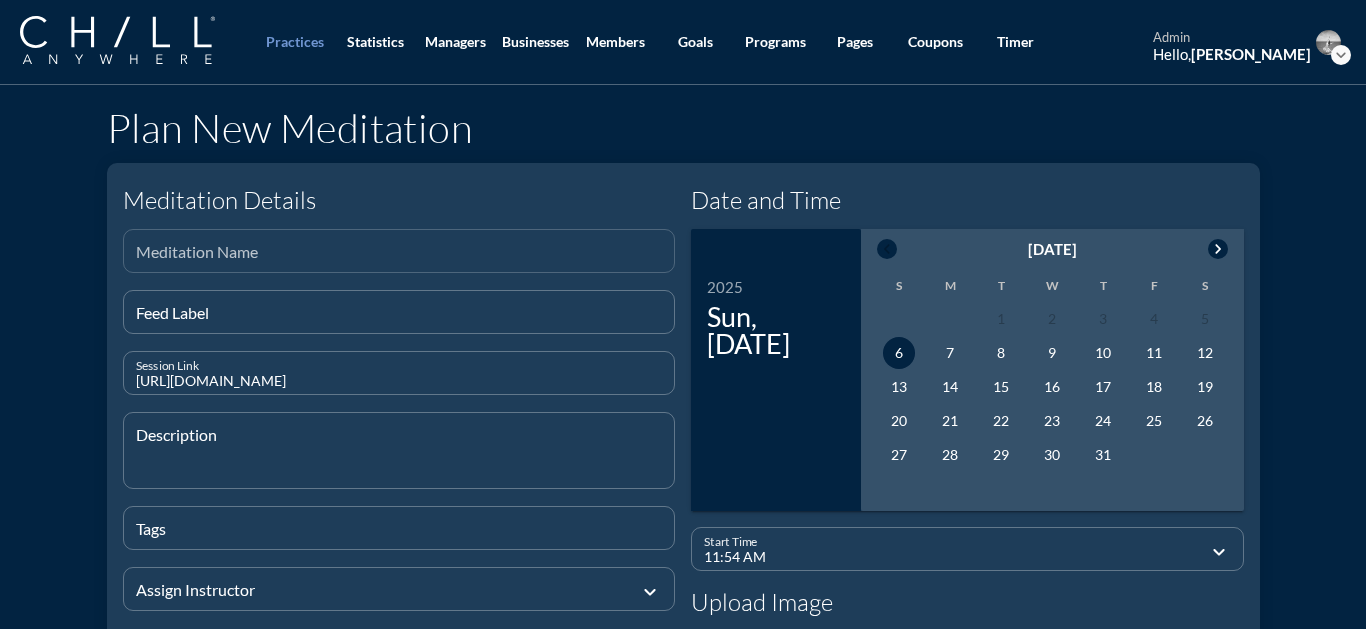 type on "[URL][DOMAIN_NAME]" 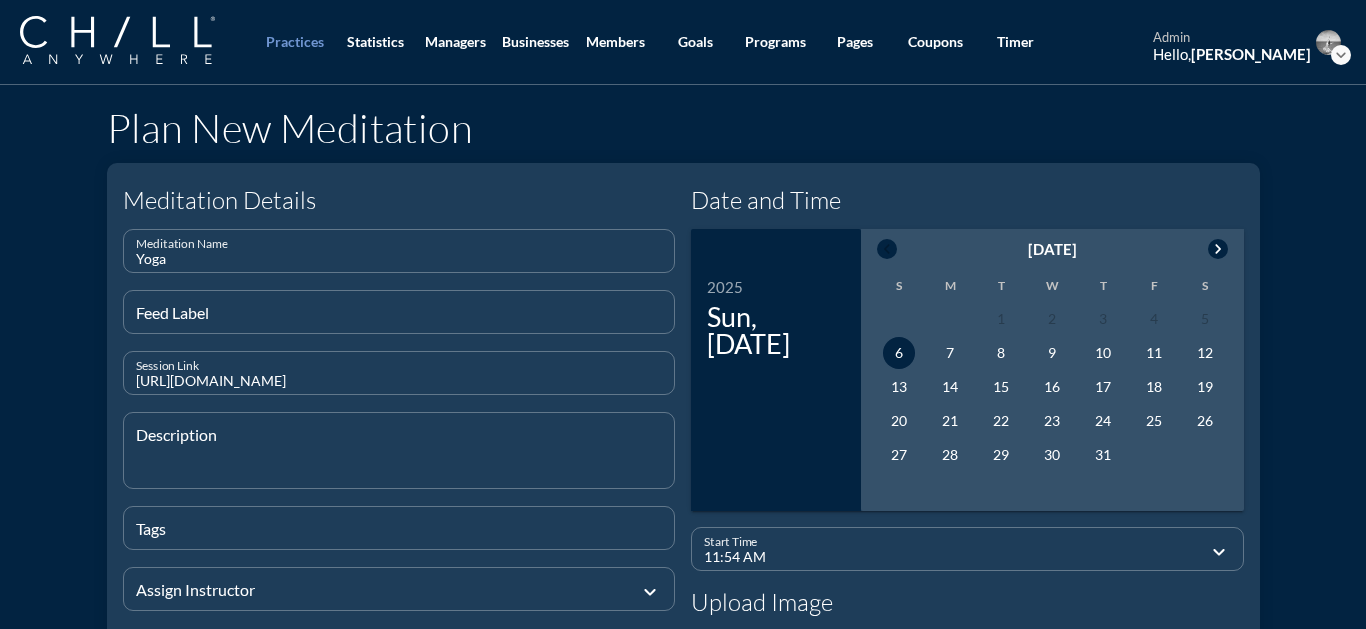 type on "Yoga" 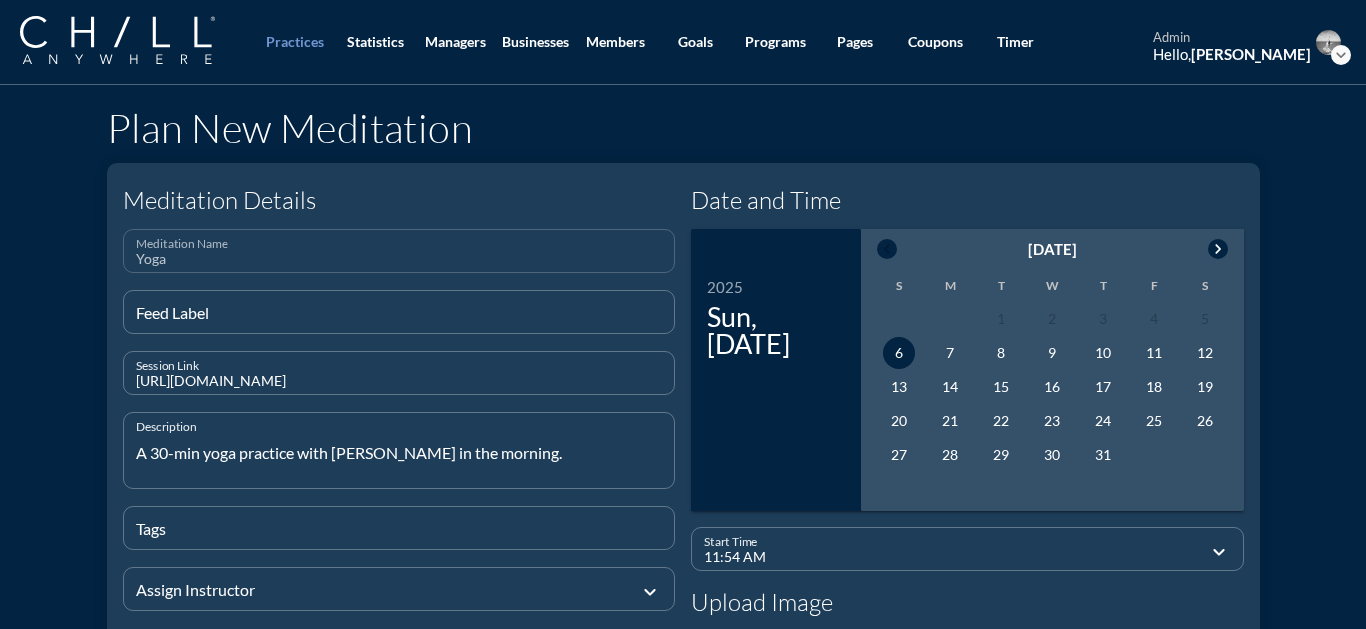 type on "A 30-min yoga practice with [PERSON_NAME] in the morning." 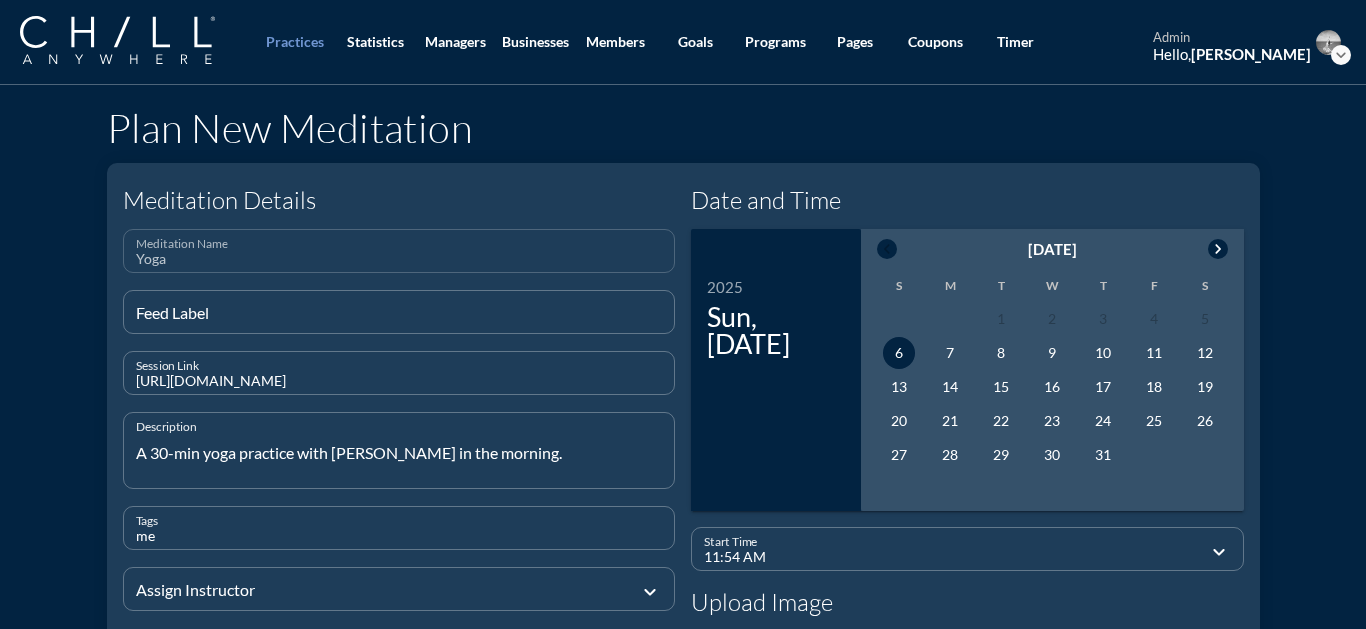 type on "m" 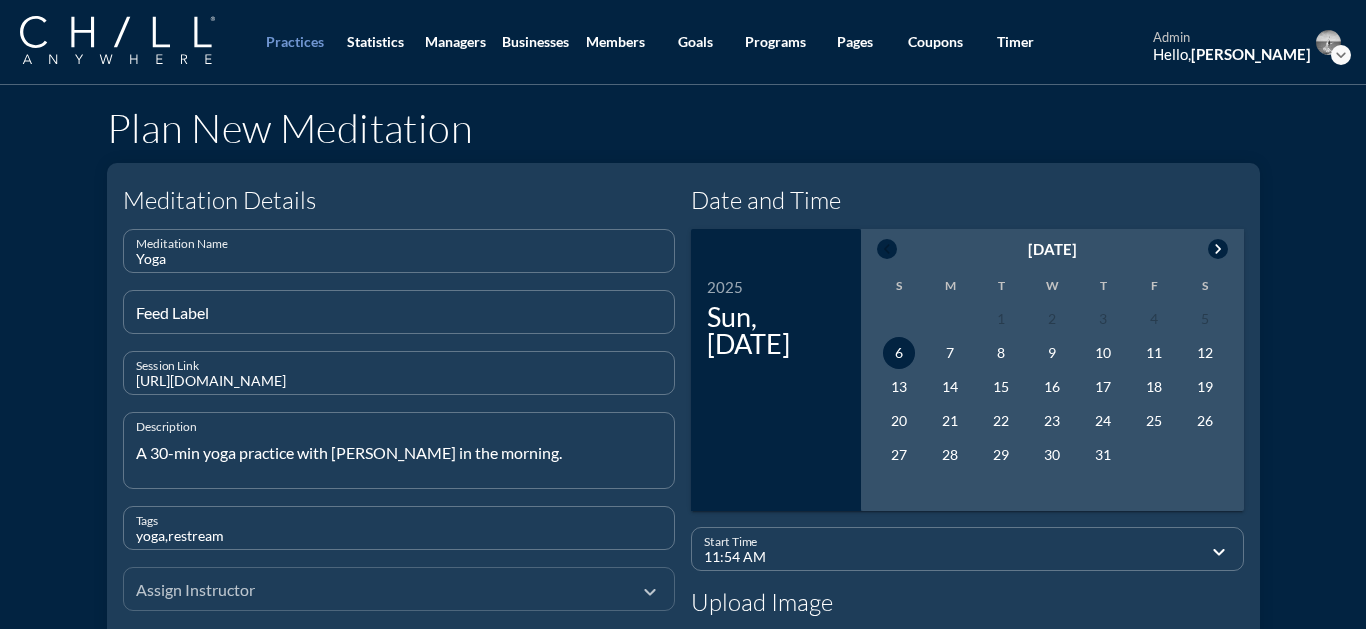 type on "yoga,restream" 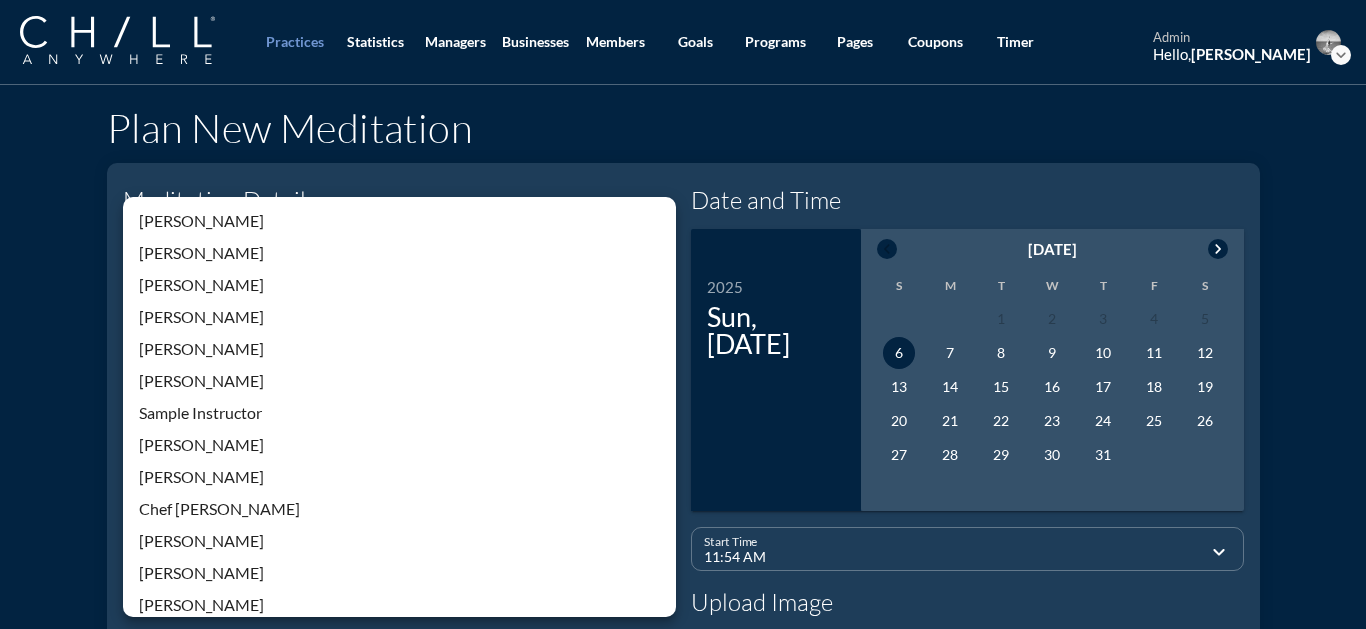 scroll, scrollTop: 428, scrollLeft: 0, axis: vertical 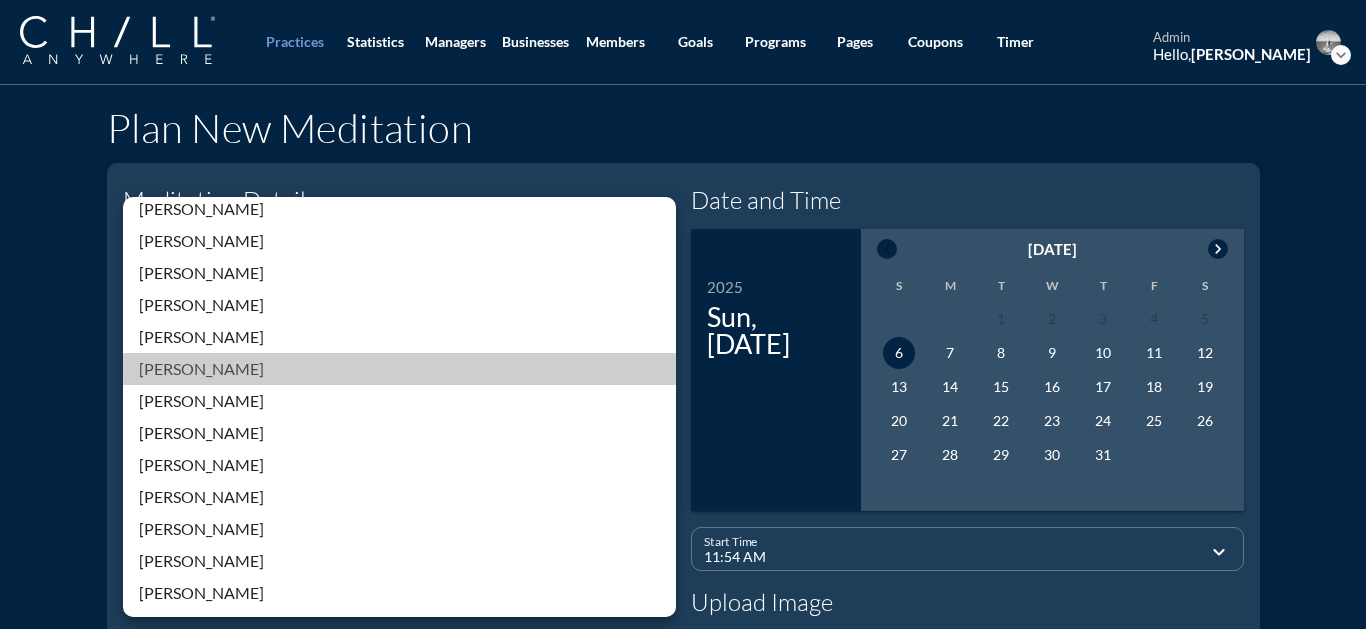 click on "[PERSON_NAME]" at bounding box center (399, 369) 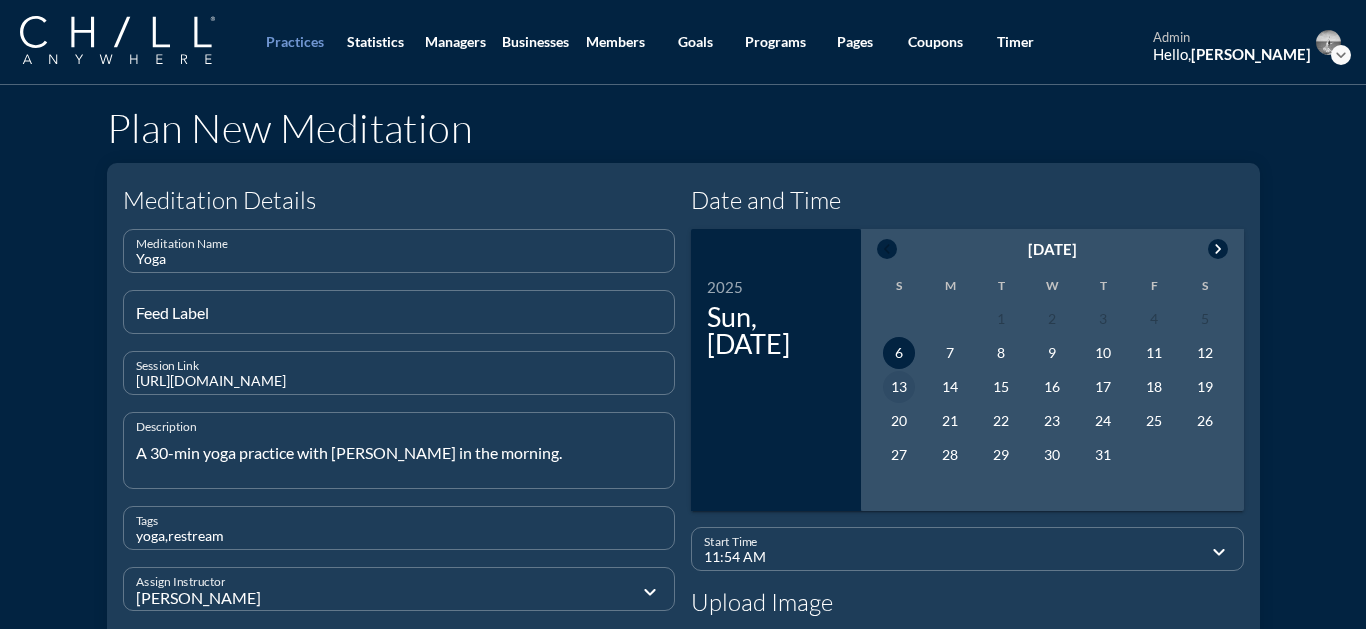 click on "13" at bounding box center (899, 387) 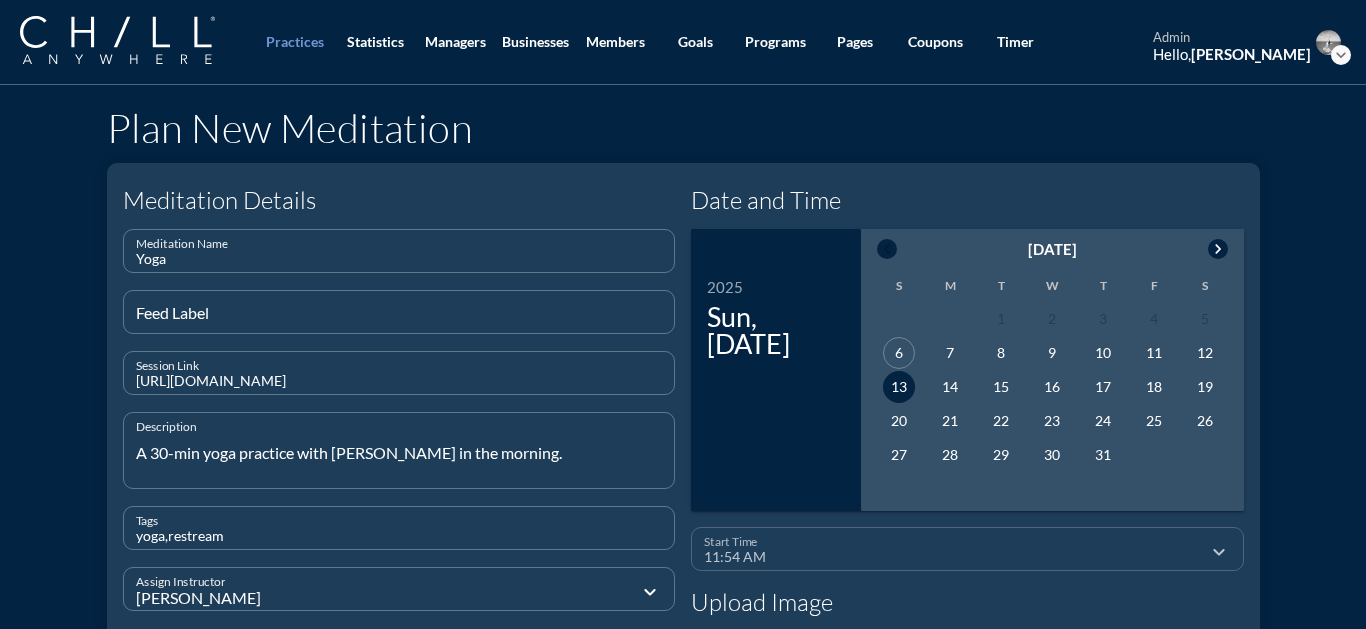 click on "11:54 AM" at bounding box center [953, 557] 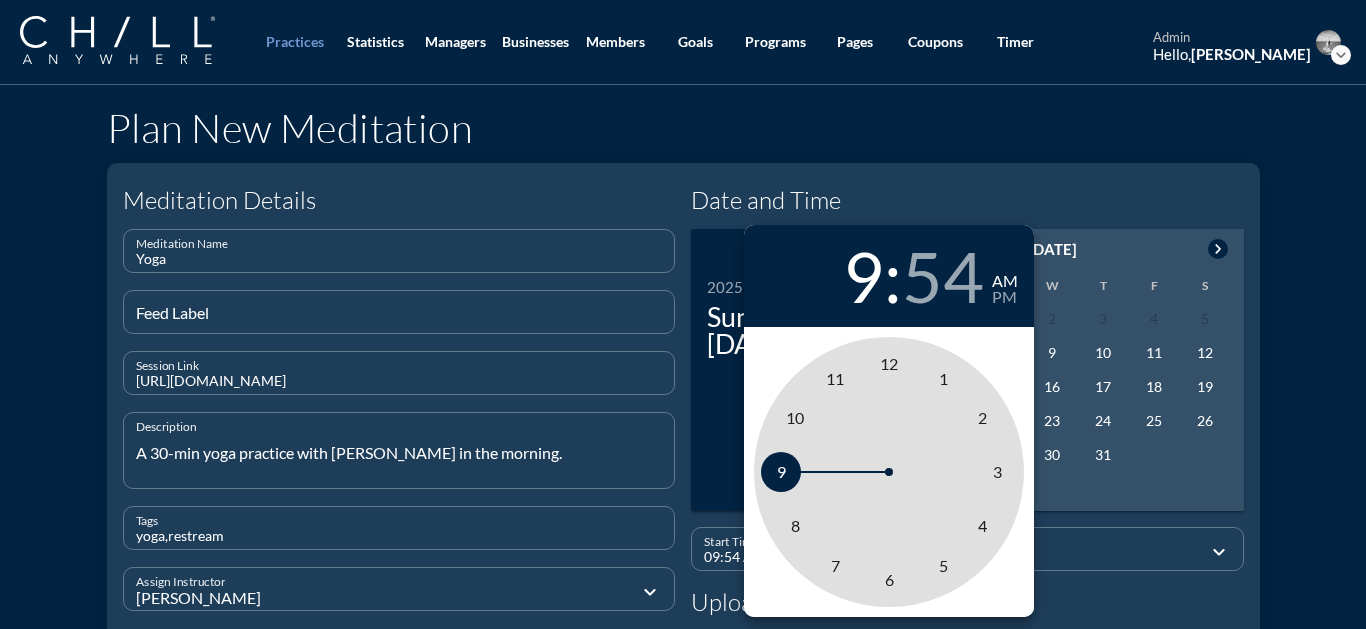 click on "9" at bounding box center [781, 472] 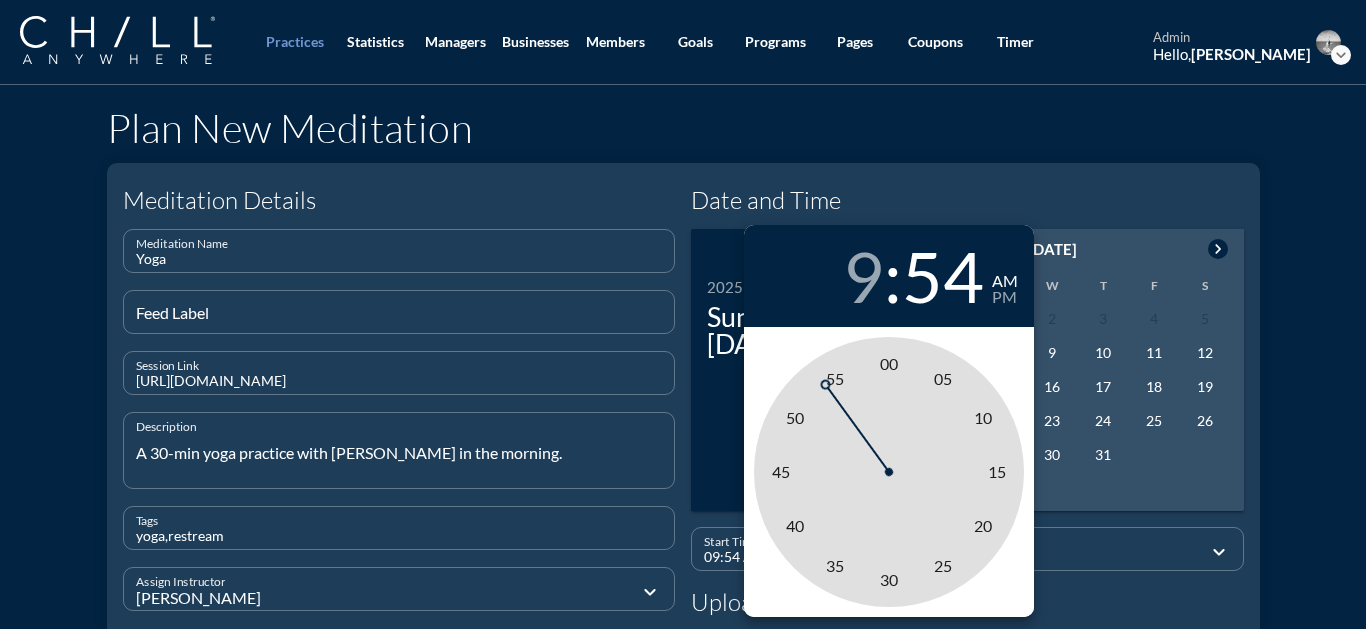 type on "09:00 AM" 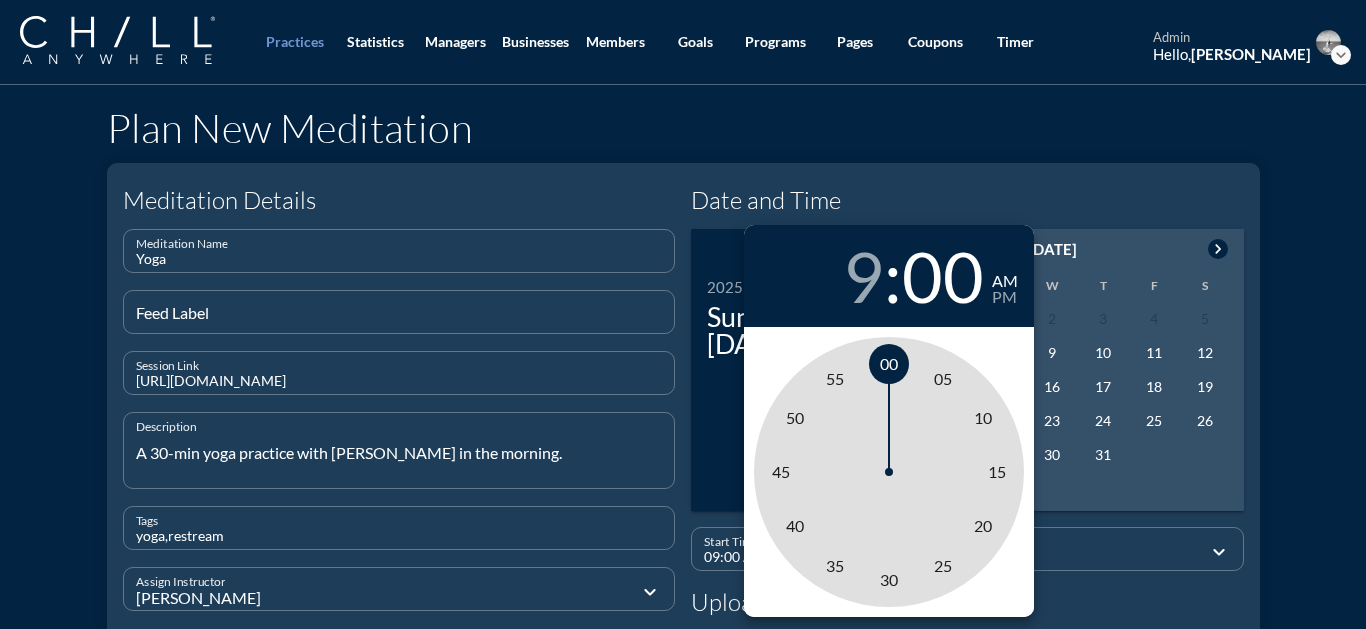 click on "00" at bounding box center (889, 363) 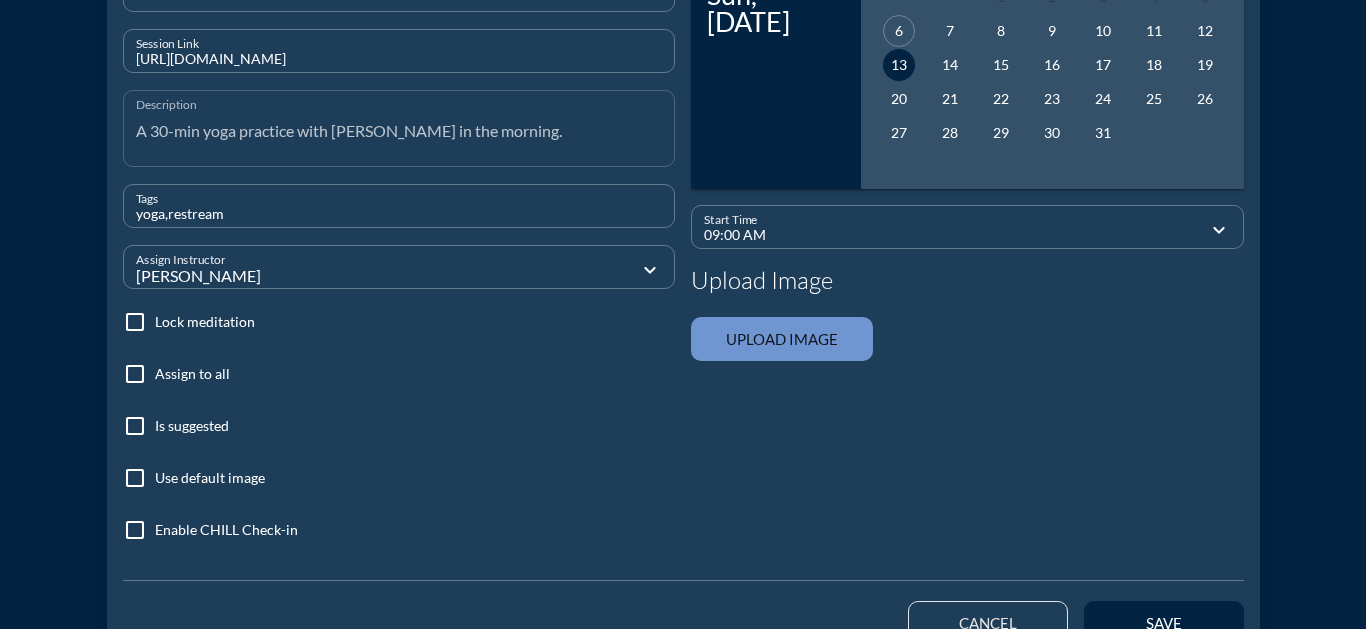 scroll, scrollTop: 416, scrollLeft: 0, axis: vertical 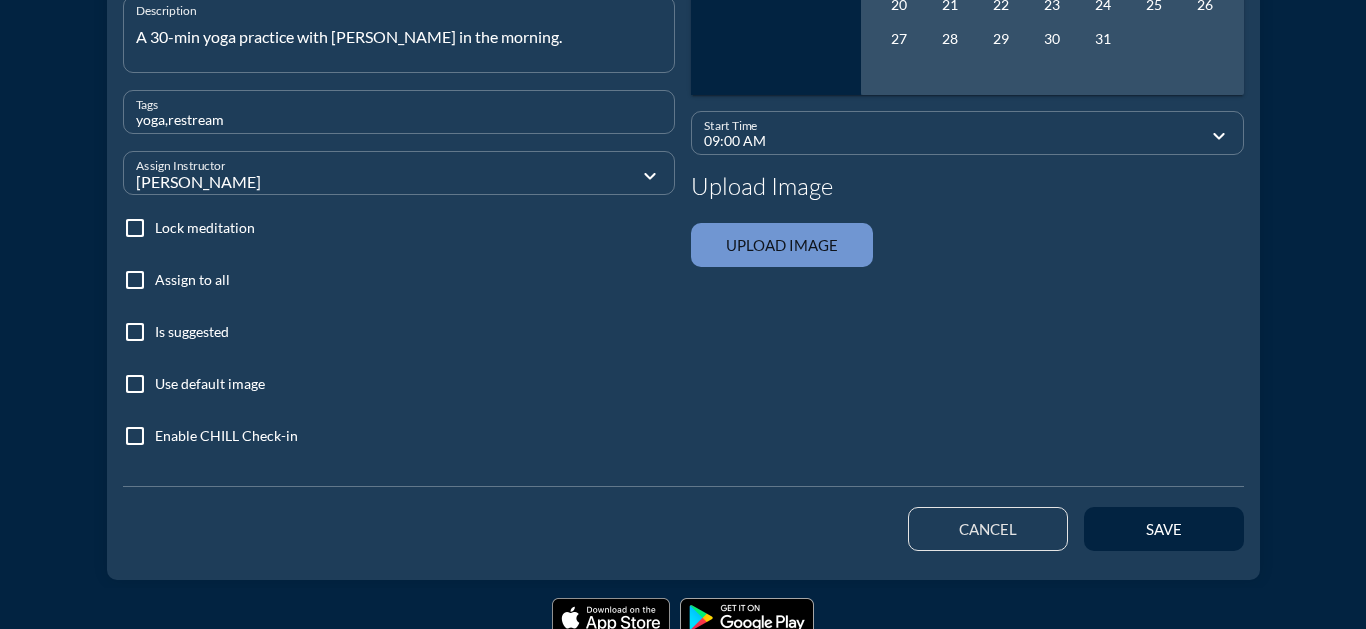 click at bounding box center (135, 280) 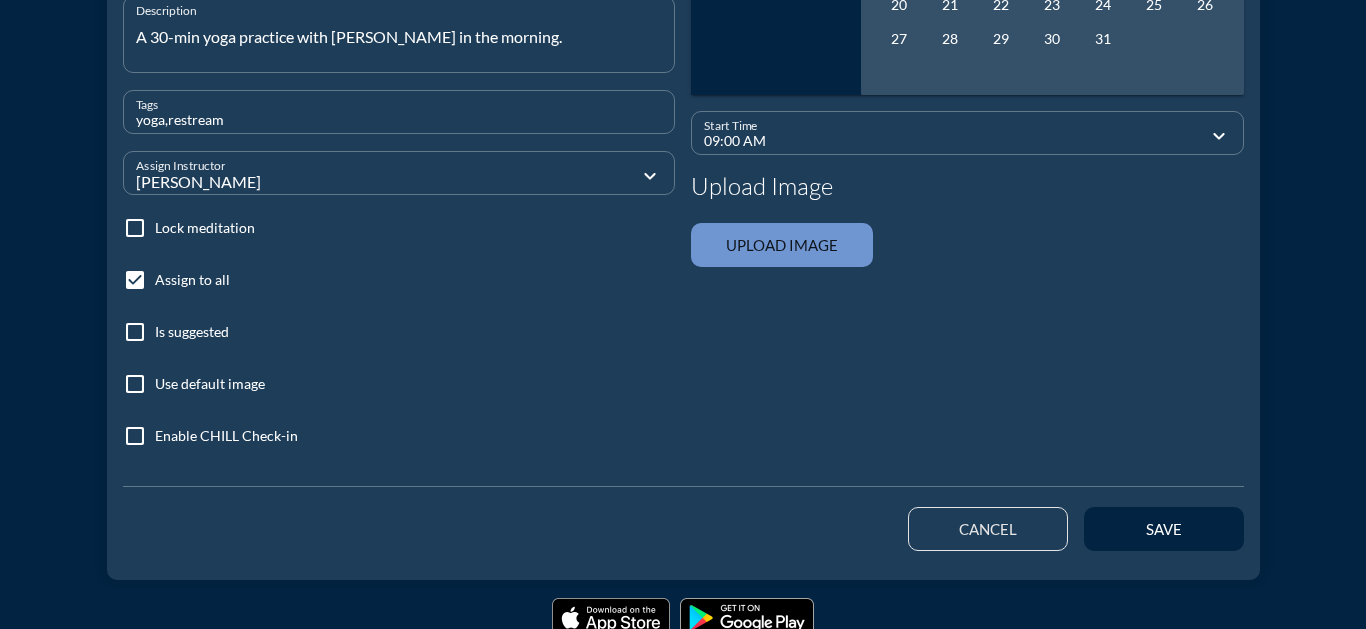 click on "check_box_outline_blank Use default image" at bounding box center (194, 396) 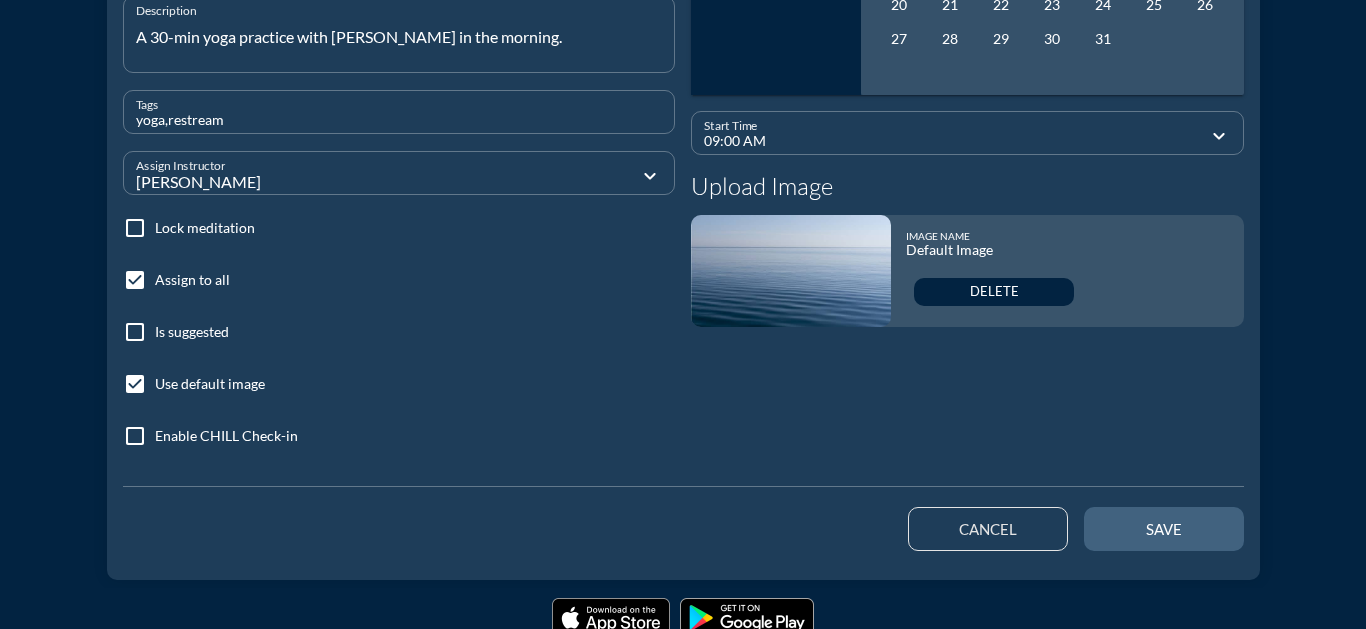 click on "save" at bounding box center [1164, 529] 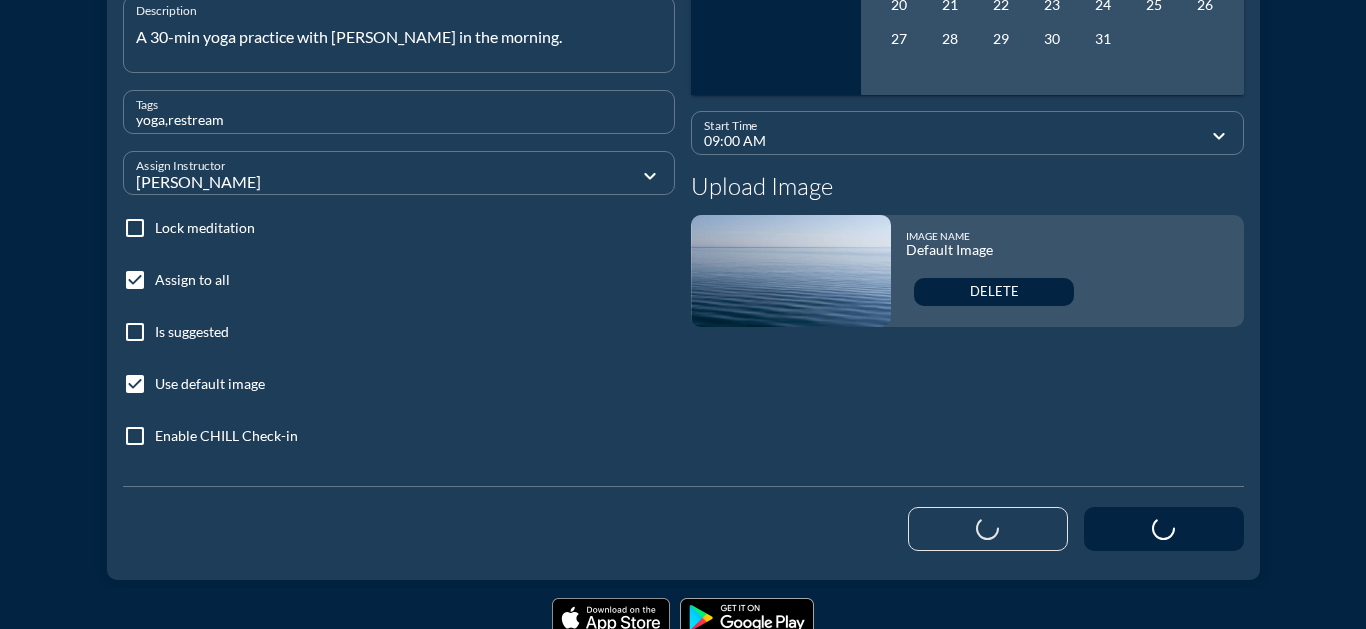 type 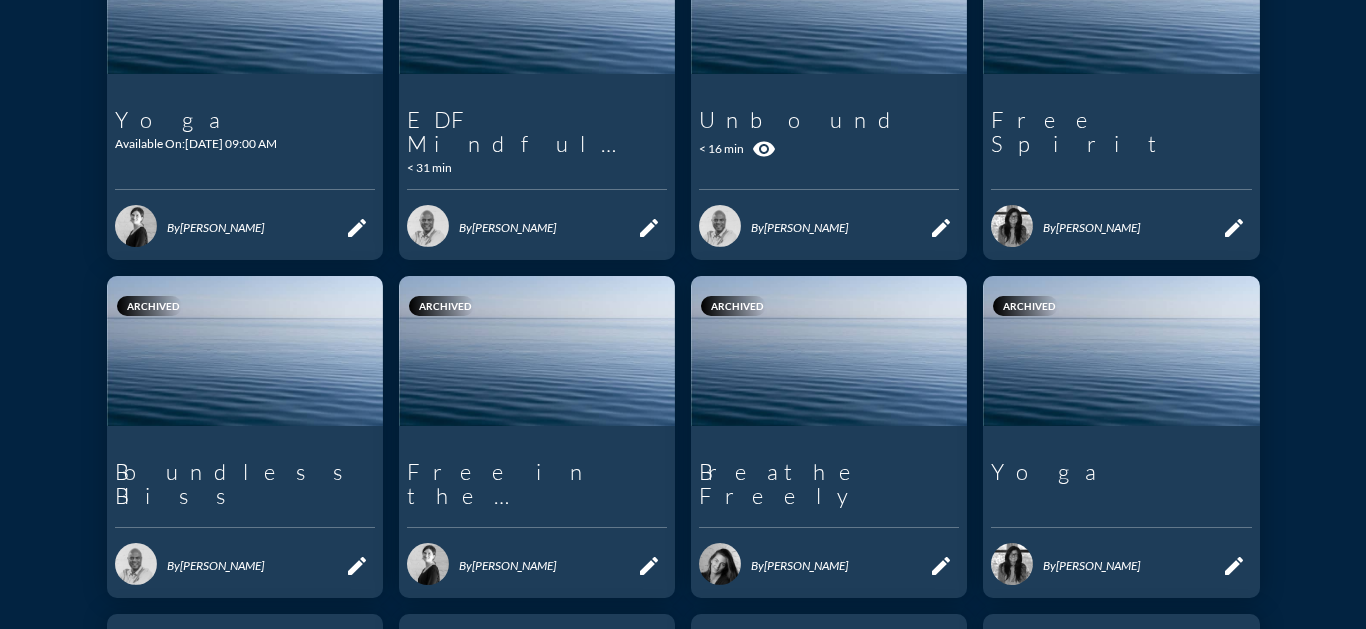 scroll, scrollTop: 0, scrollLeft: 0, axis: both 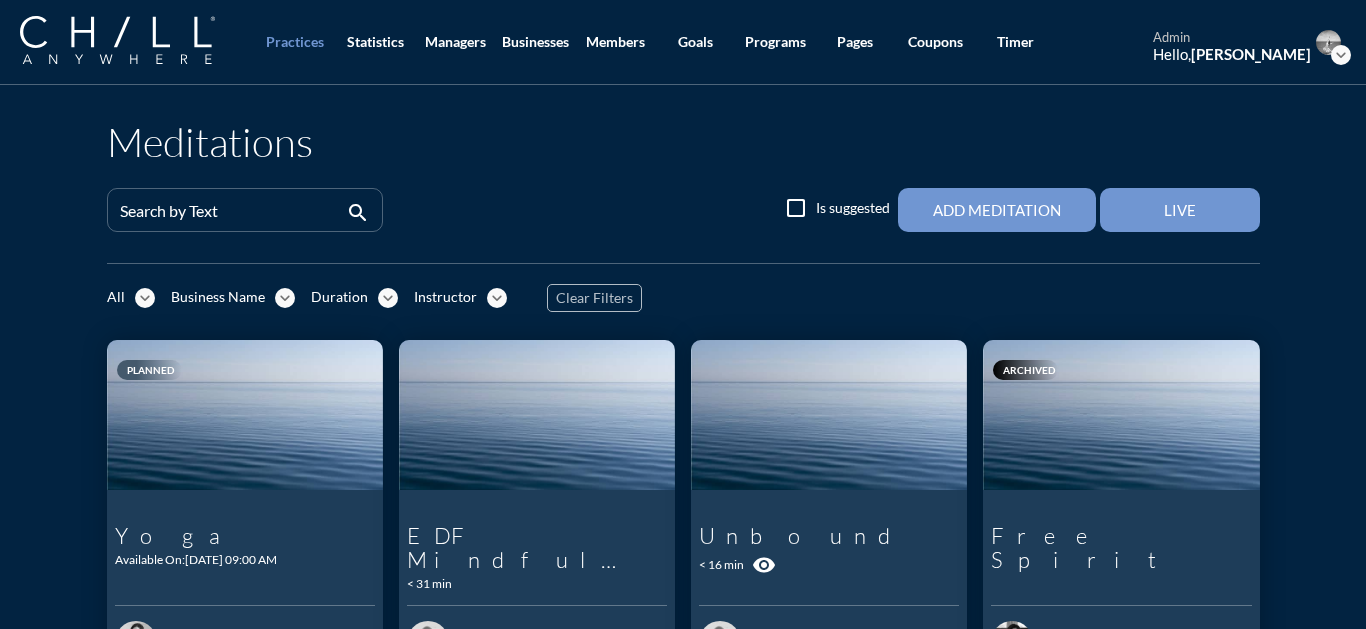 click on "expand_more" at bounding box center [497, 298] 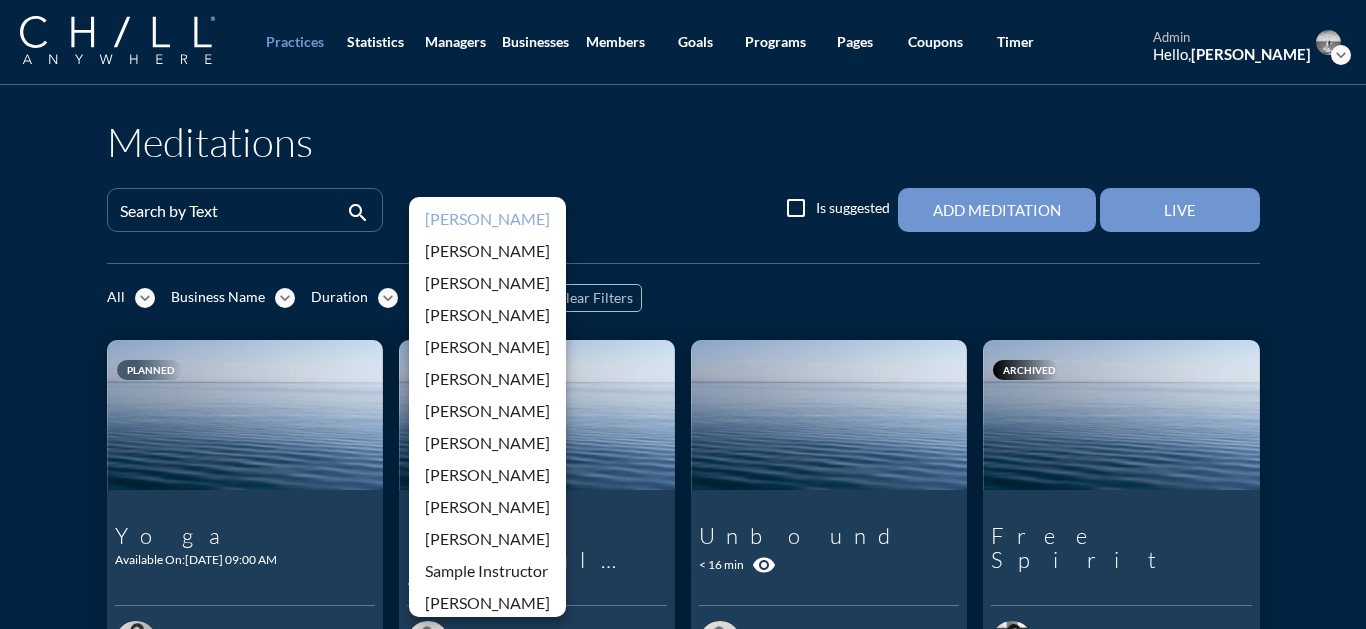scroll, scrollTop: 332, scrollLeft: 0, axis: vertical 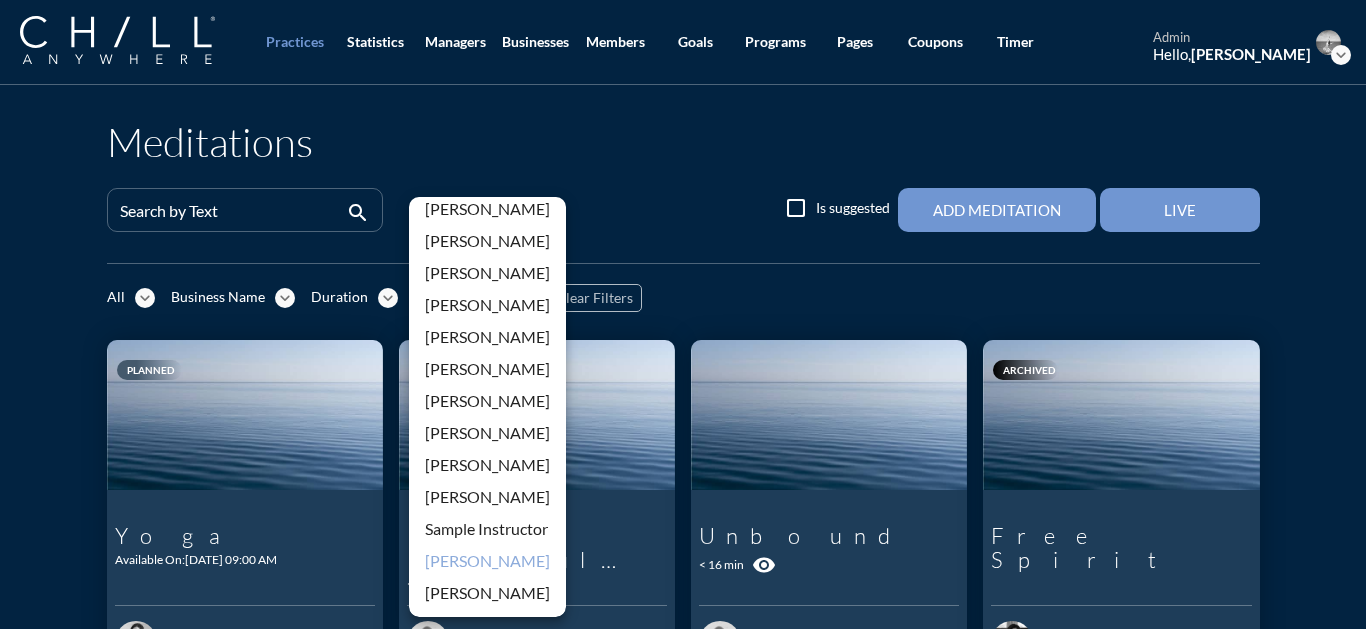 click on "[PERSON_NAME]" at bounding box center (487, 561) 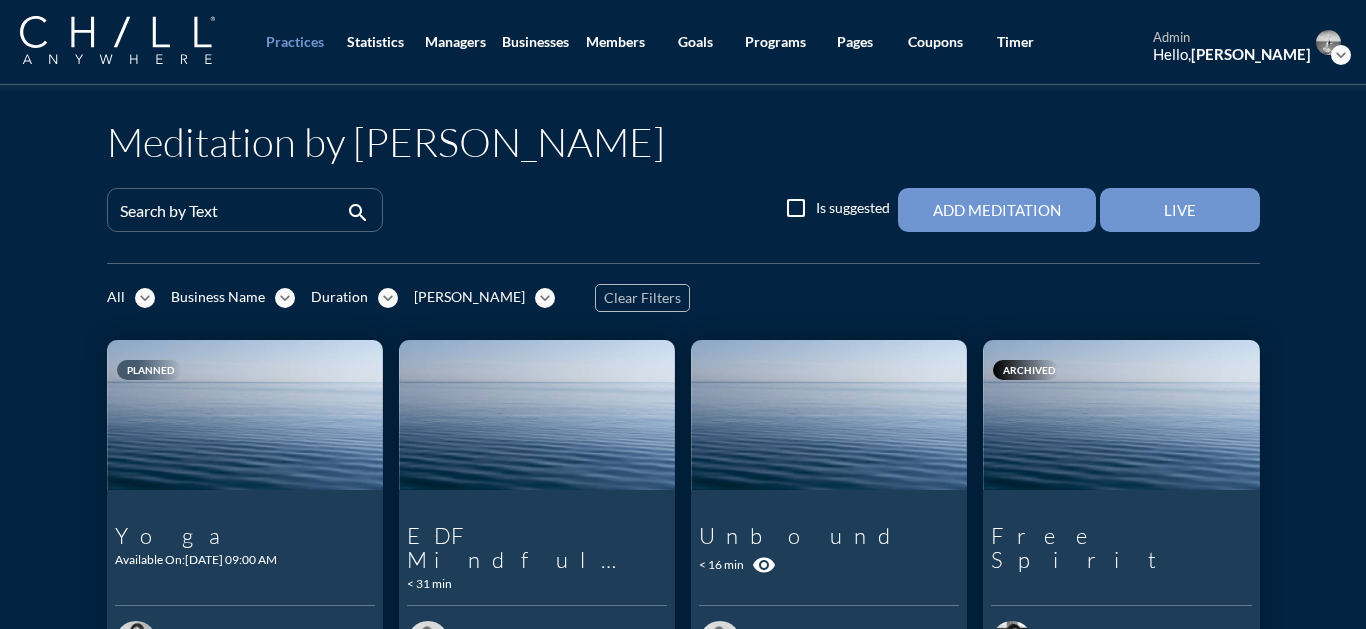 scroll, scrollTop: 0, scrollLeft: 0, axis: both 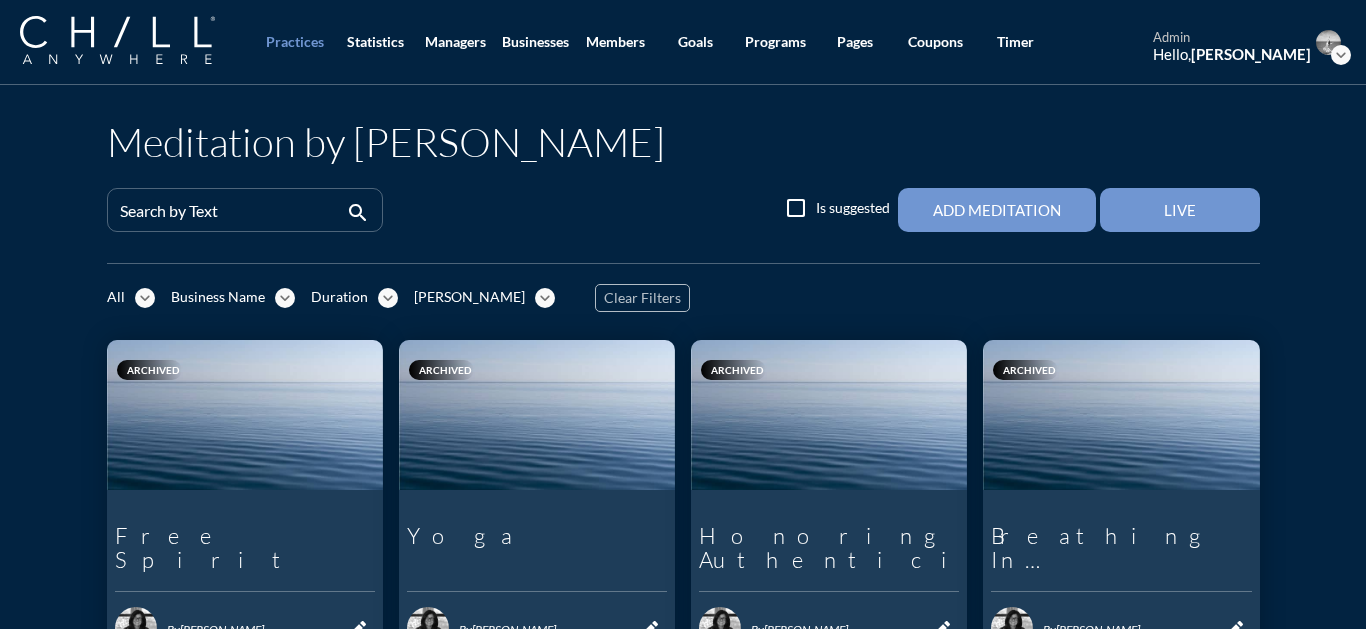 click on "expand_more" at bounding box center [145, 298] 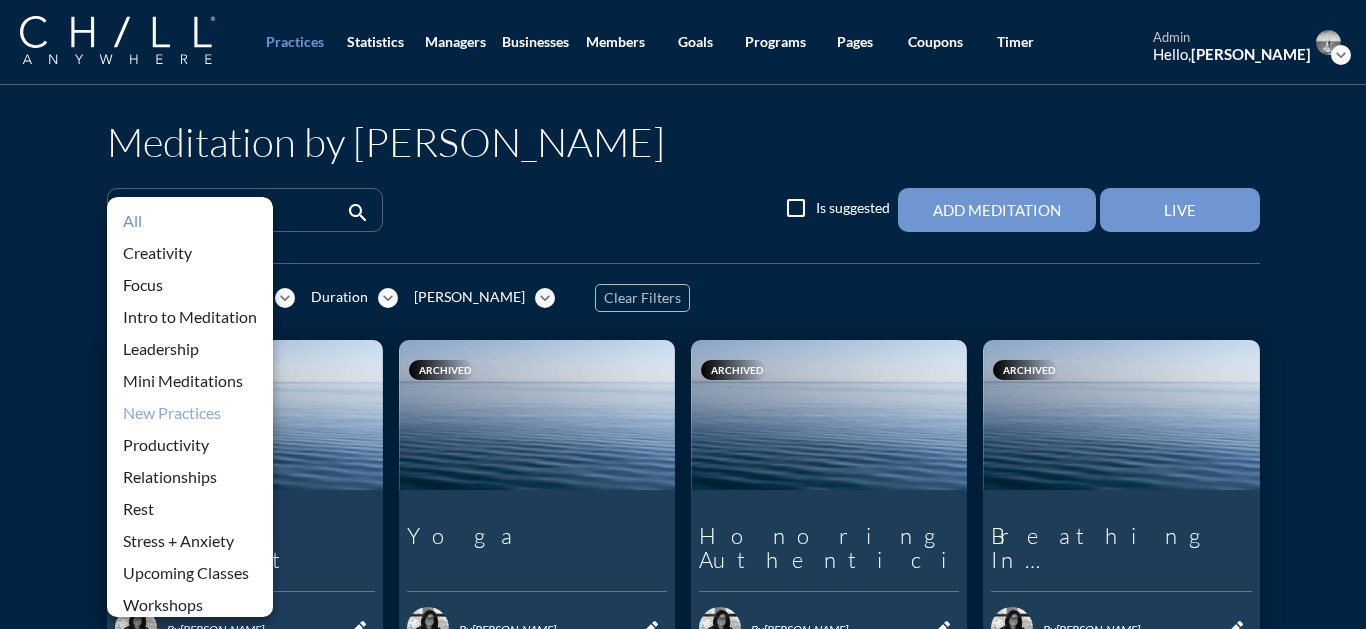 scroll, scrollTop: 44, scrollLeft: 0, axis: vertical 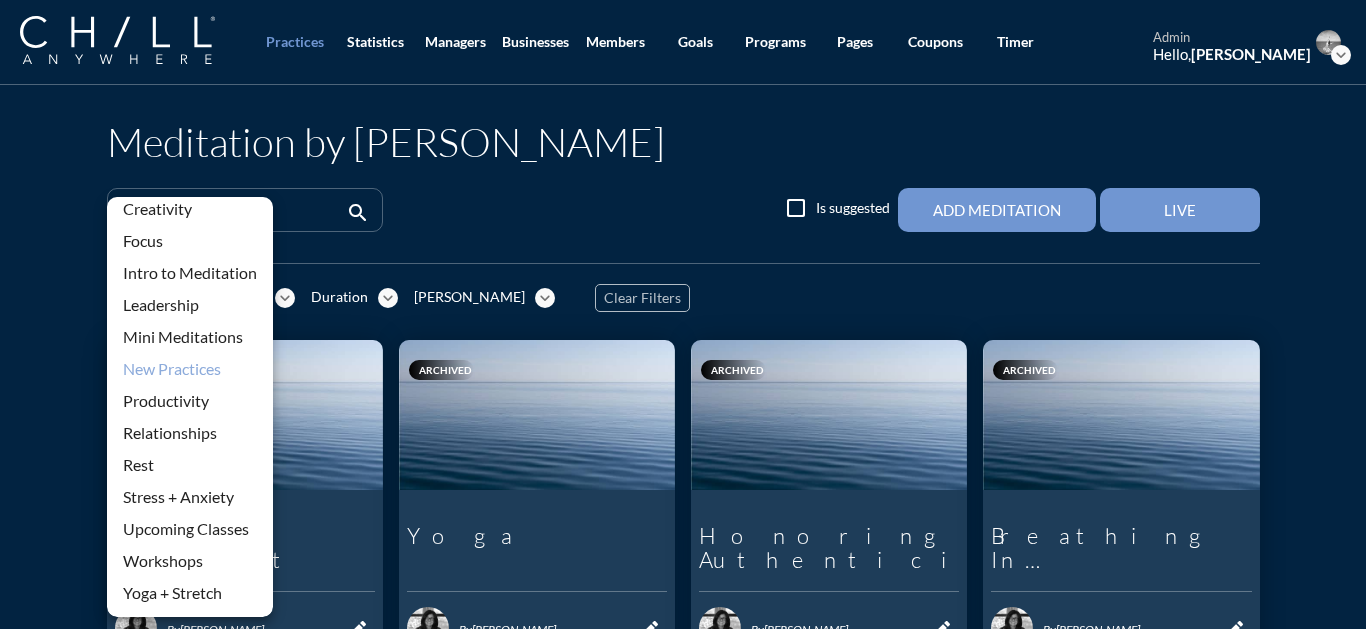 click on "New Practices" at bounding box center (190, 369) 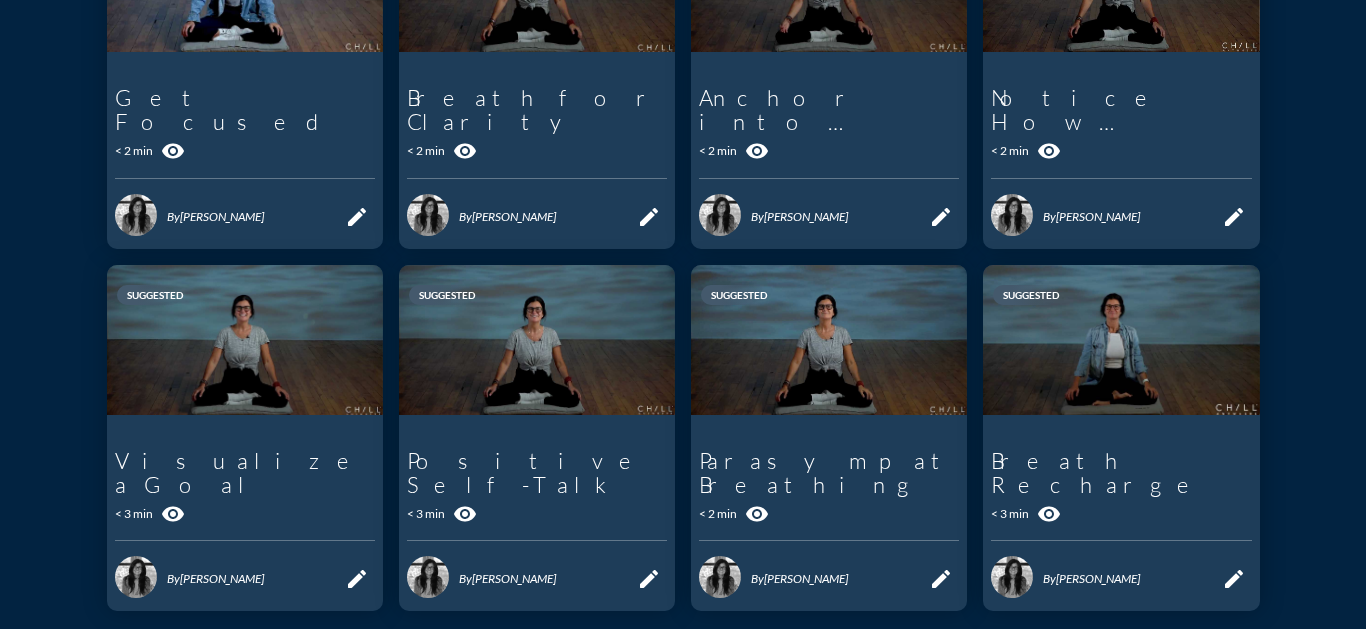 scroll, scrollTop: 901, scrollLeft: 0, axis: vertical 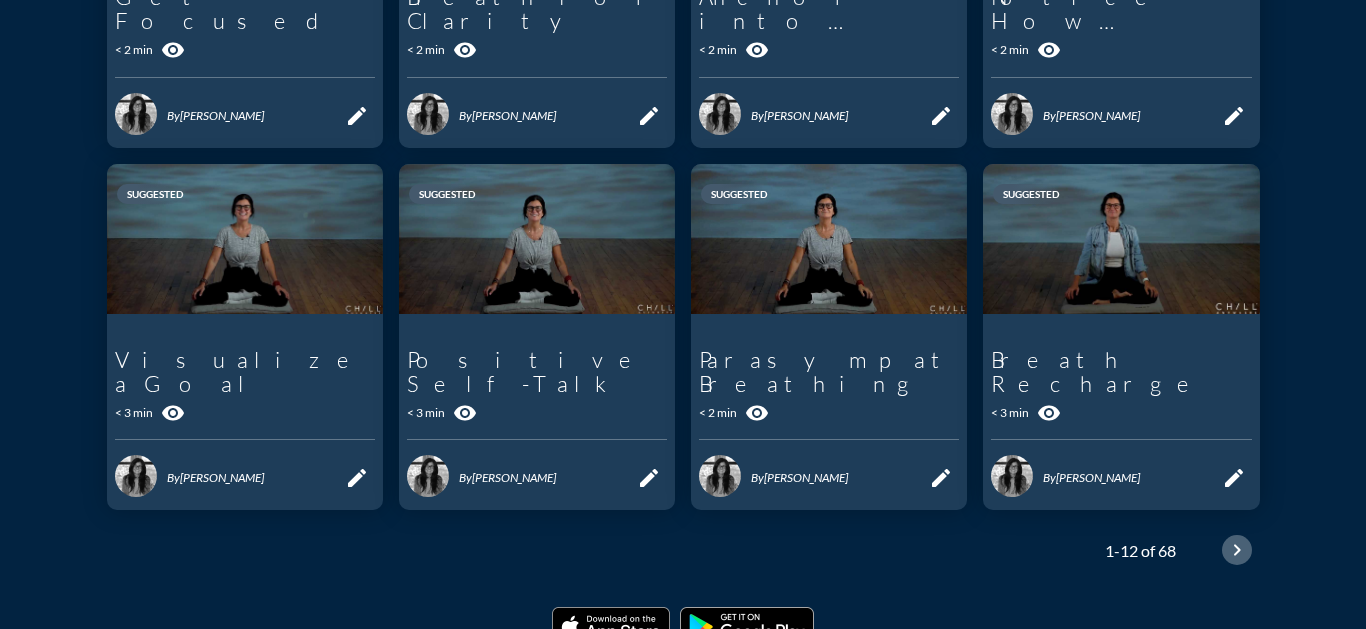 click on "chevron_right" at bounding box center (1237, 550) 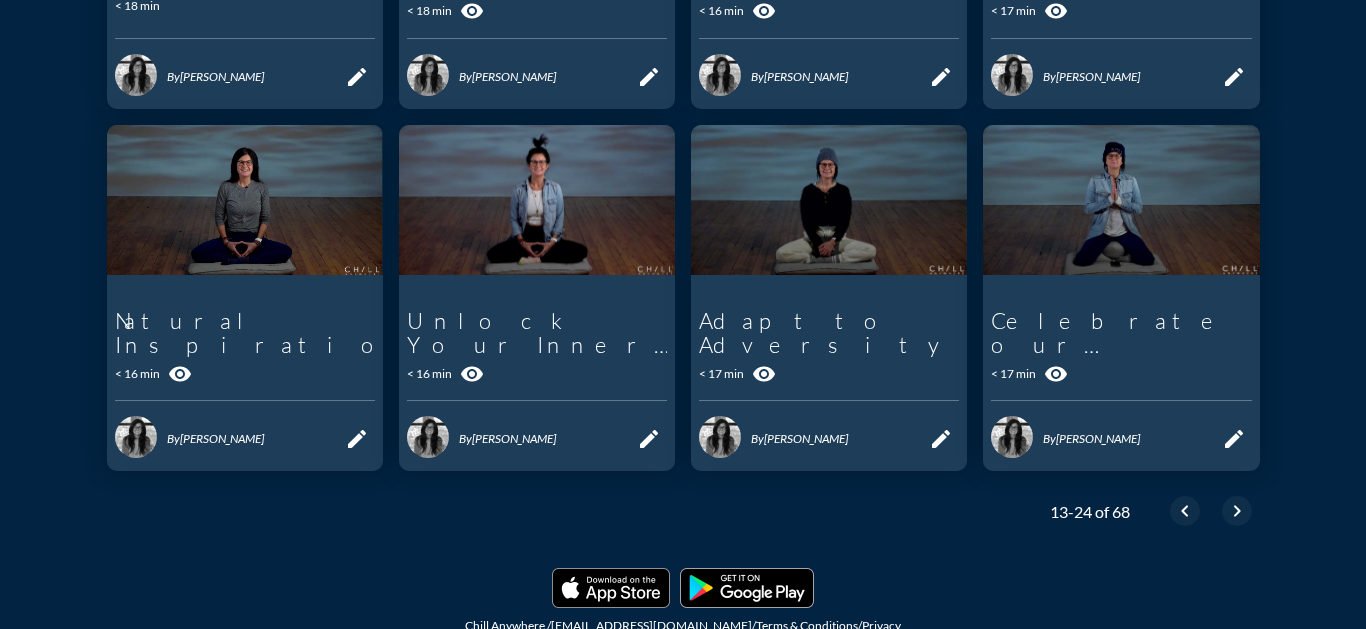 scroll, scrollTop: 946, scrollLeft: 0, axis: vertical 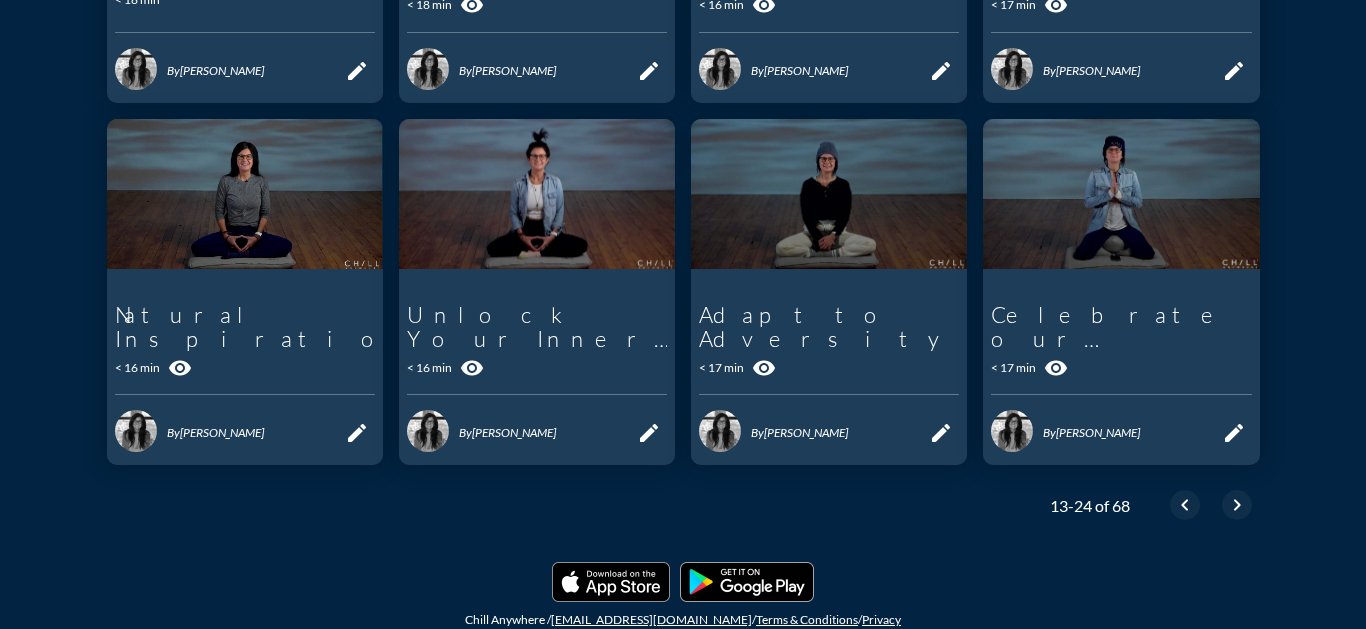 click on "chevron_right" at bounding box center (1237, 505) 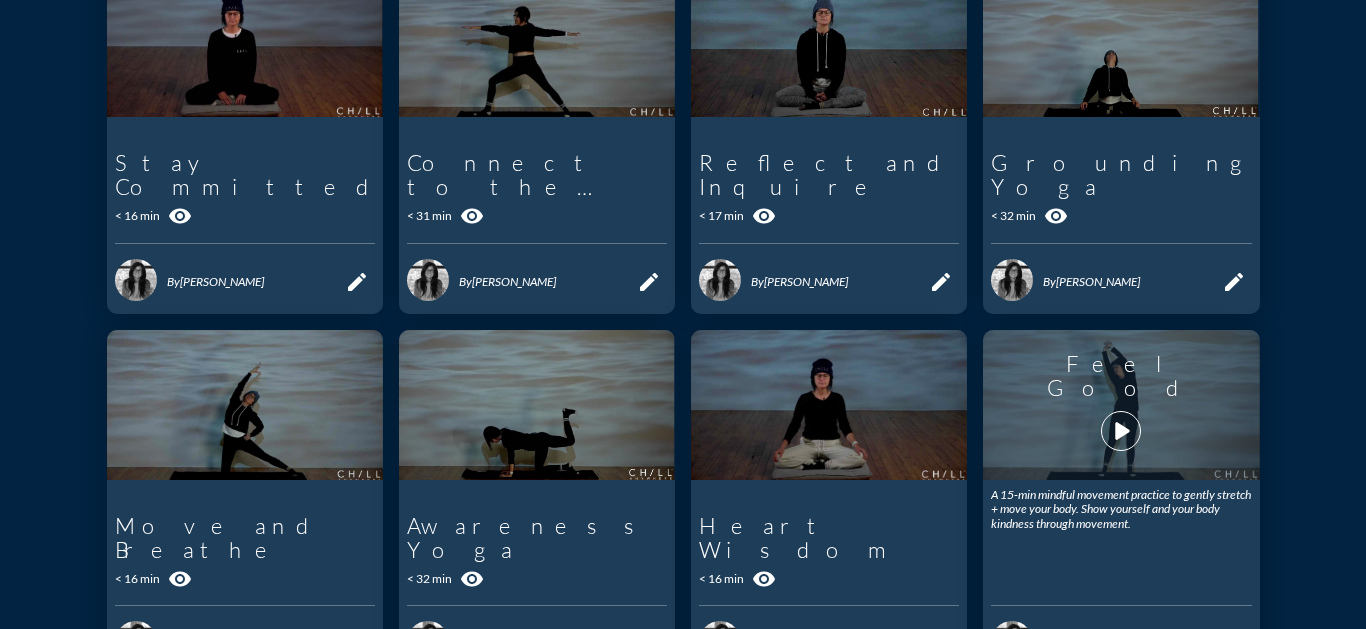 scroll, scrollTop: 898, scrollLeft: 0, axis: vertical 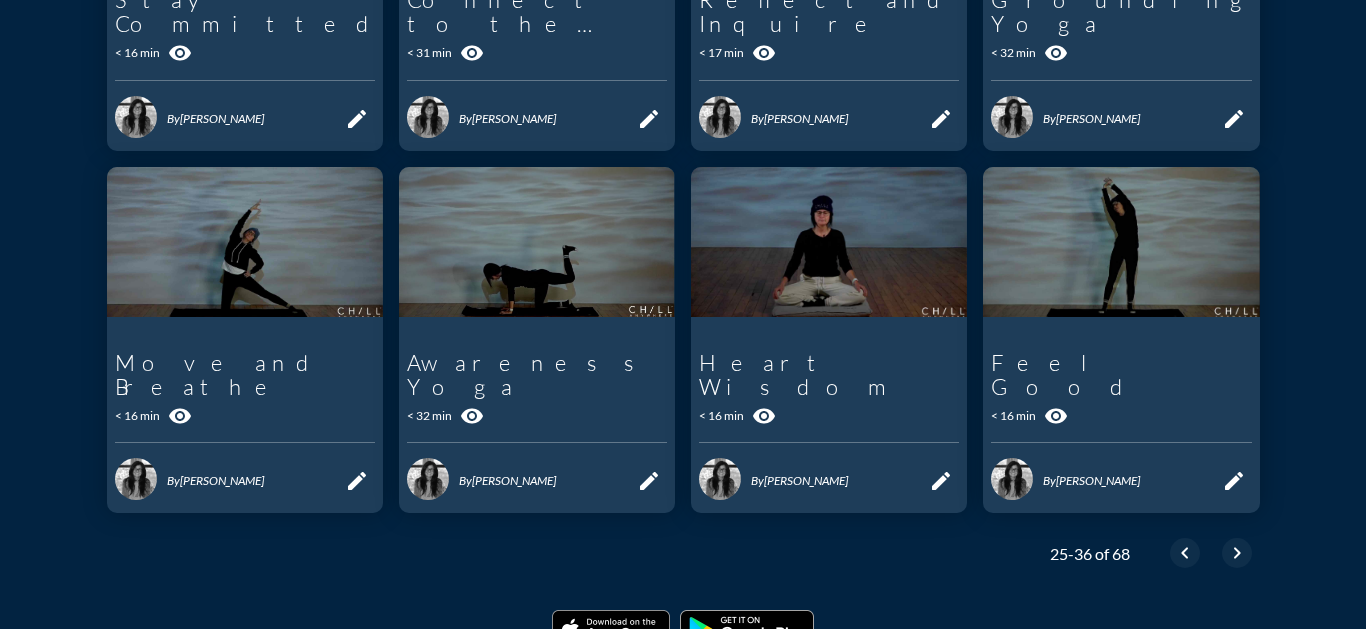 click on "chevron_right" at bounding box center (1237, 553) 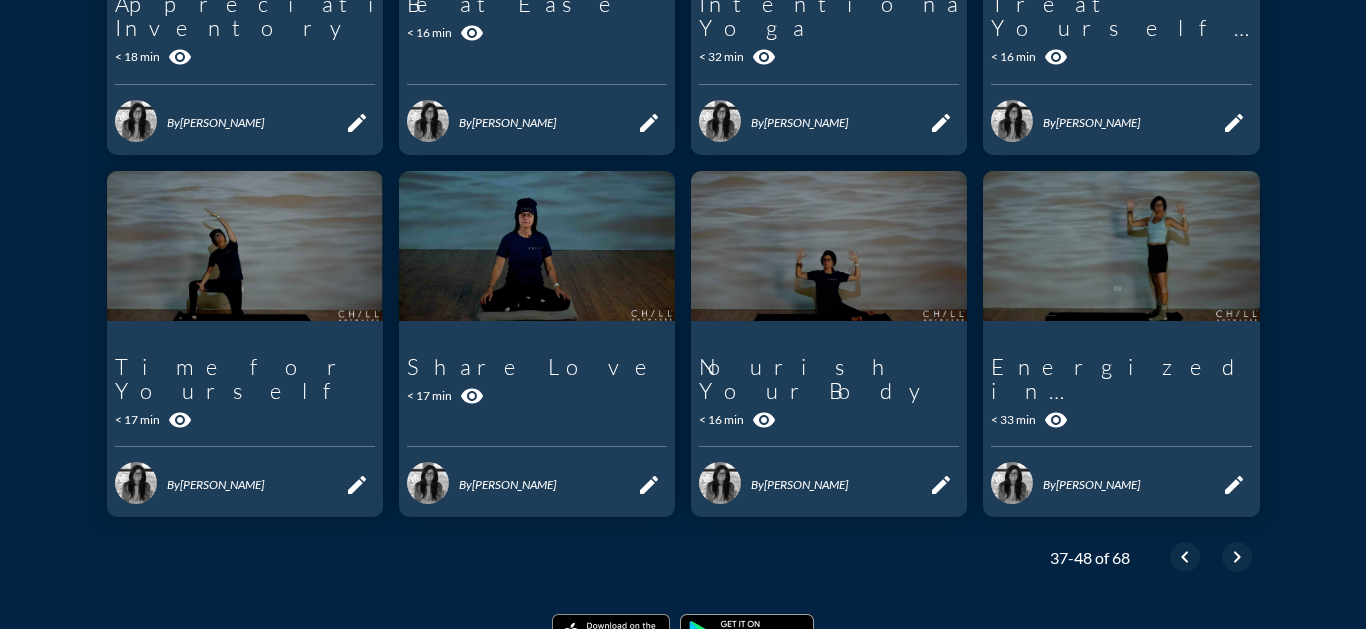 scroll, scrollTop: 893, scrollLeft: 0, axis: vertical 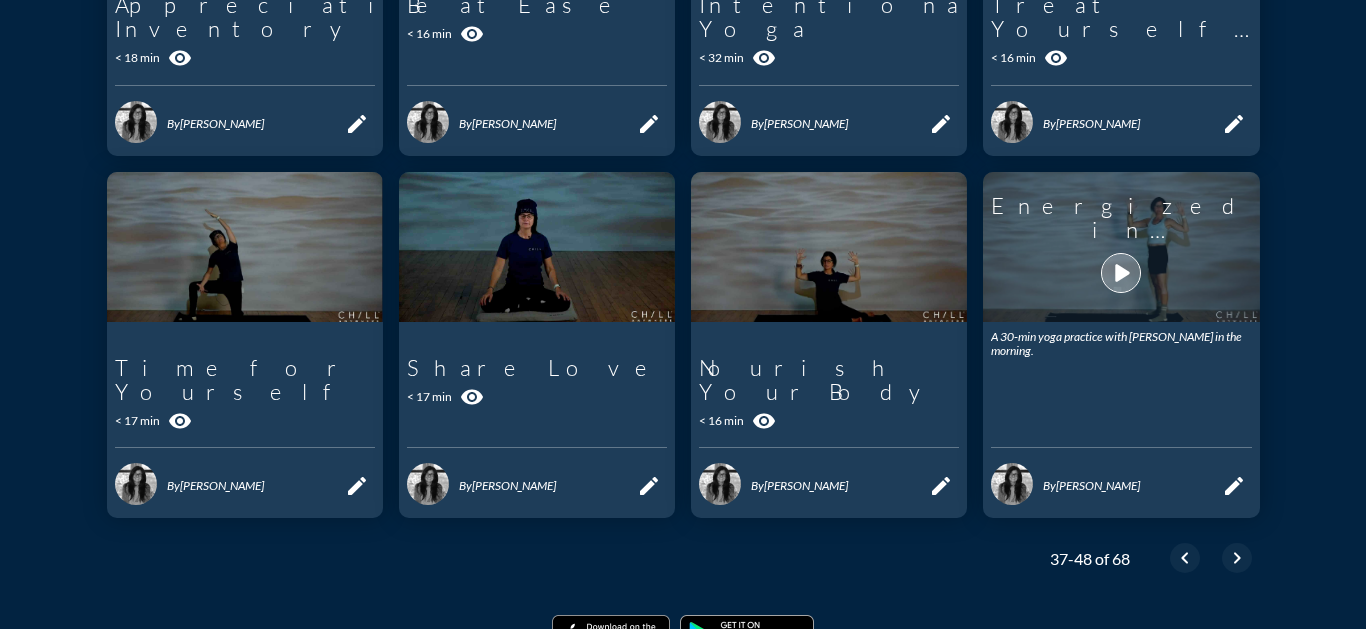 click on "play_arrow" at bounding box center (1121, 273) 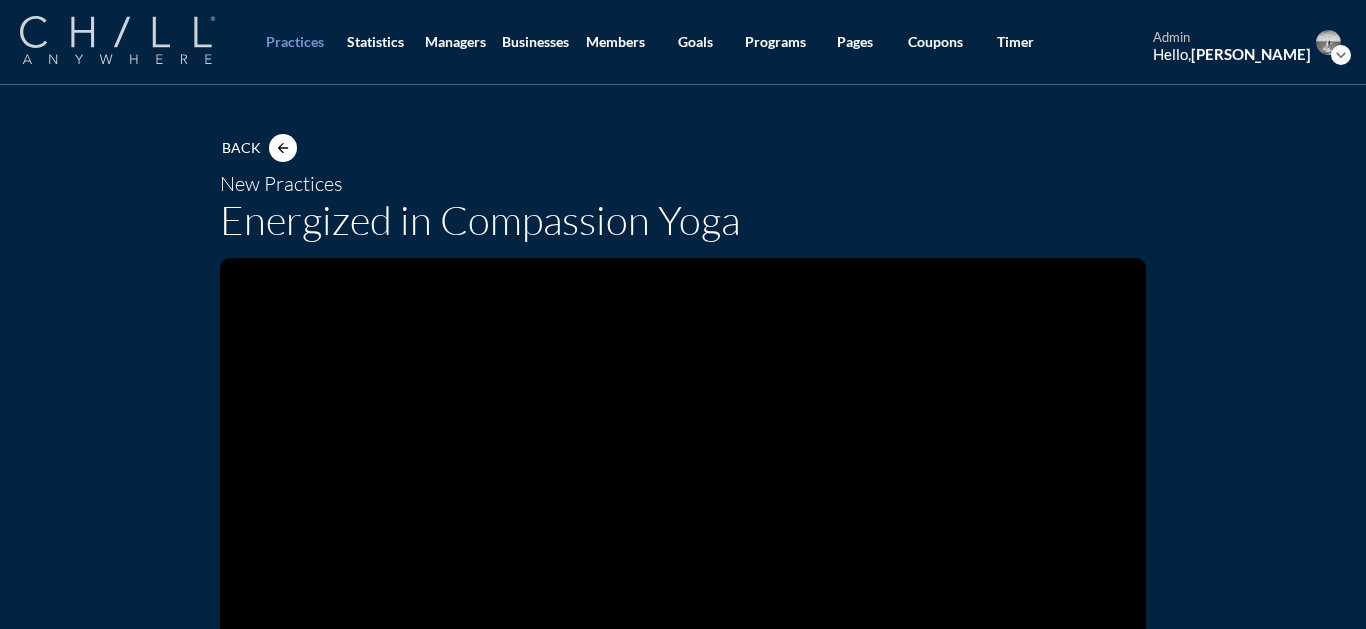 click at bounding box center (117, 40) 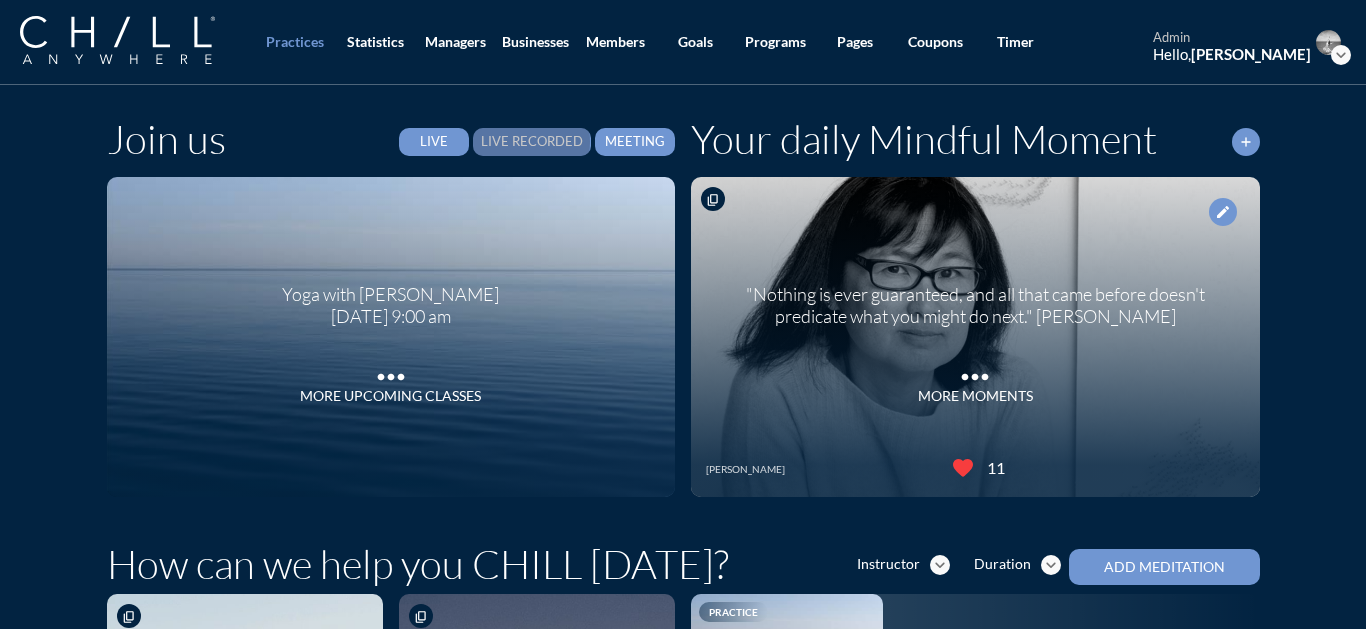 click on "Live Recorded" at bounding box center (532, 142) 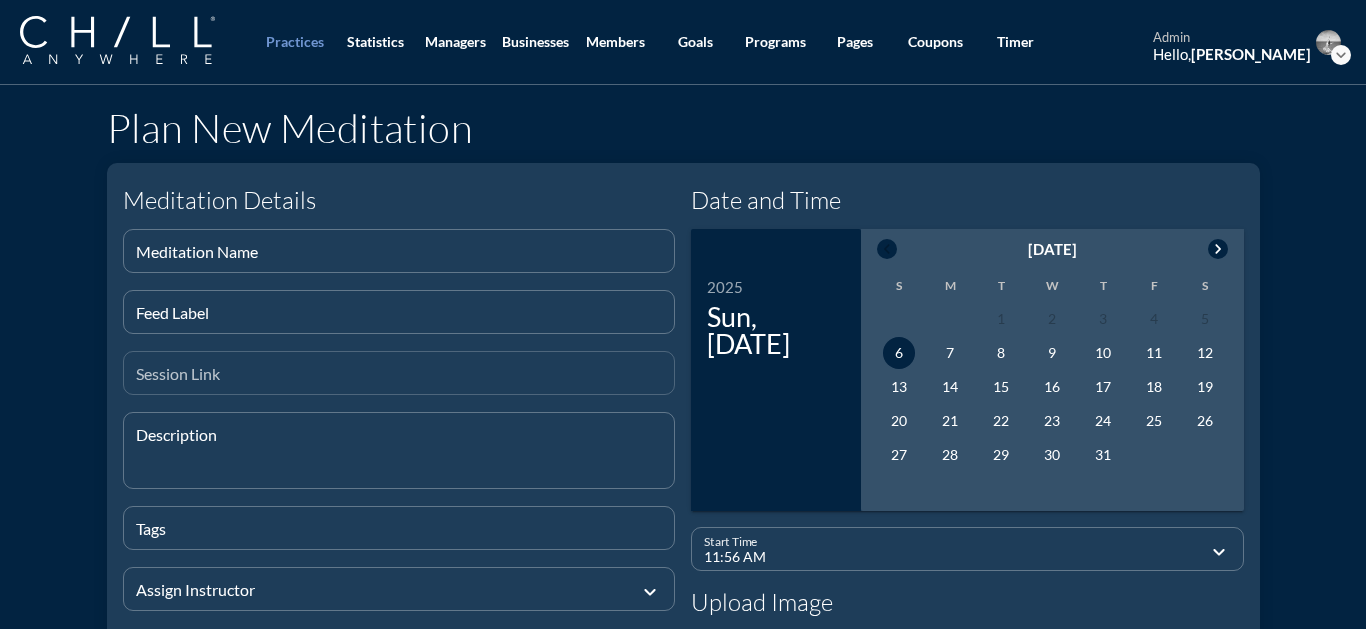 click at bounding box center (399, 381) 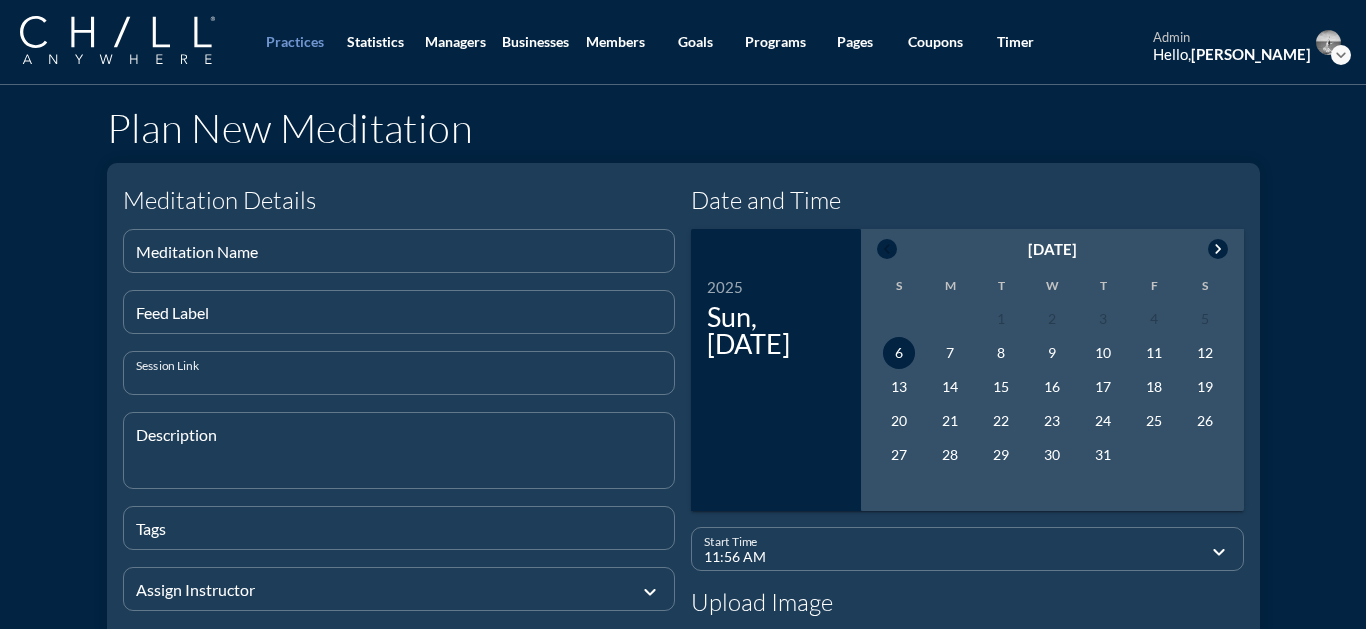 paste on "[URL][DOMAIN_NAME]" 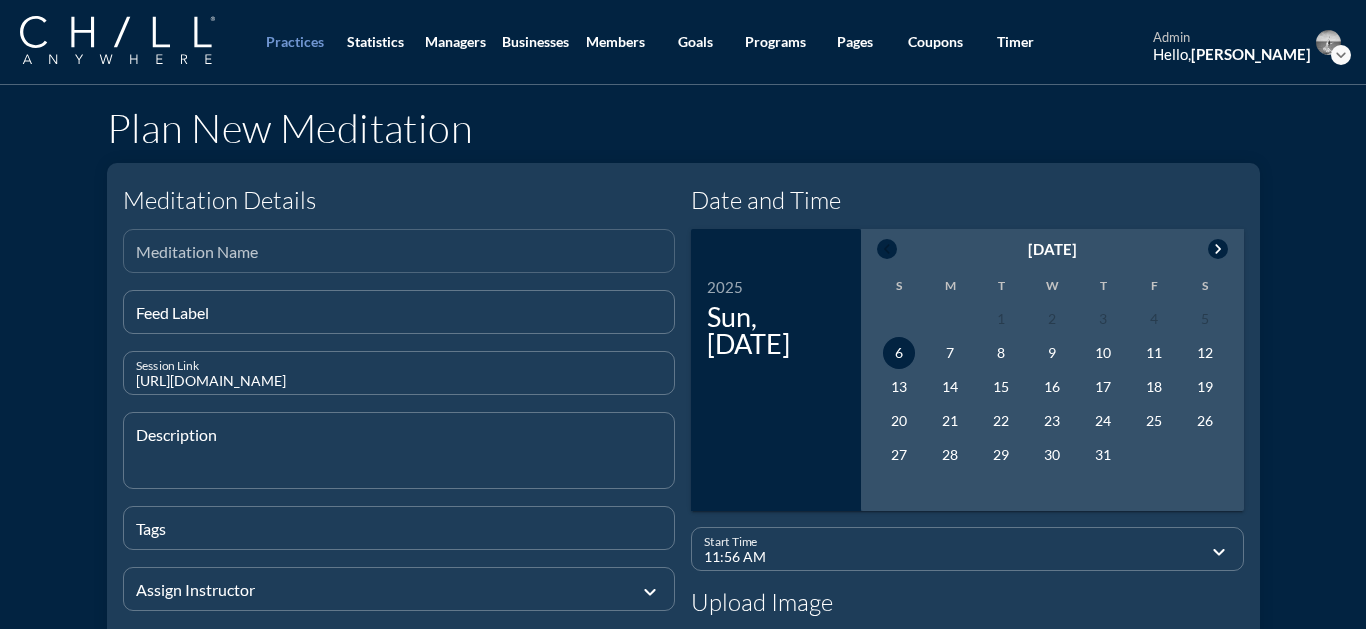 type on "[URL][DOMAIN_NAME]" 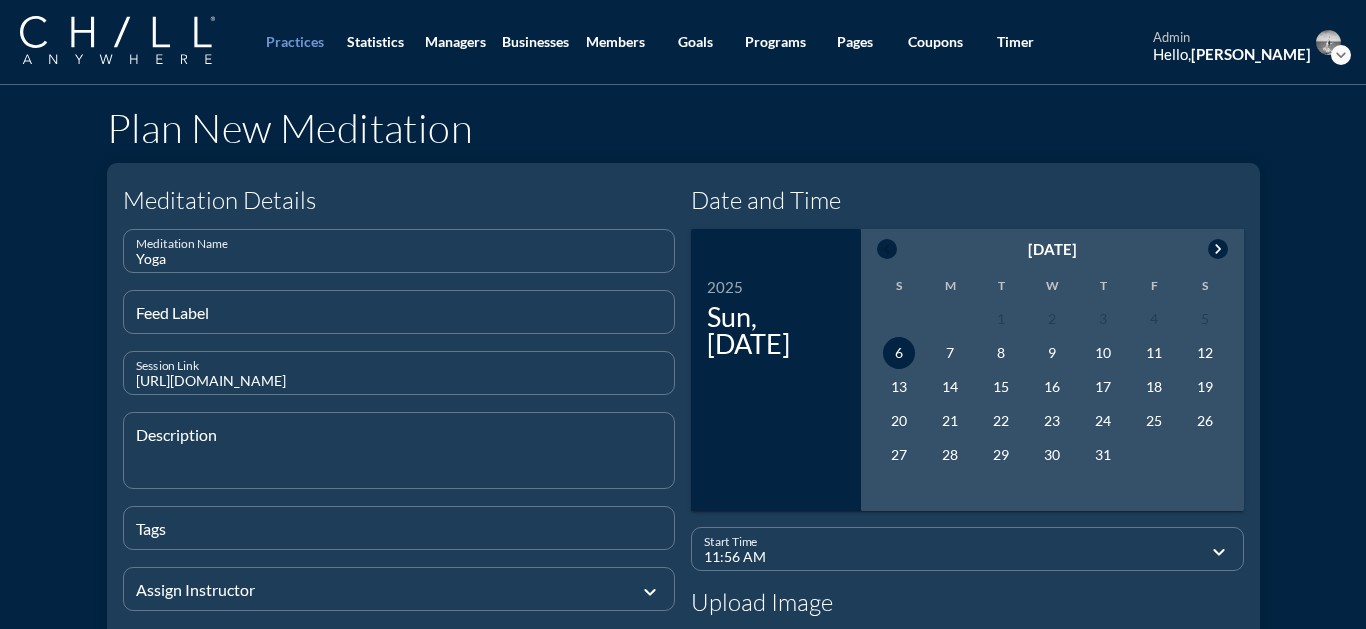 type on "Yoga" 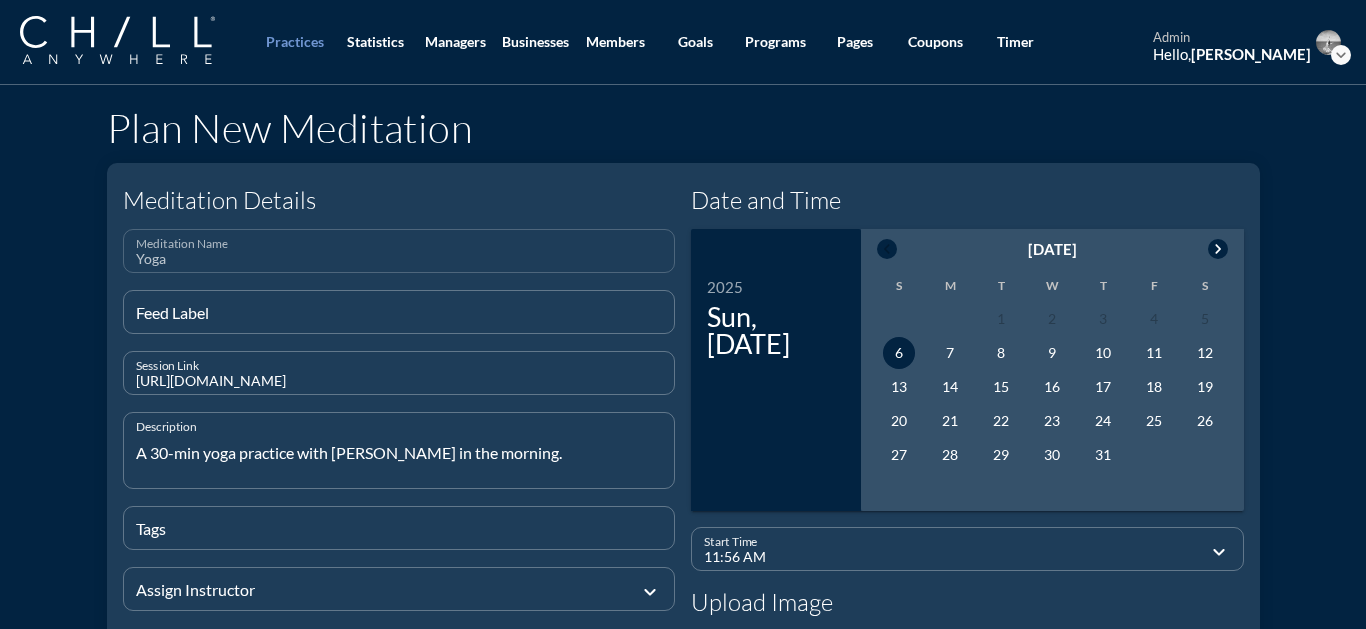 type on "A 30-min yoga practice with [PERSON_NAME] in the morning." 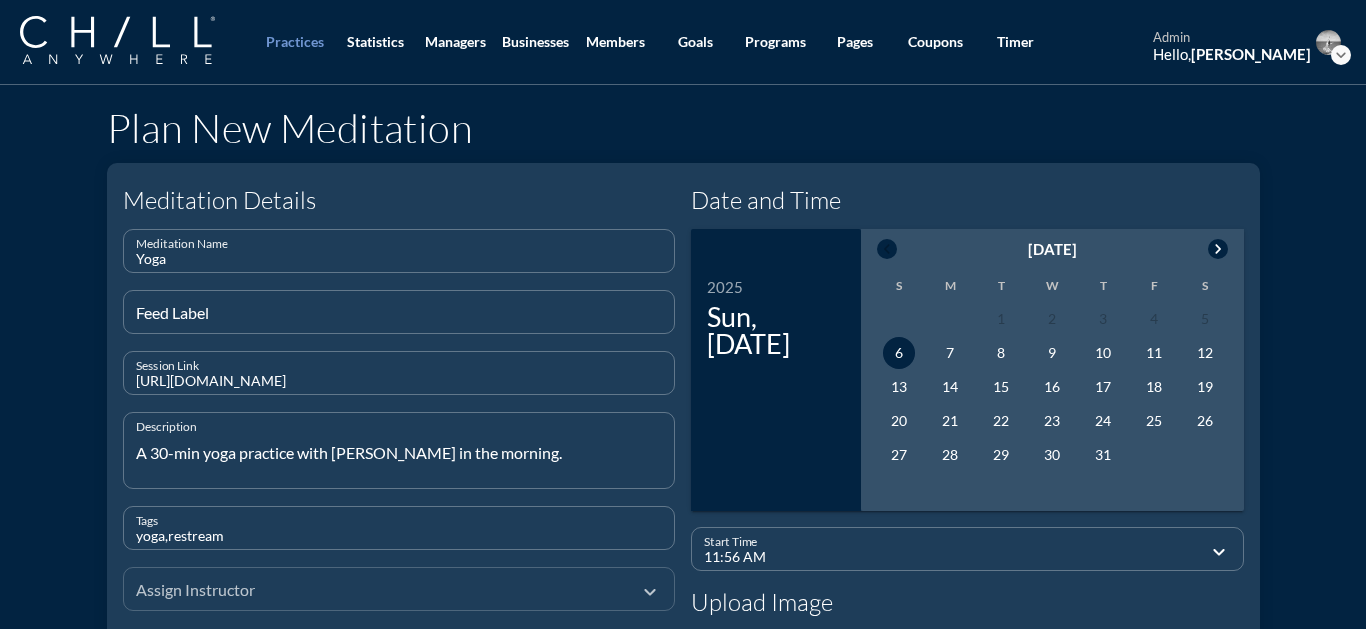 type on "yoga,restream" 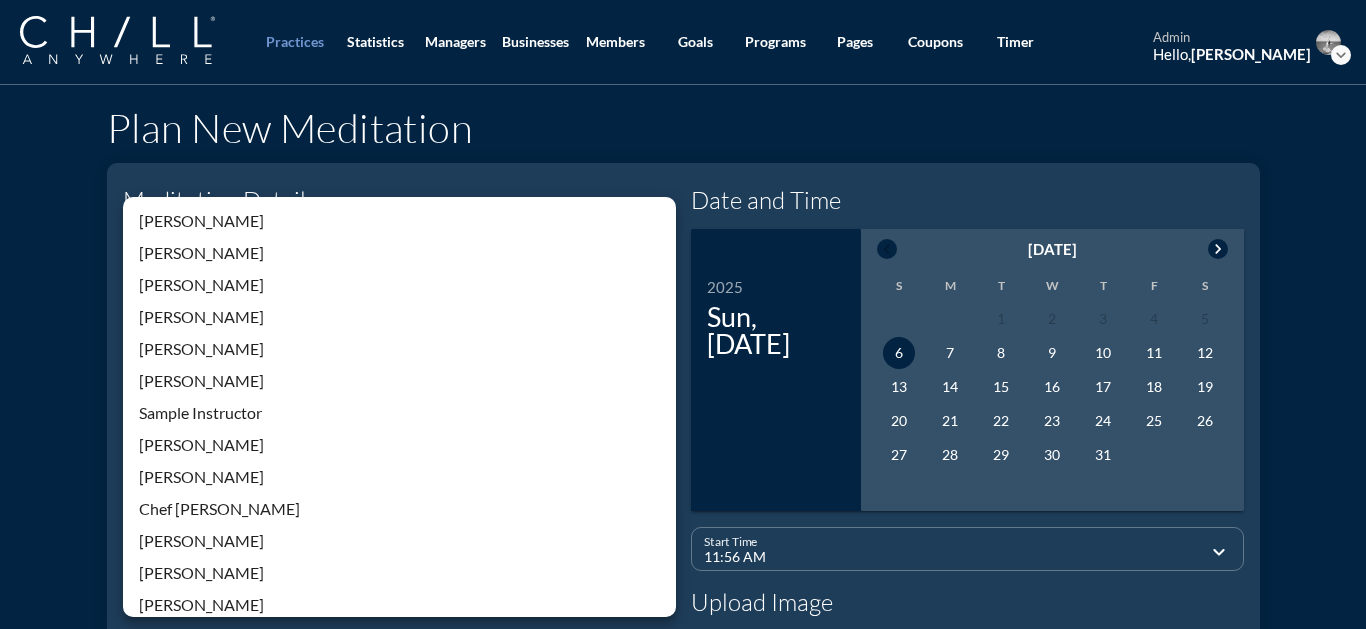 scroll, scrollTop: 428, scrollLeft: 0, axis: vertical 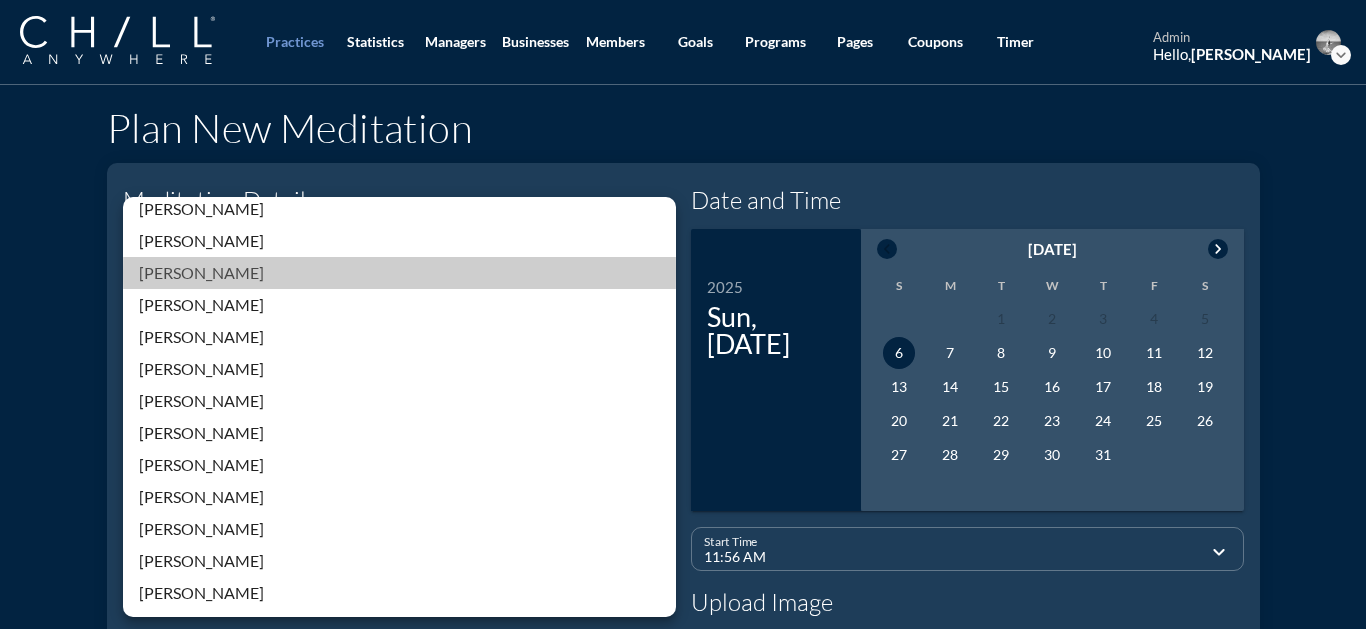 click on "[PERSON_NAME]" at bounding box center [399, 273] 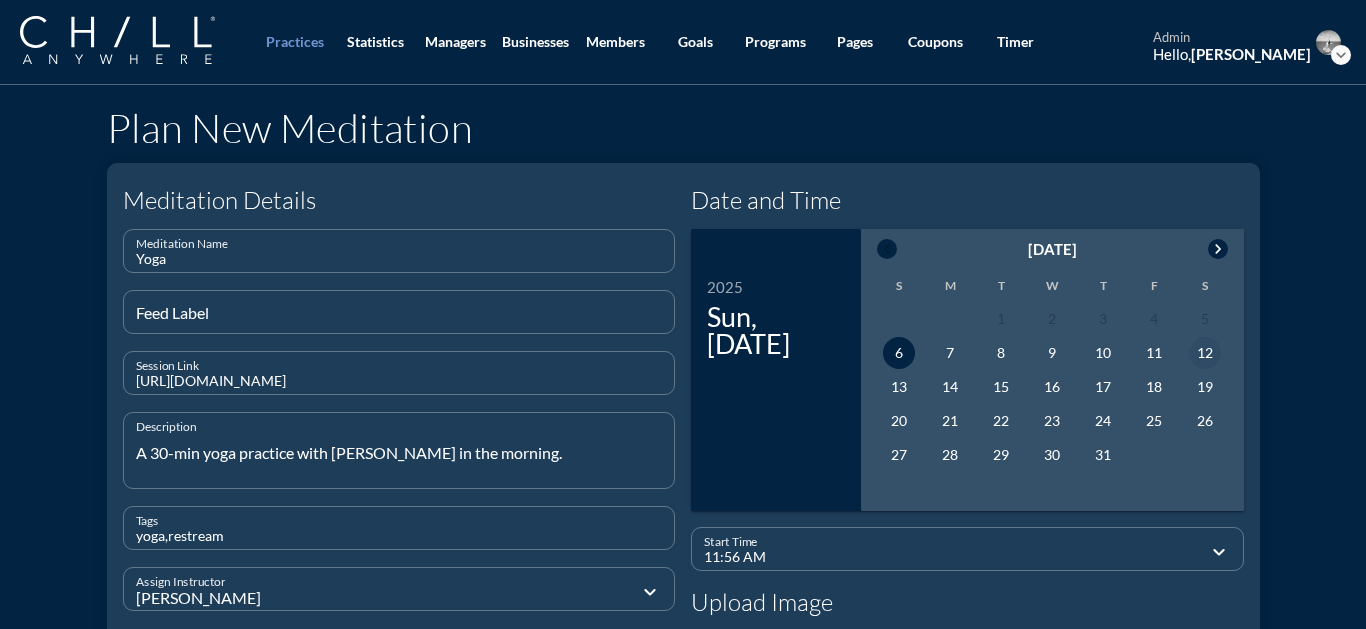 click on "12" at bounding box center (1205, 353) 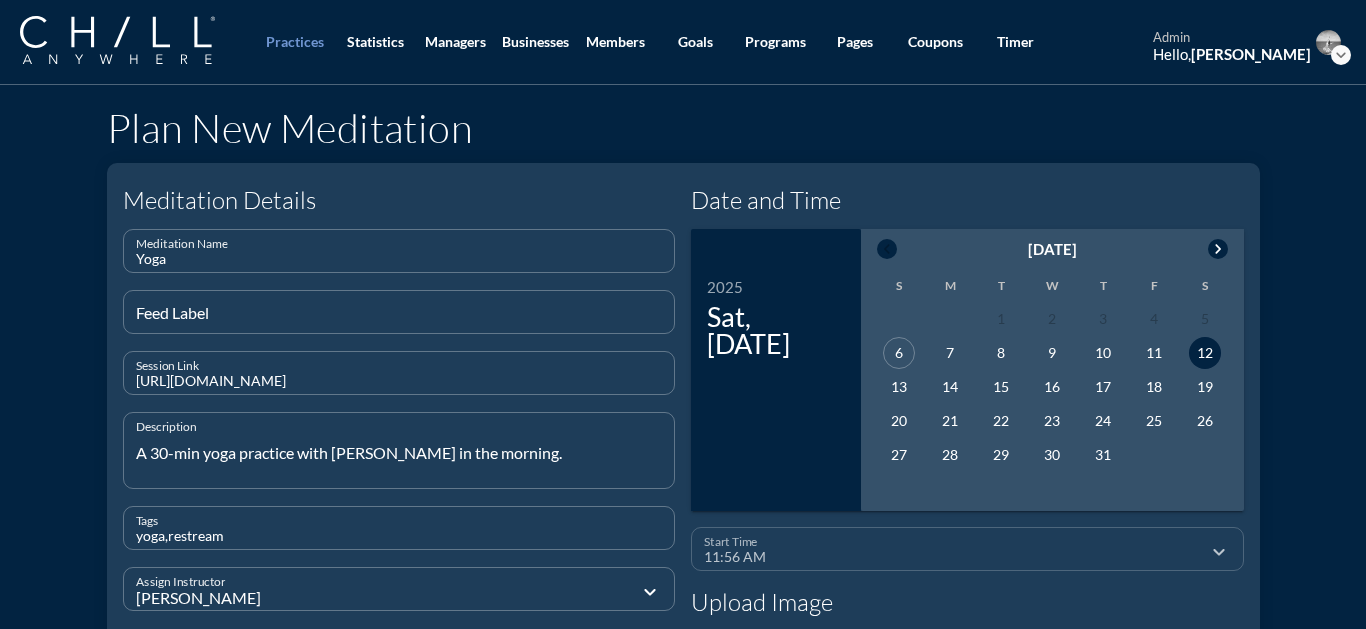 click on "11:56 AM" at bounding box center [953, 557] 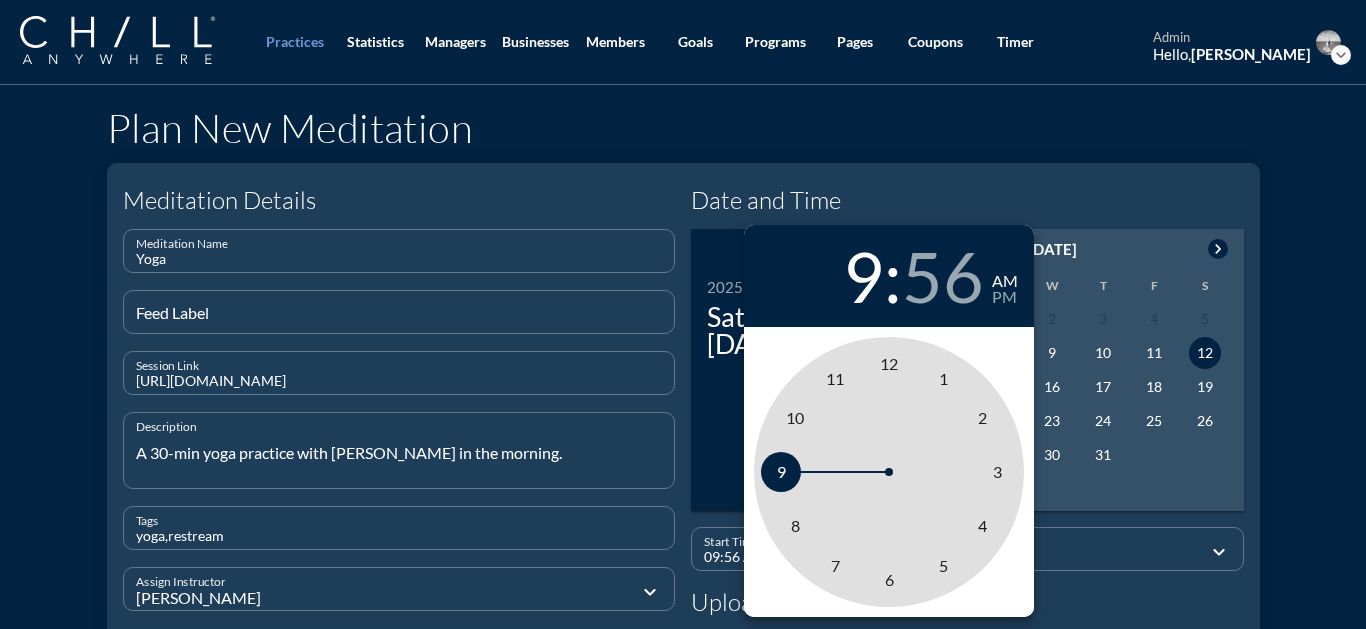 click on "9" at bounding box center [781, 471] 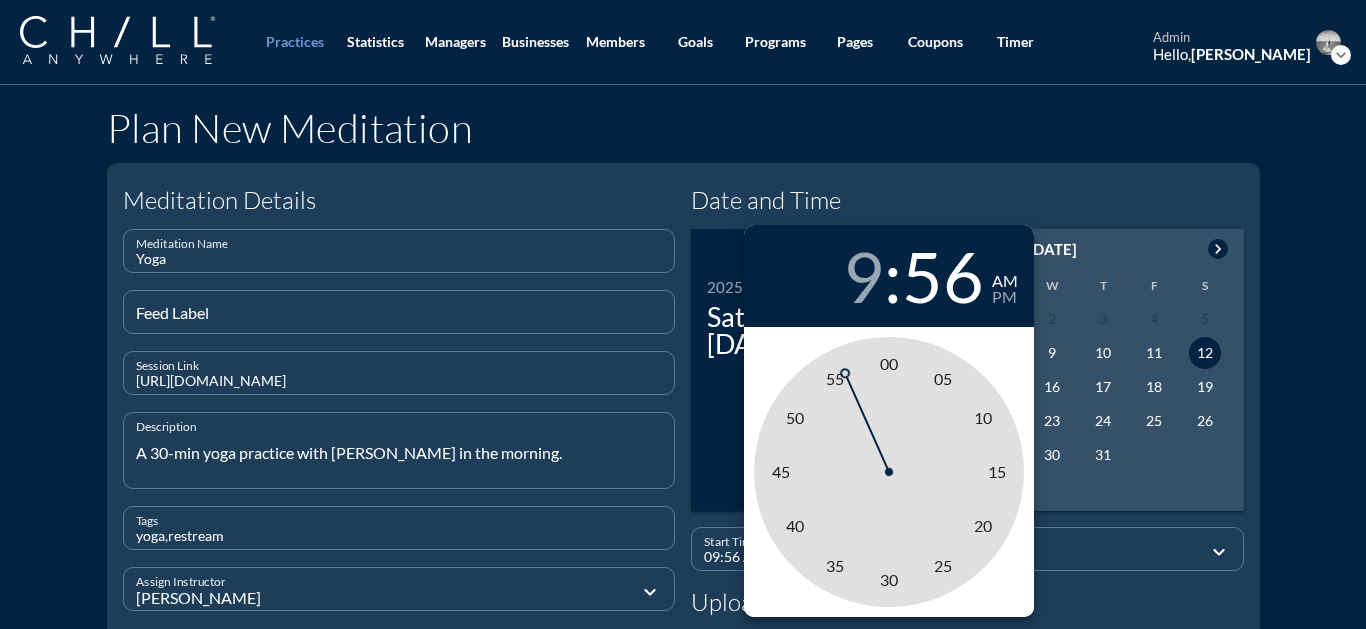 type on "09:00 AM" 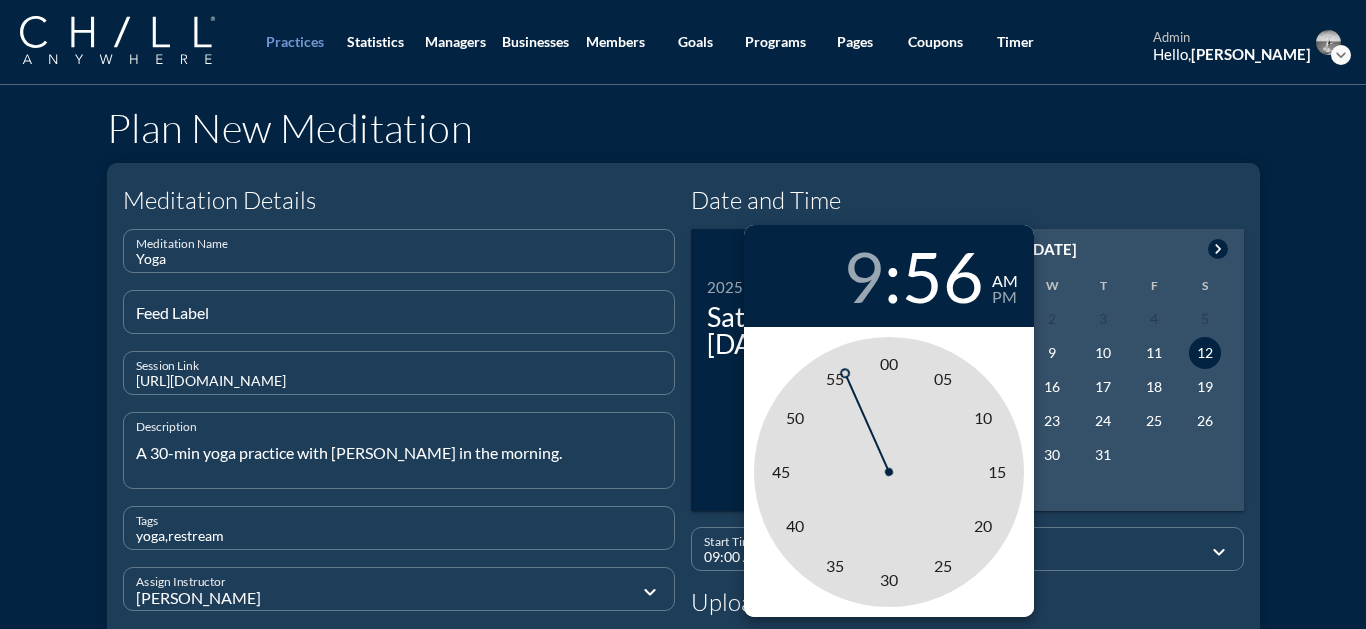 click on "00" at bounding box center [889, 363] 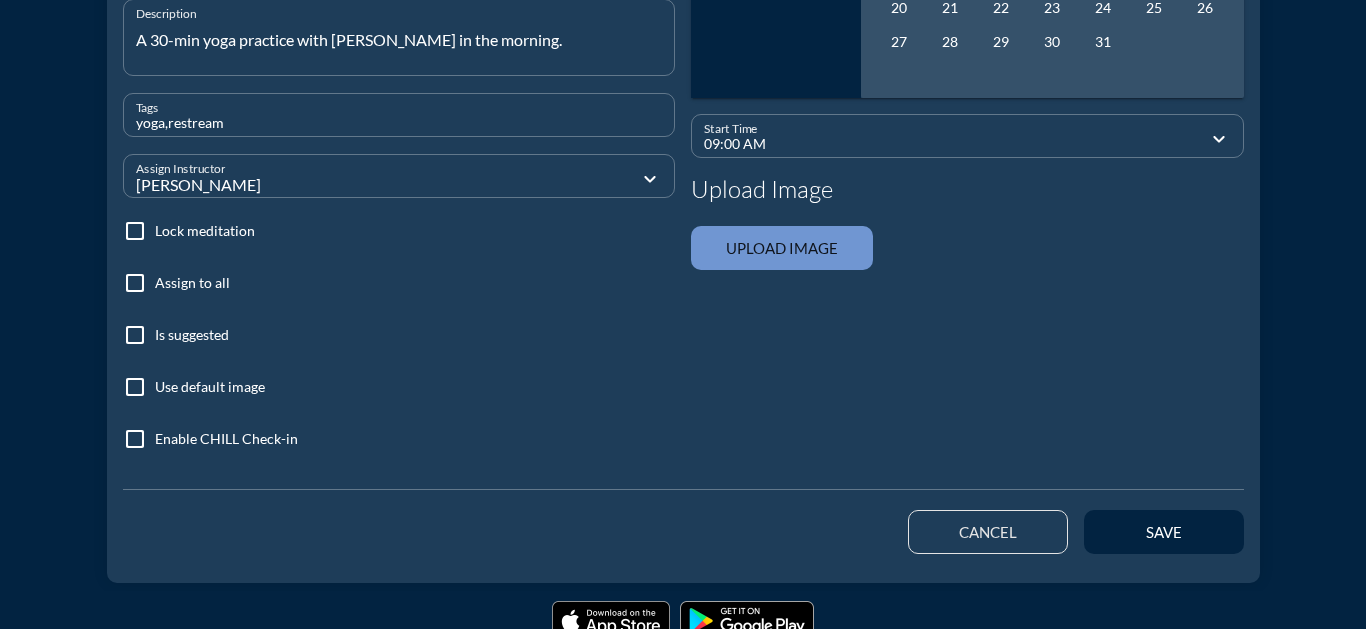scroll, scrollTop: 475, scrollLeft: 0, axis: vertical 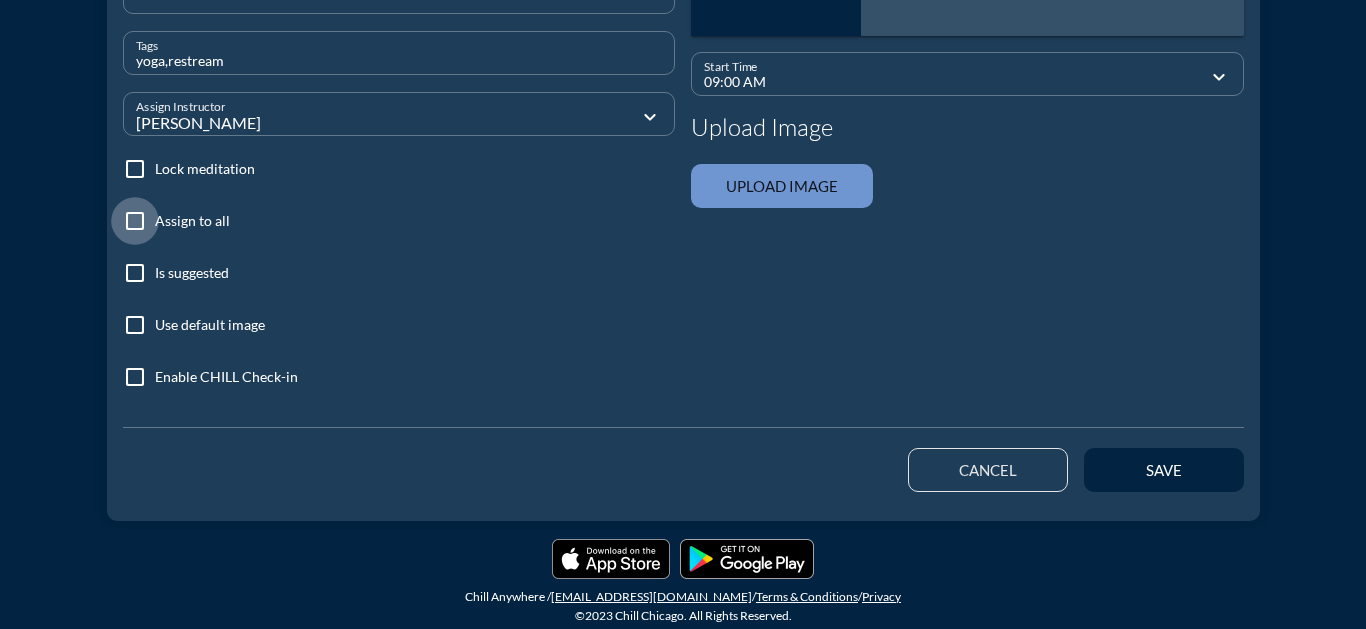 click at bounding box center [135, 221] 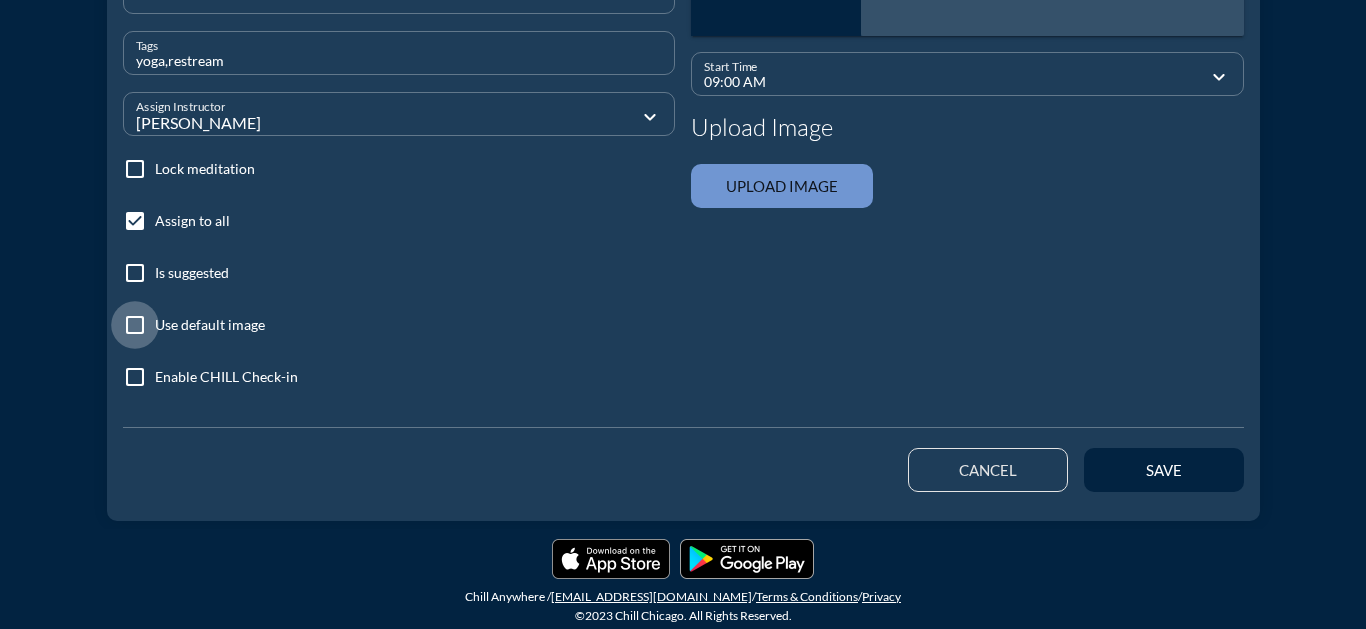 click at bounding box center [135, 325] 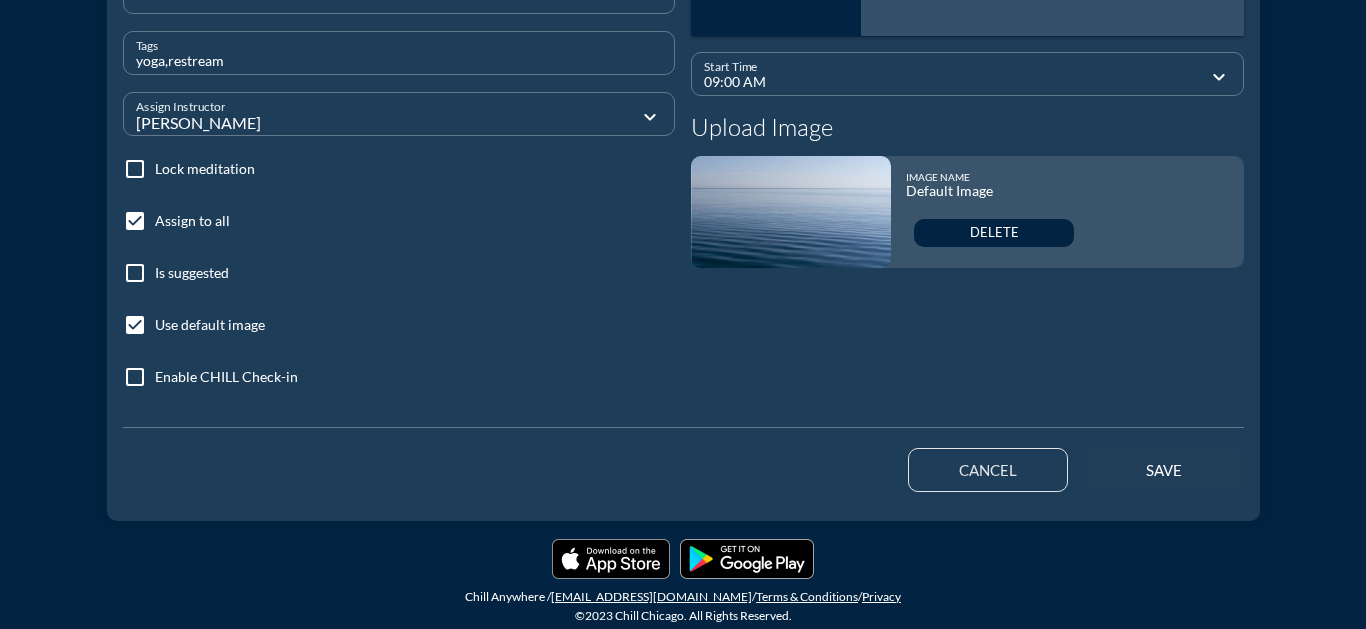 click on "save" at bounding box center [1164, 470] 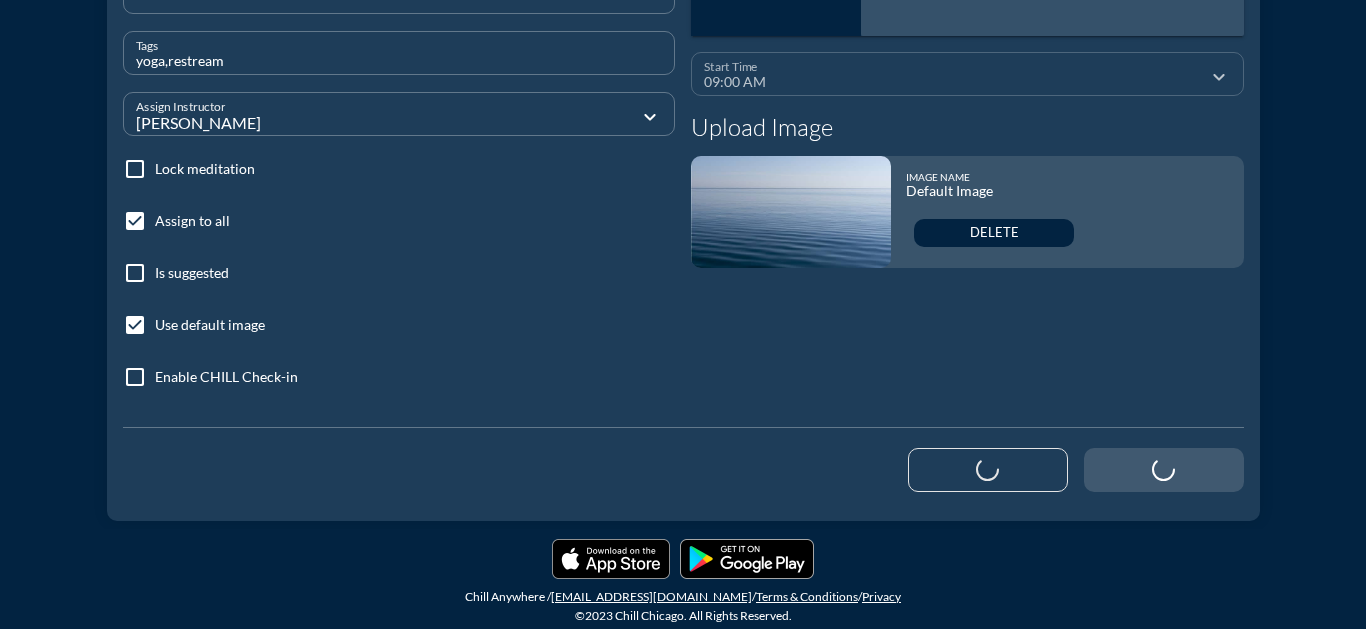 type 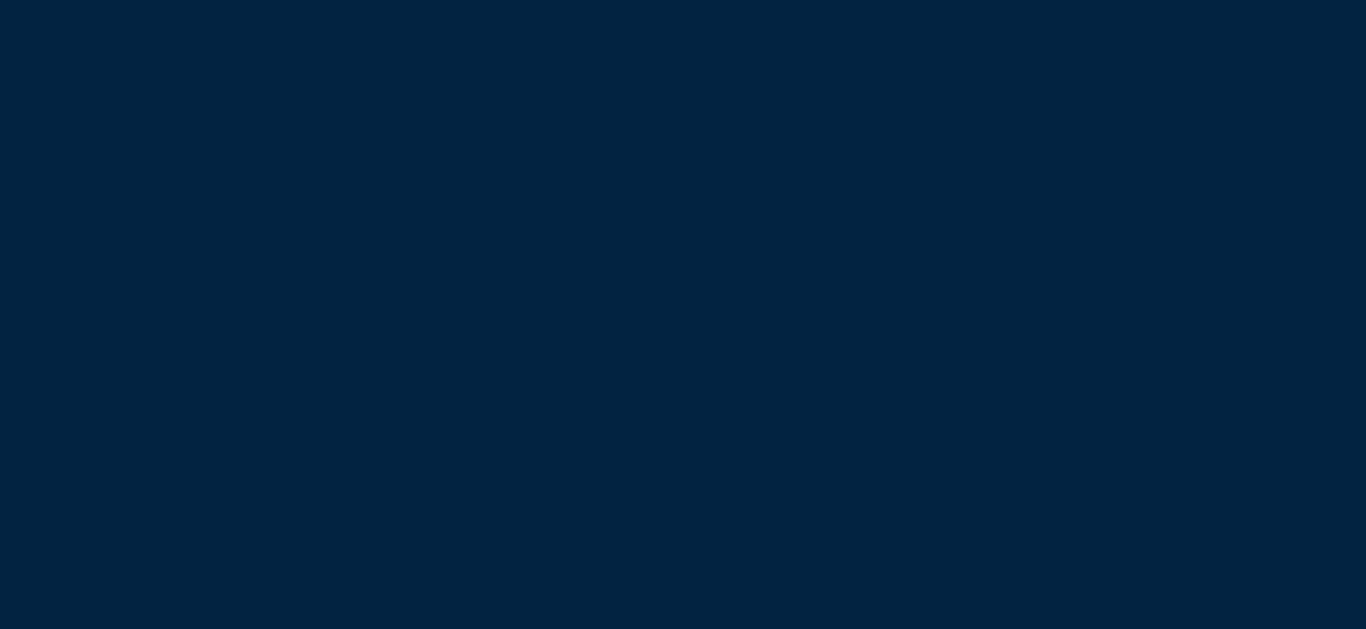 scroll, scrollTop: 0, scrollLeft: 0, axis: both 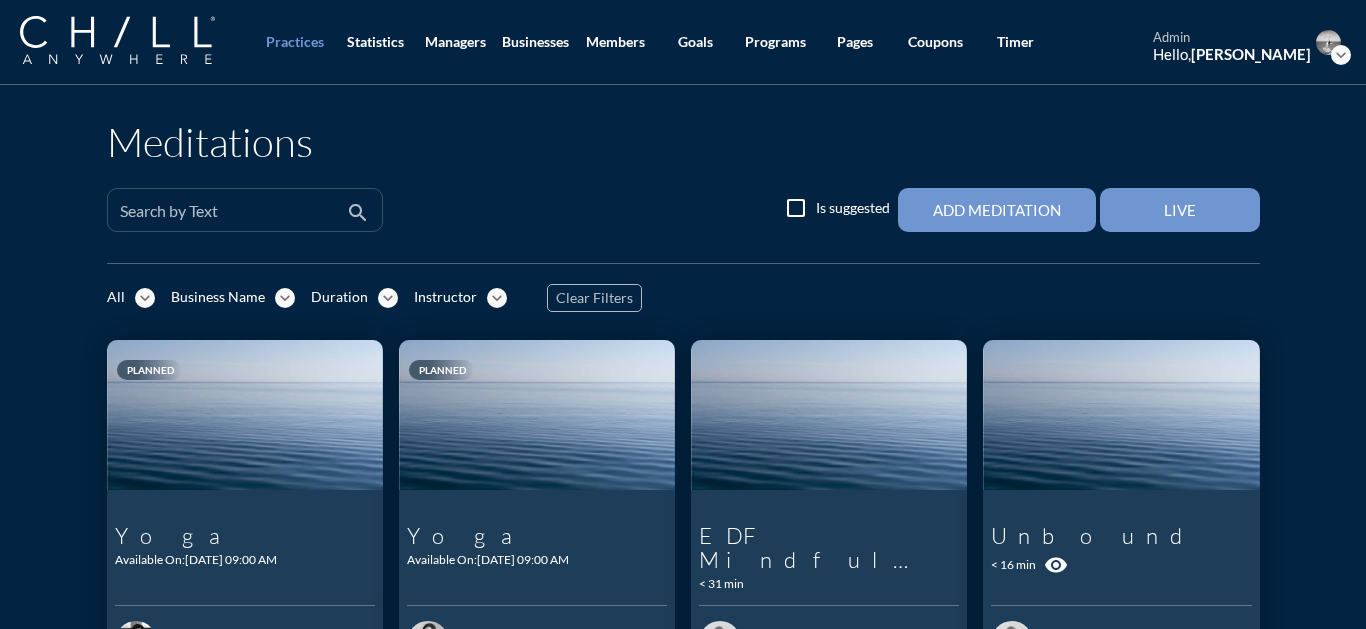 click at bounding box center [231, 218] 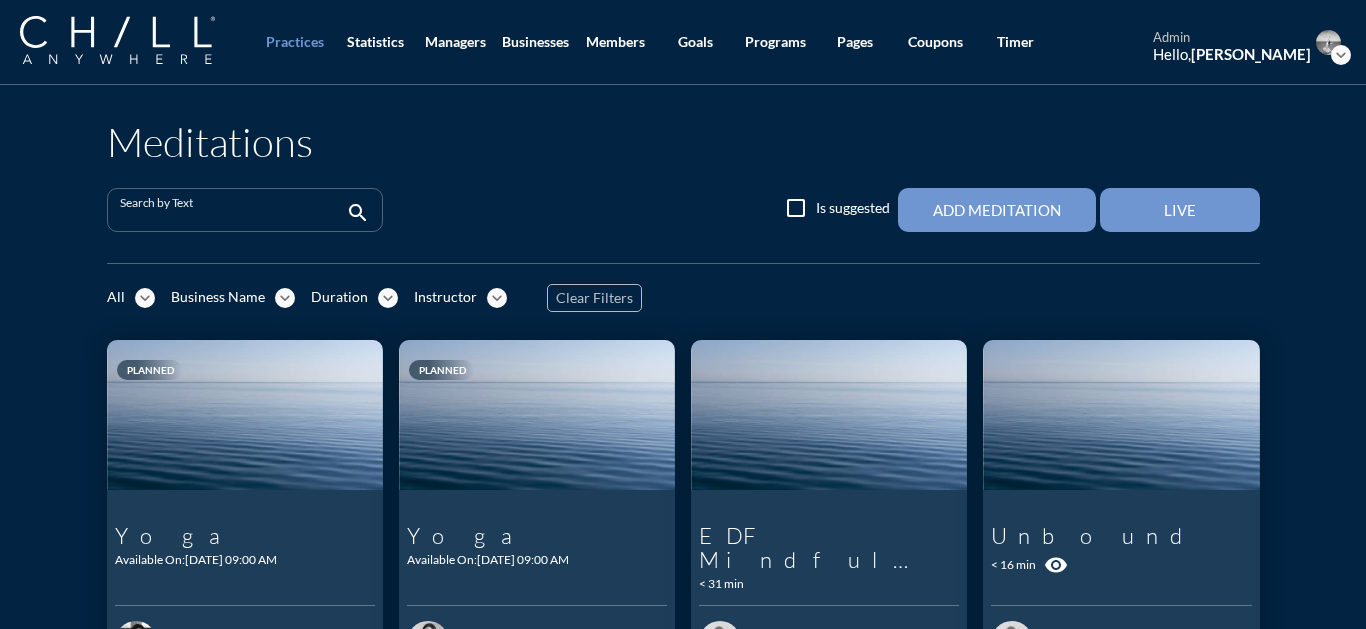 paste on "Radiate and Shine" 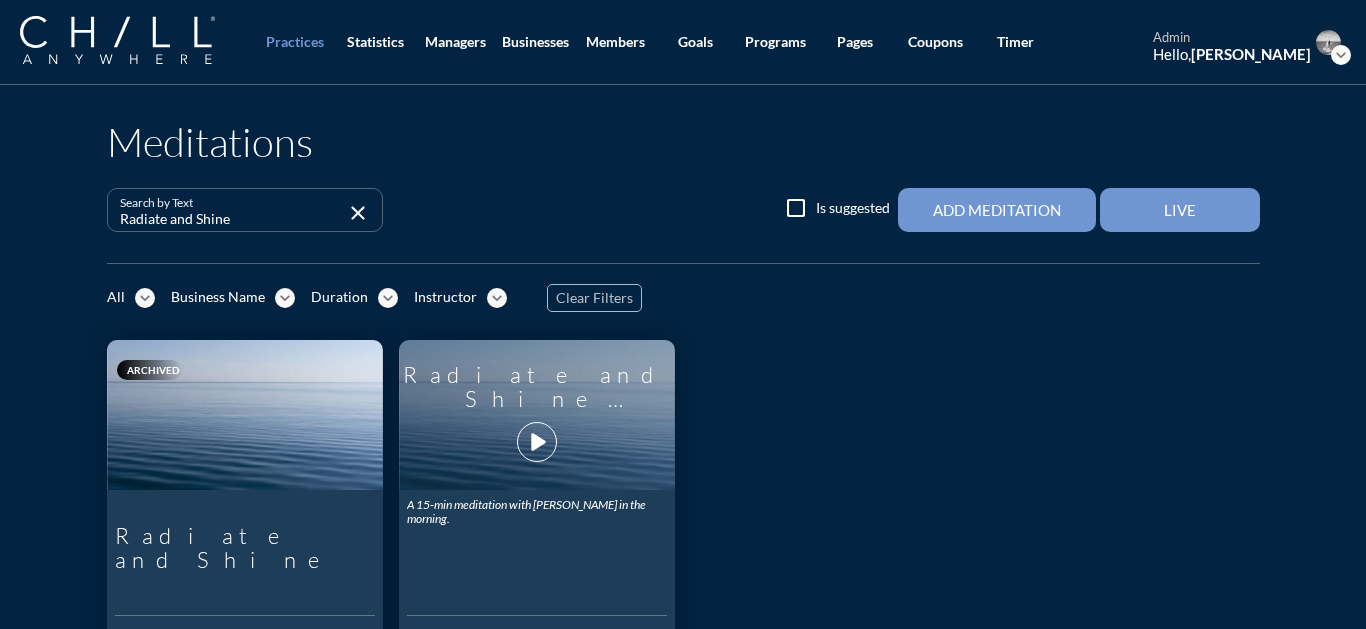 type on "Radiate and Shine" 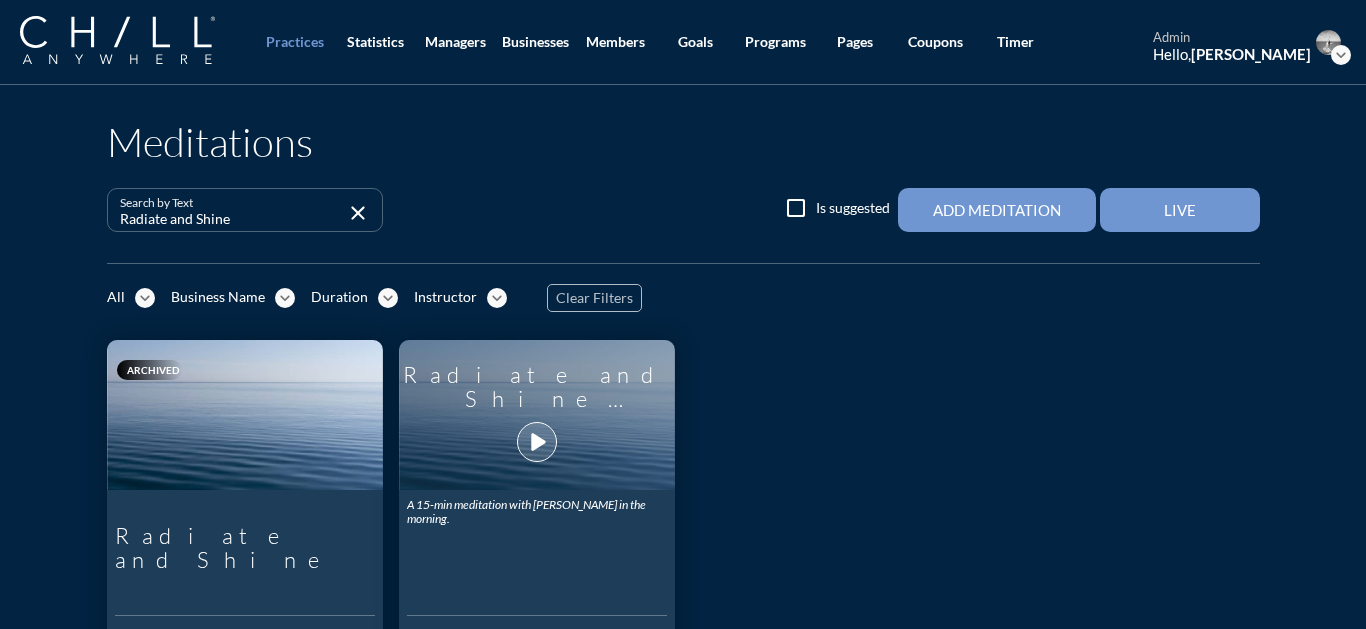click on "play_arrow" at bounding box center (537, 442) 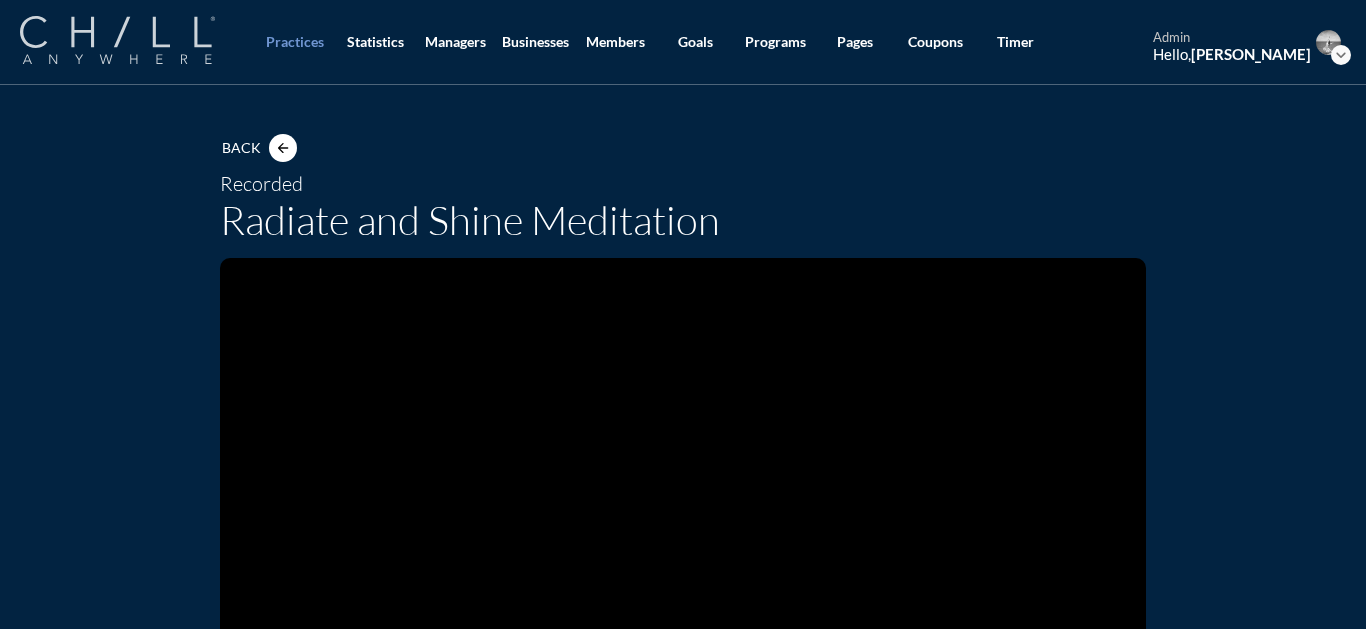 click at bounding box center (117, 40) 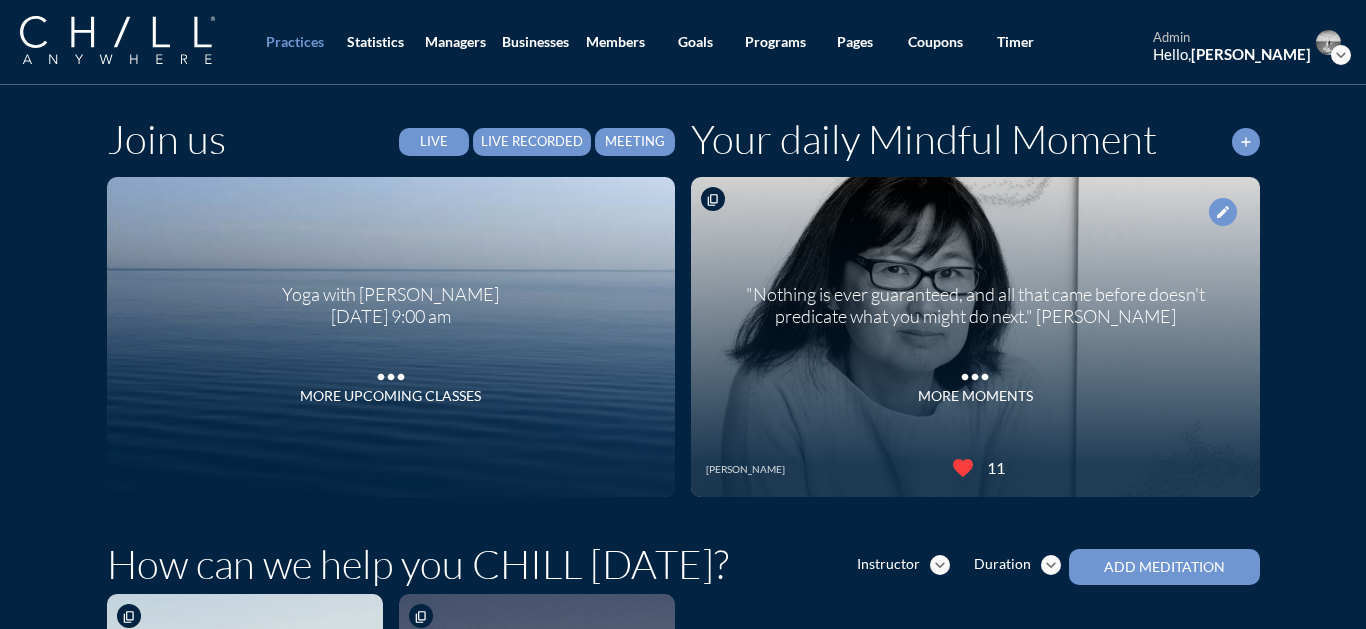 click on "Live Recorded" at bounding box center [532, 142] 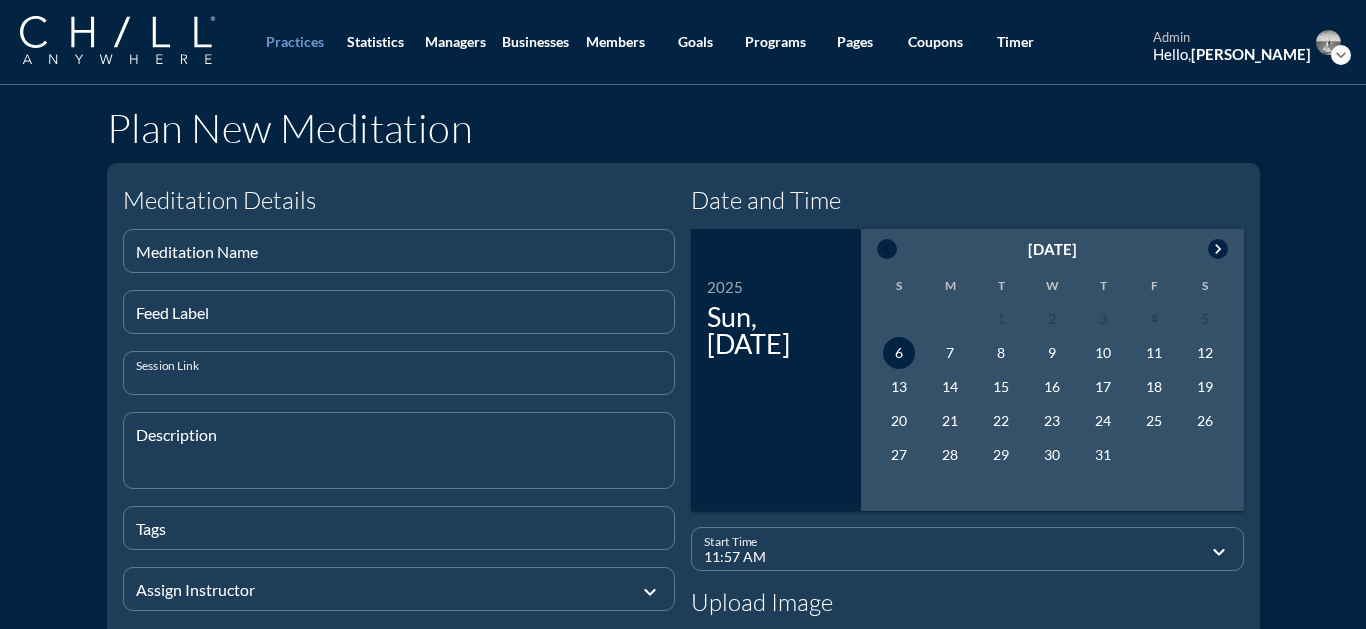 click at bounding box center [399, 381] 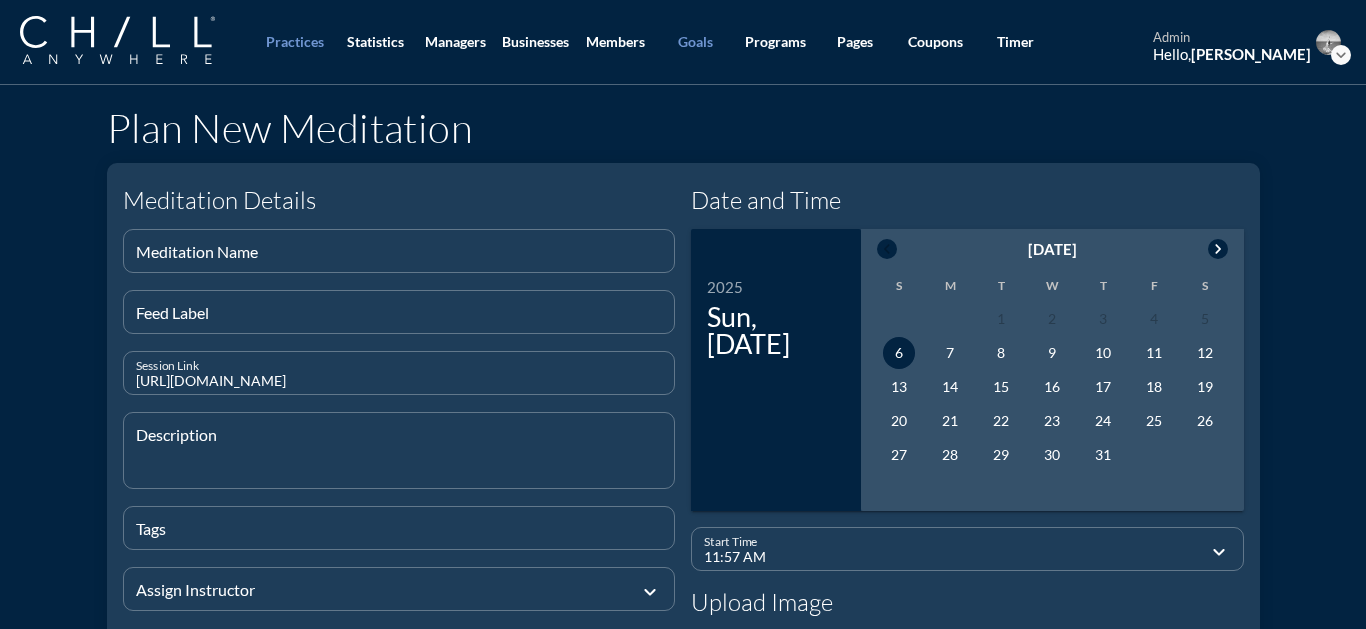 type on "[URL][DOMAIN_NAME]" 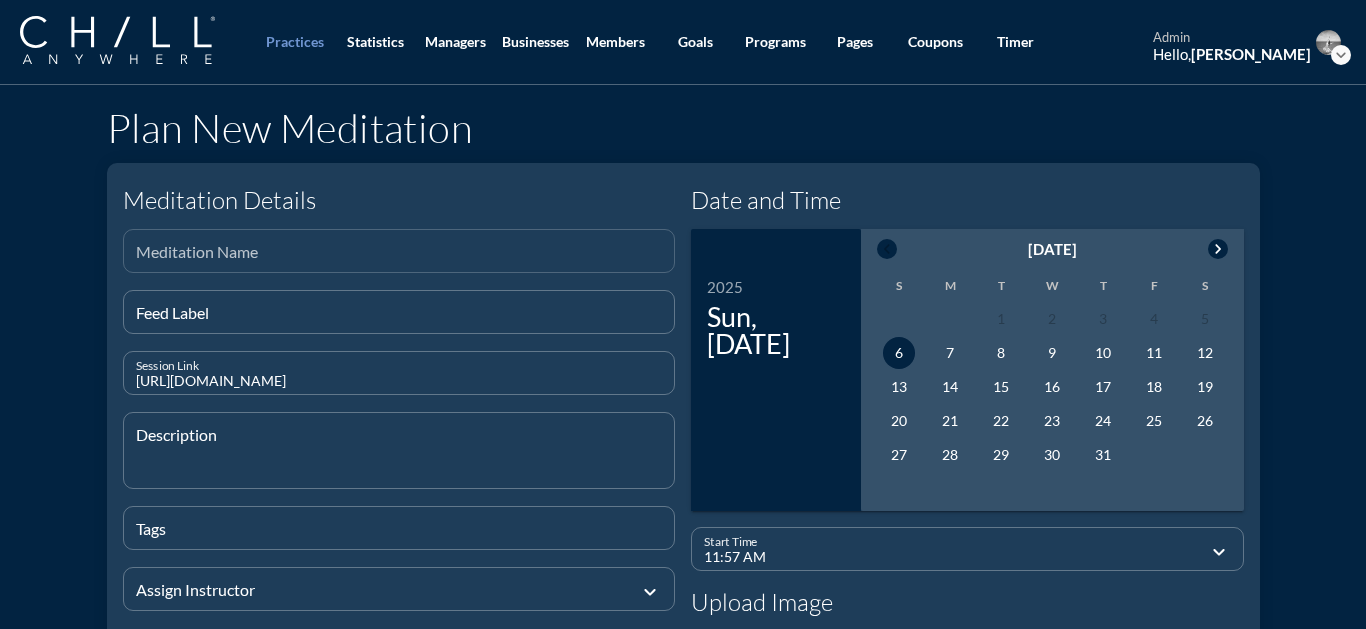 click on "Meditation Name" at bounding box center [399, 251] 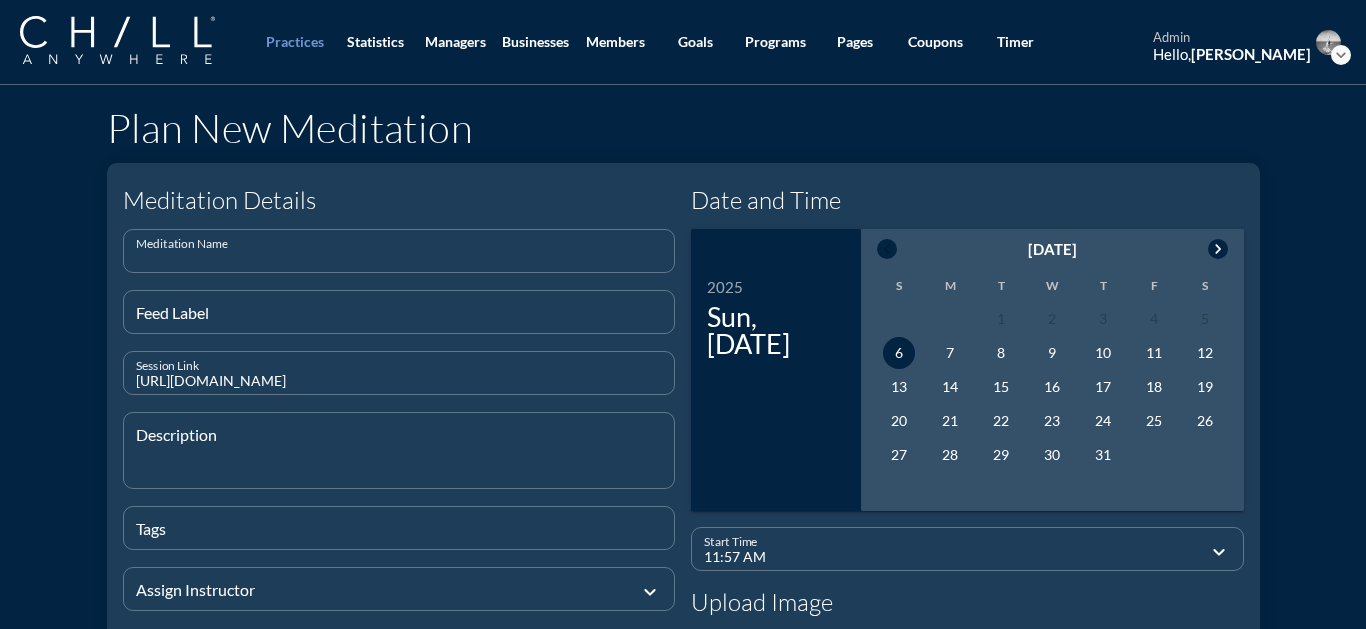 paste on "Radiate and Shine" 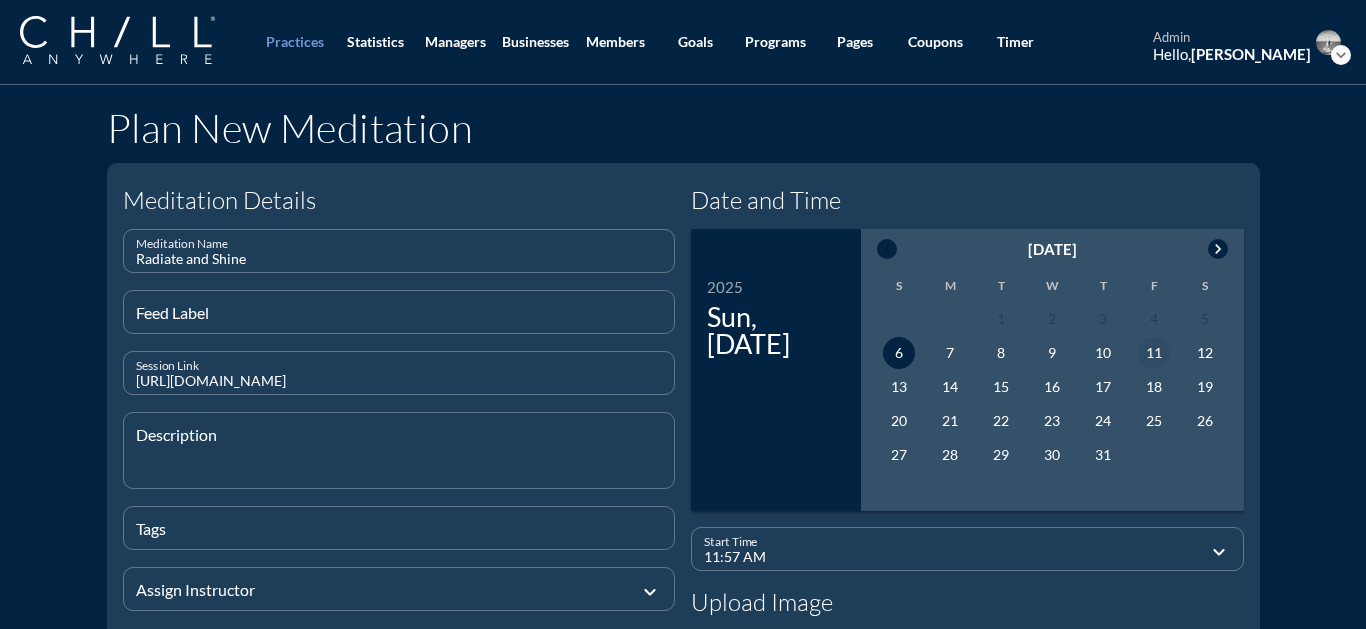type on "Radiate and Shine" 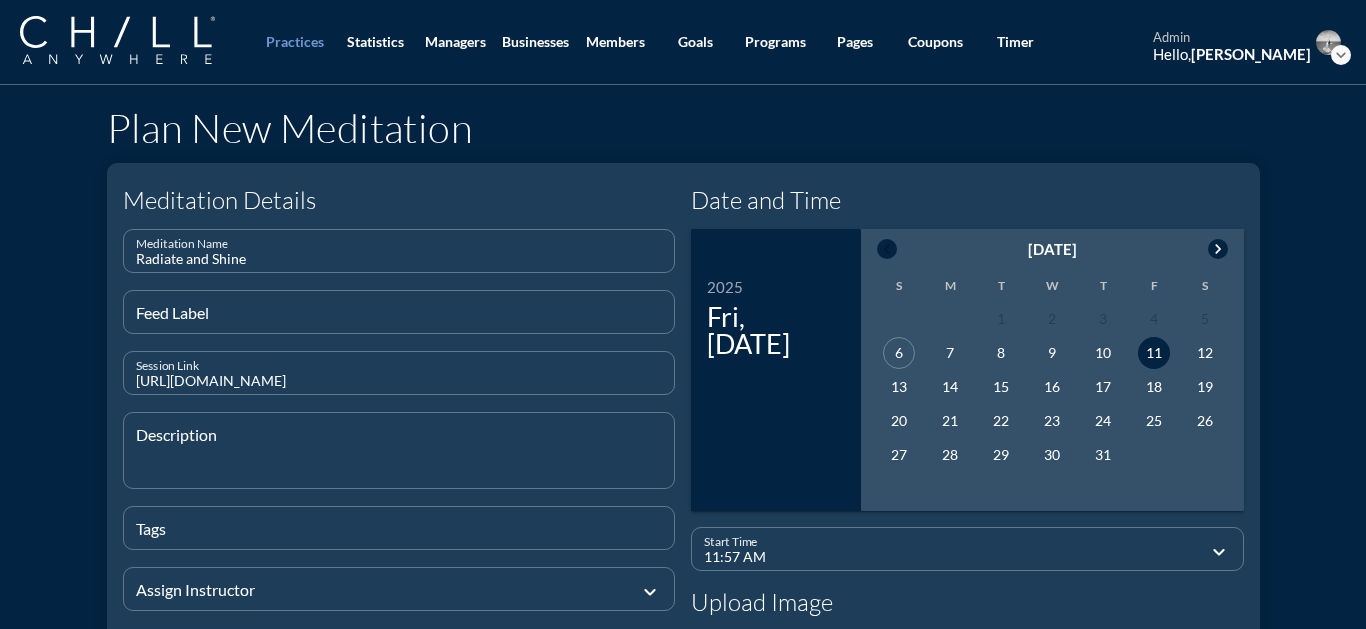 click on "11:57 AM" at bounding box center (953, 557) 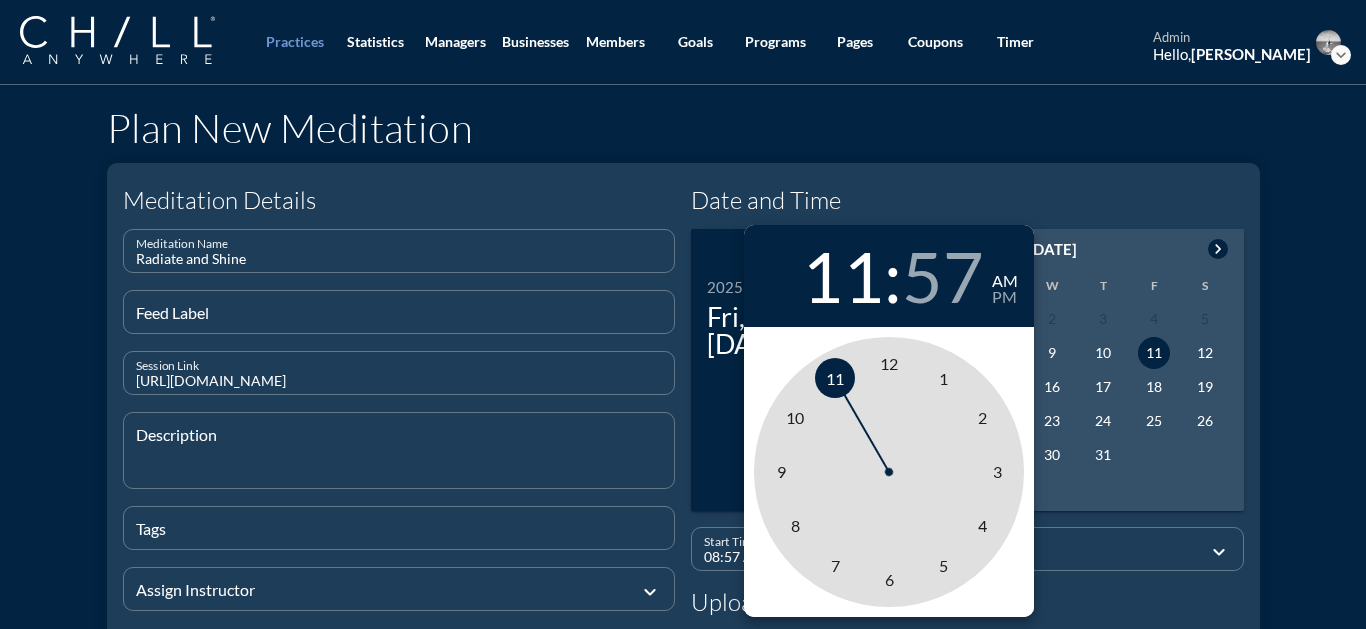 click on "8" at bounding box center [795, 526] 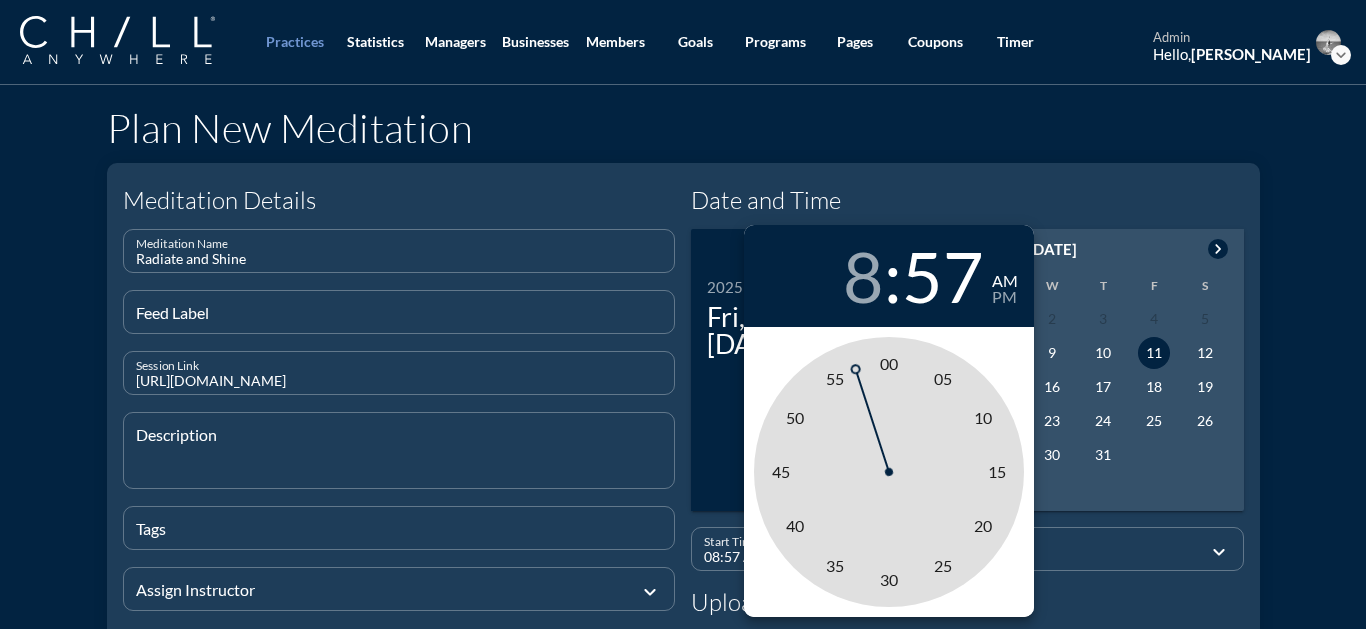 type on "08:00 AM" 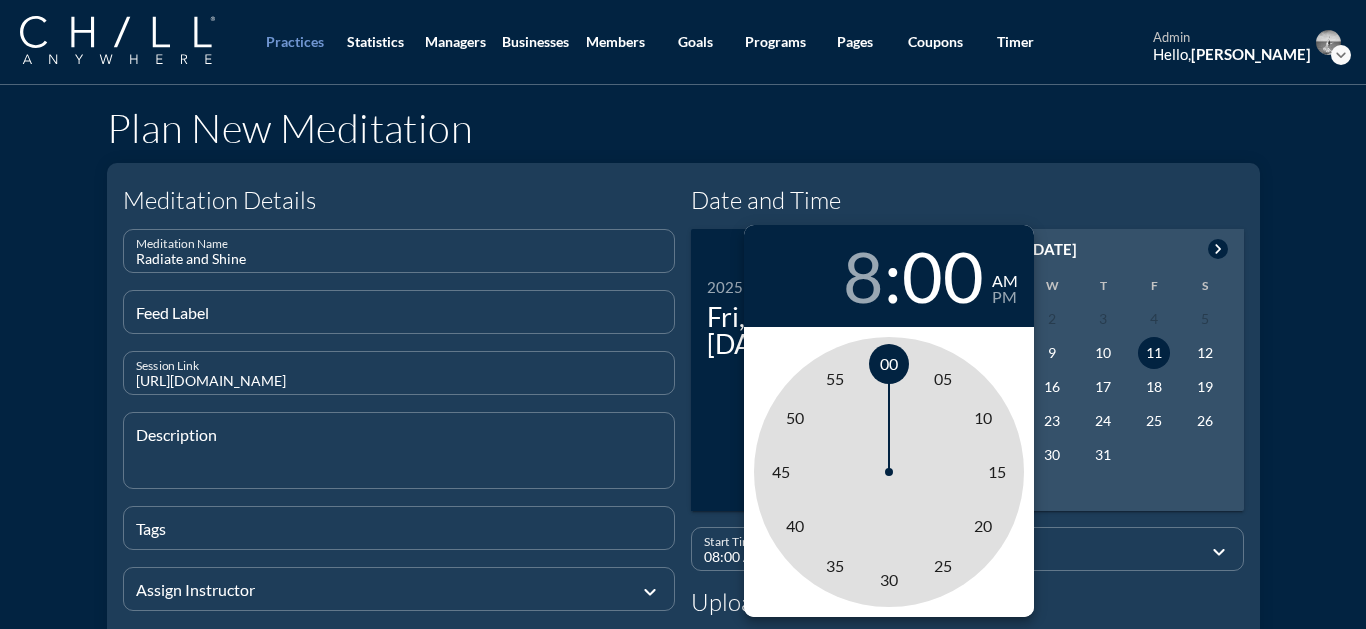 click on "00" at bounding box center (889, 363) 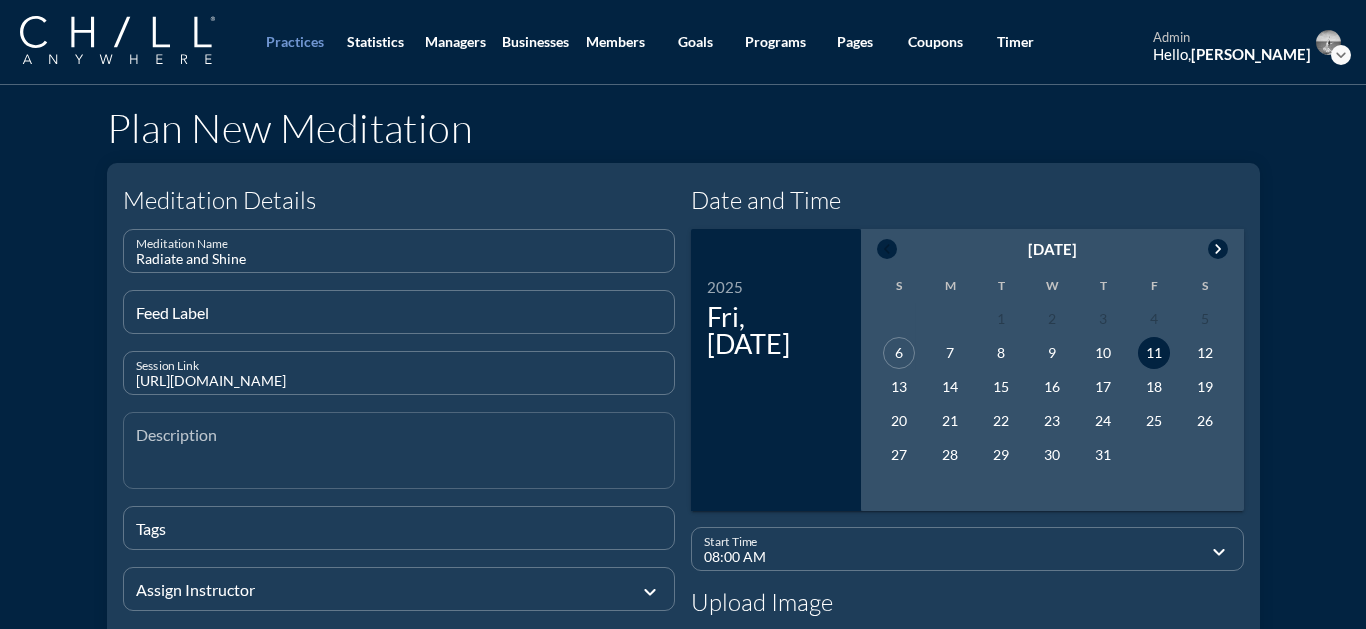click at bounding box center [405, 462] 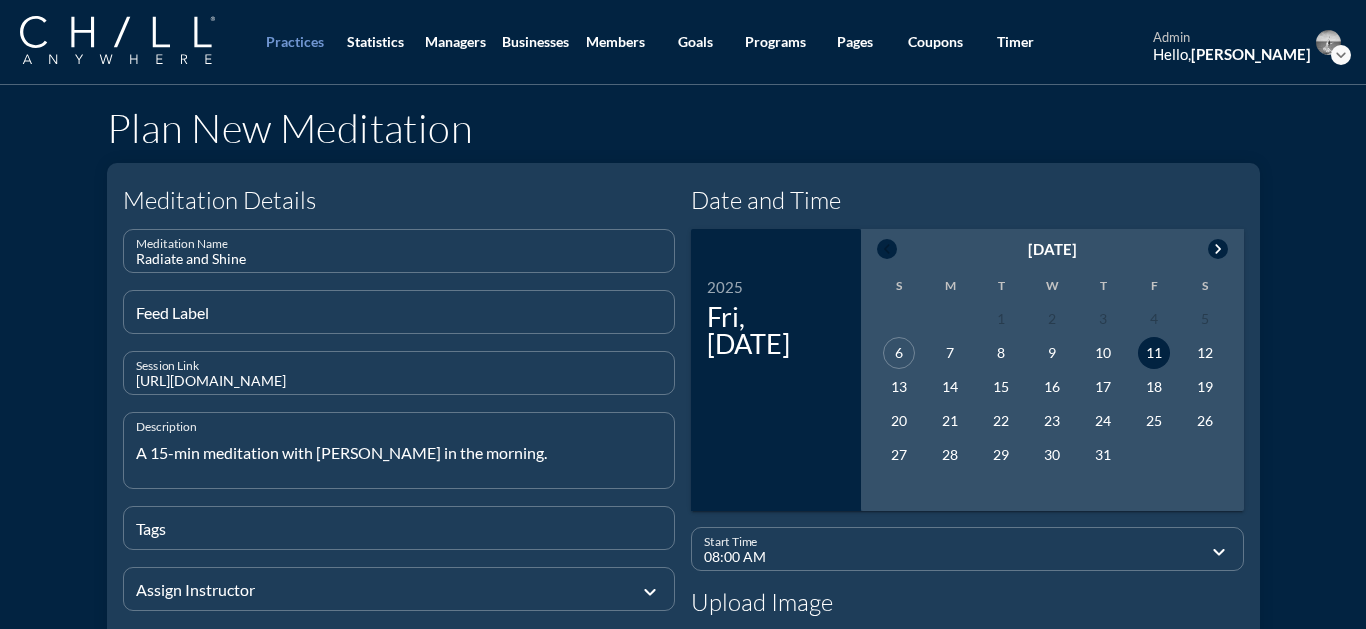 type on "A 15-min meditation with [PERSON_NAME] in the morning." 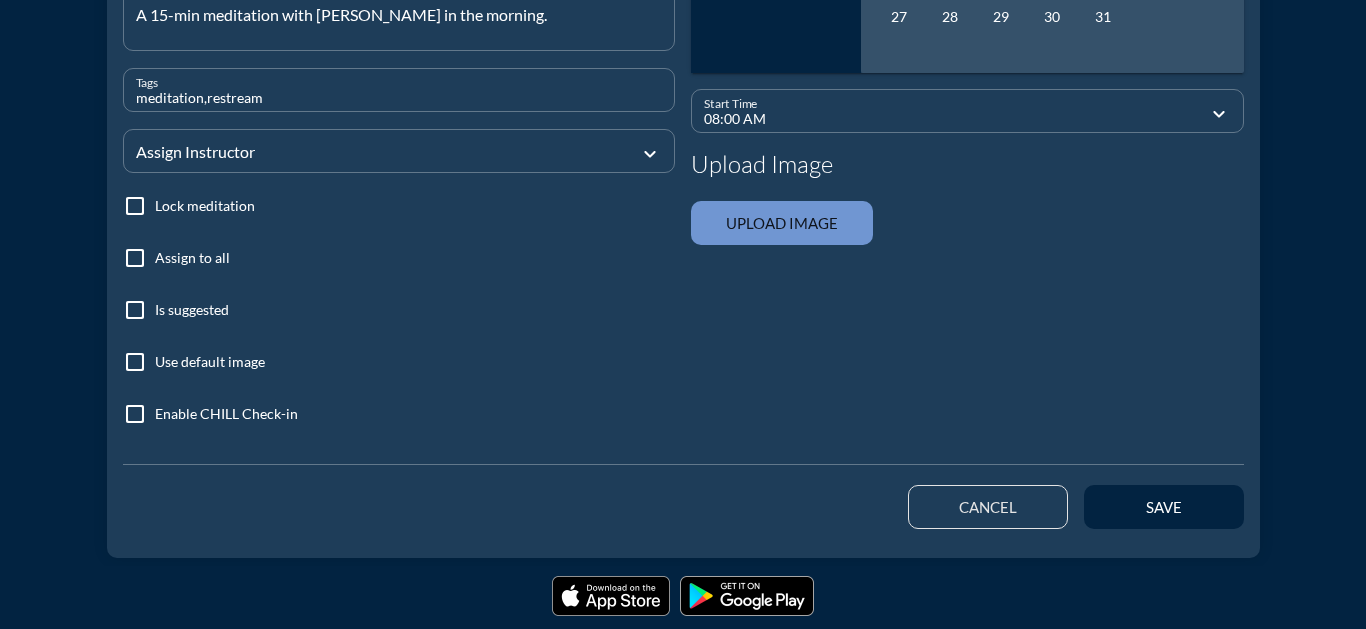 scroll, scrollTop: 475, scrollLeft: 0, axis: vertical 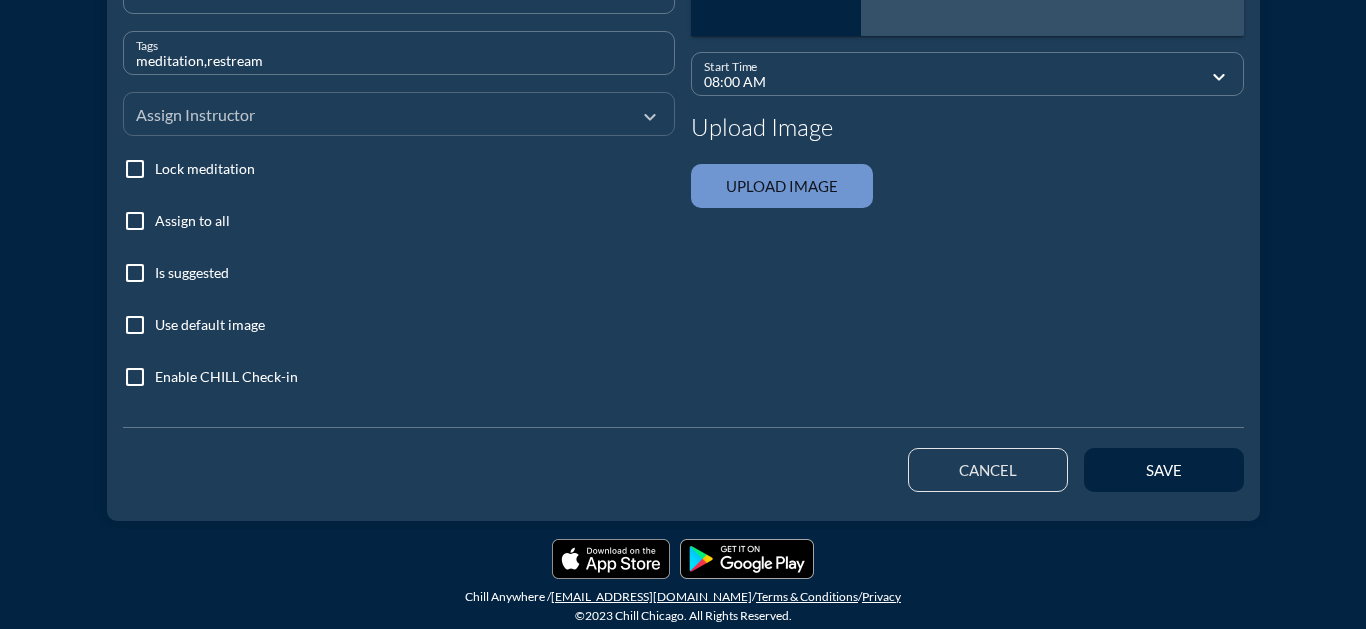 type on "meditation,restream" 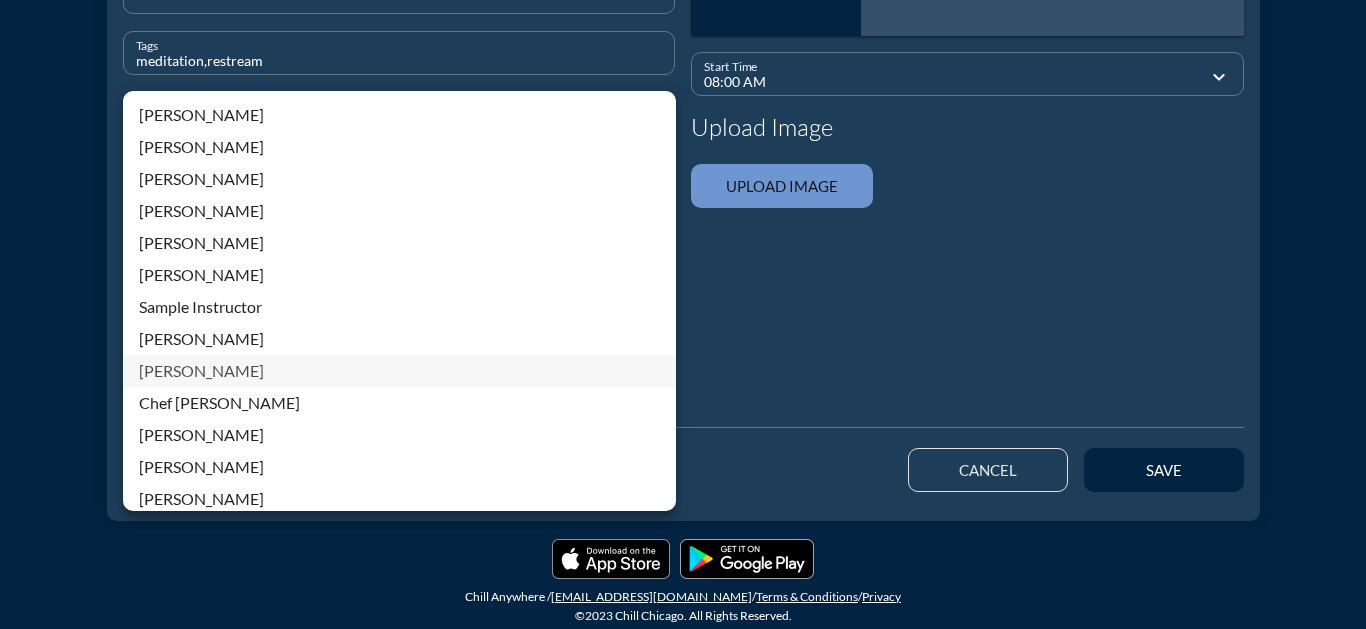scroll, scrollTop: 428, scrollLeft: 0, axis: vertical 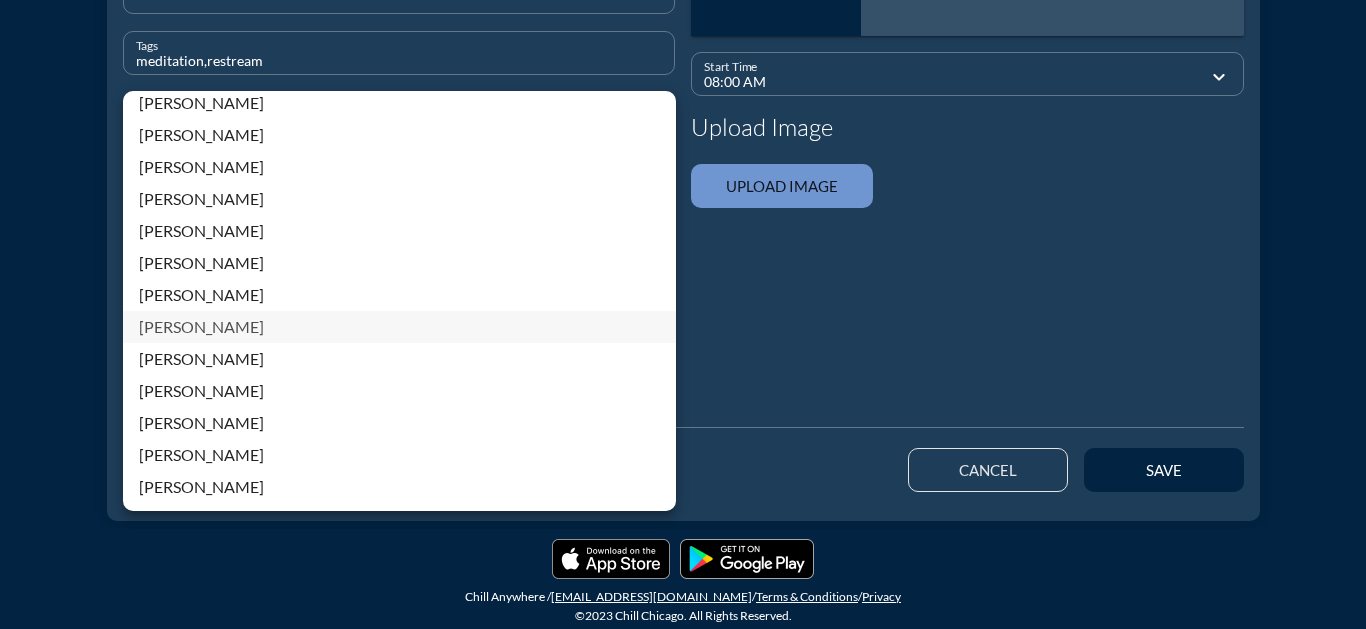 click on "[PERSON_NAME]" at bounding box center (399, 327) 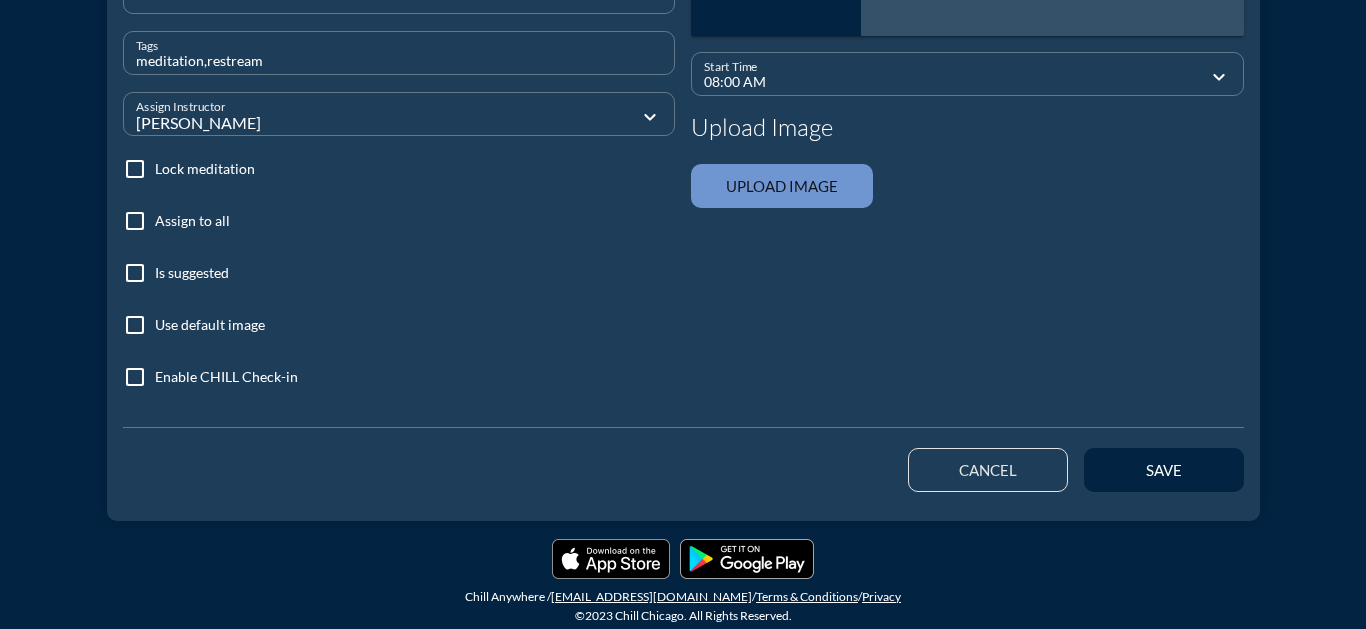 click at bounding box center (135, 221) 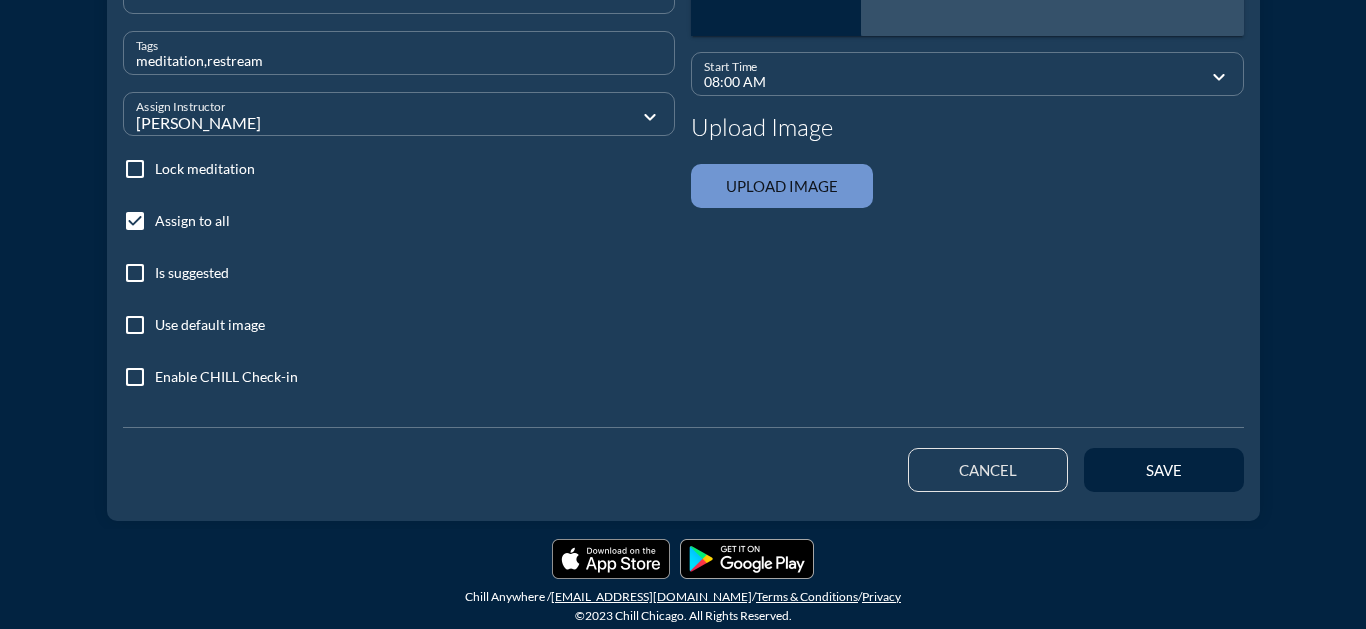 click at bounding box center [135, 325] 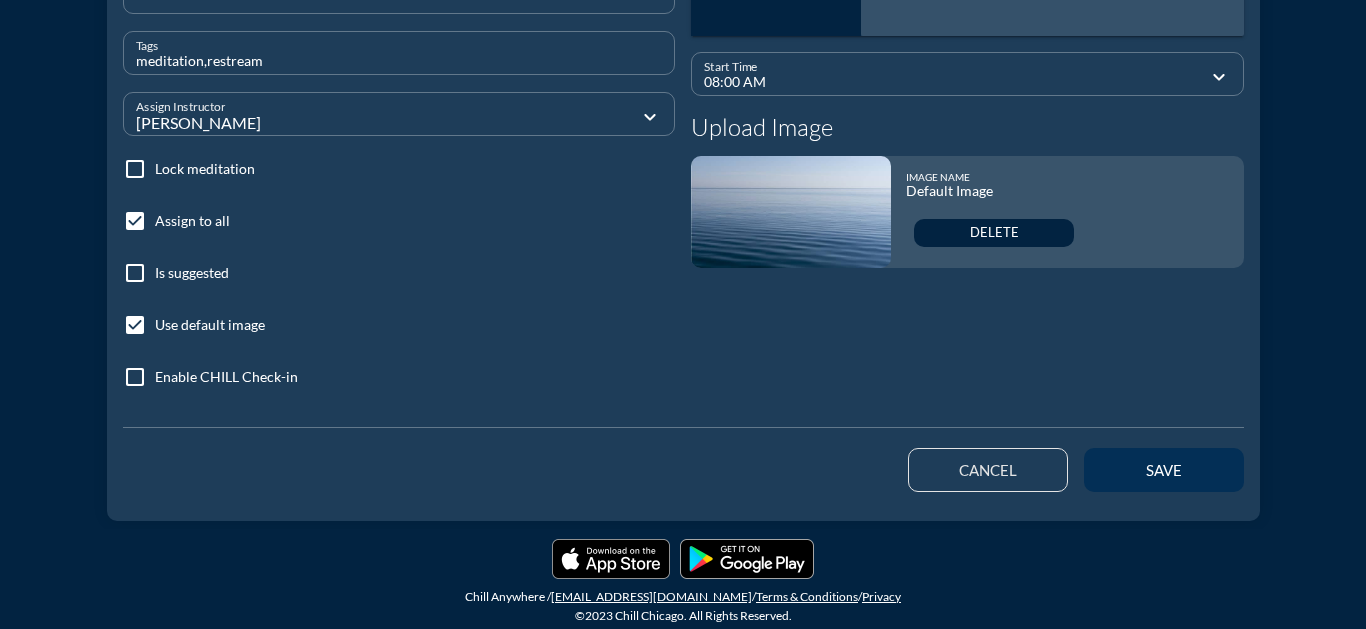 click on "save" at bounding box center [1164, 470] 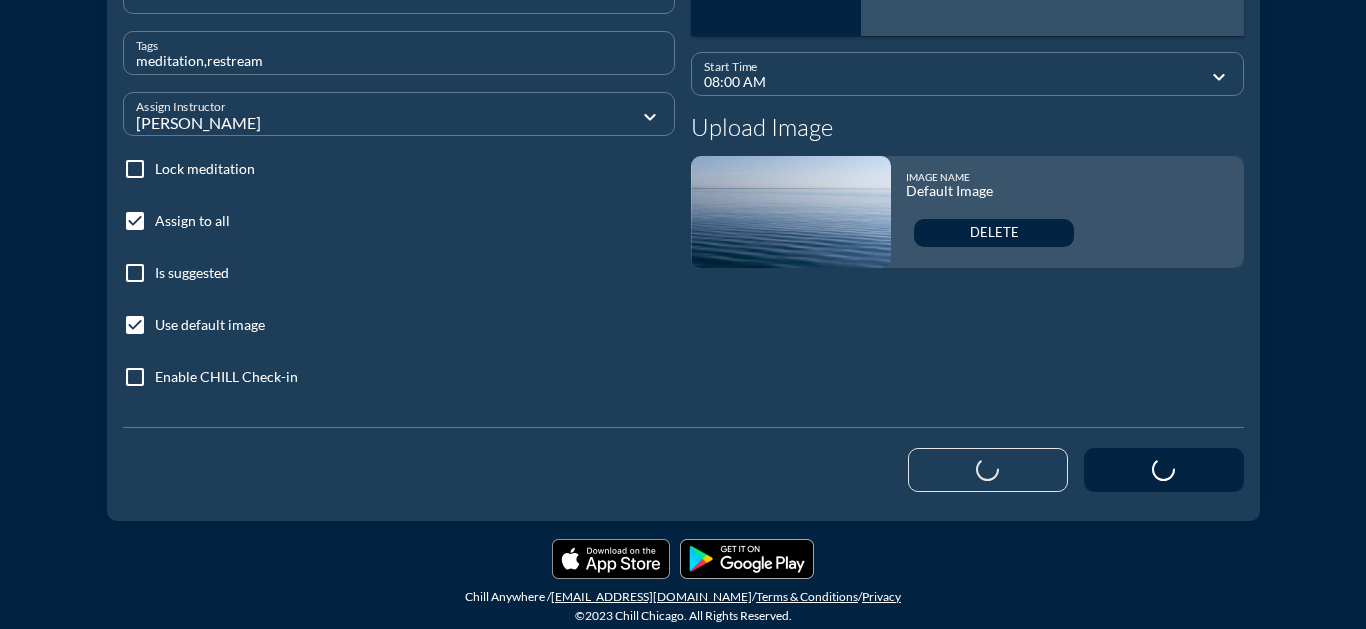 type 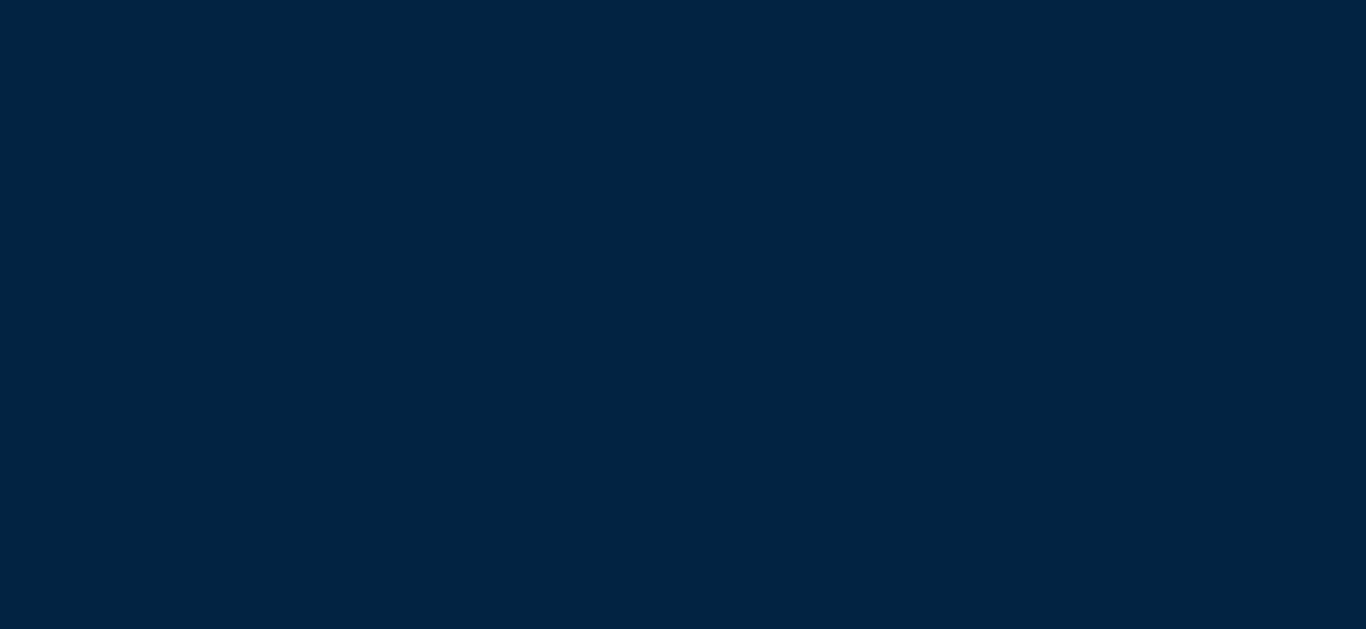 scroll, scrollTop: 0, scrollLeft: 0, axis: both 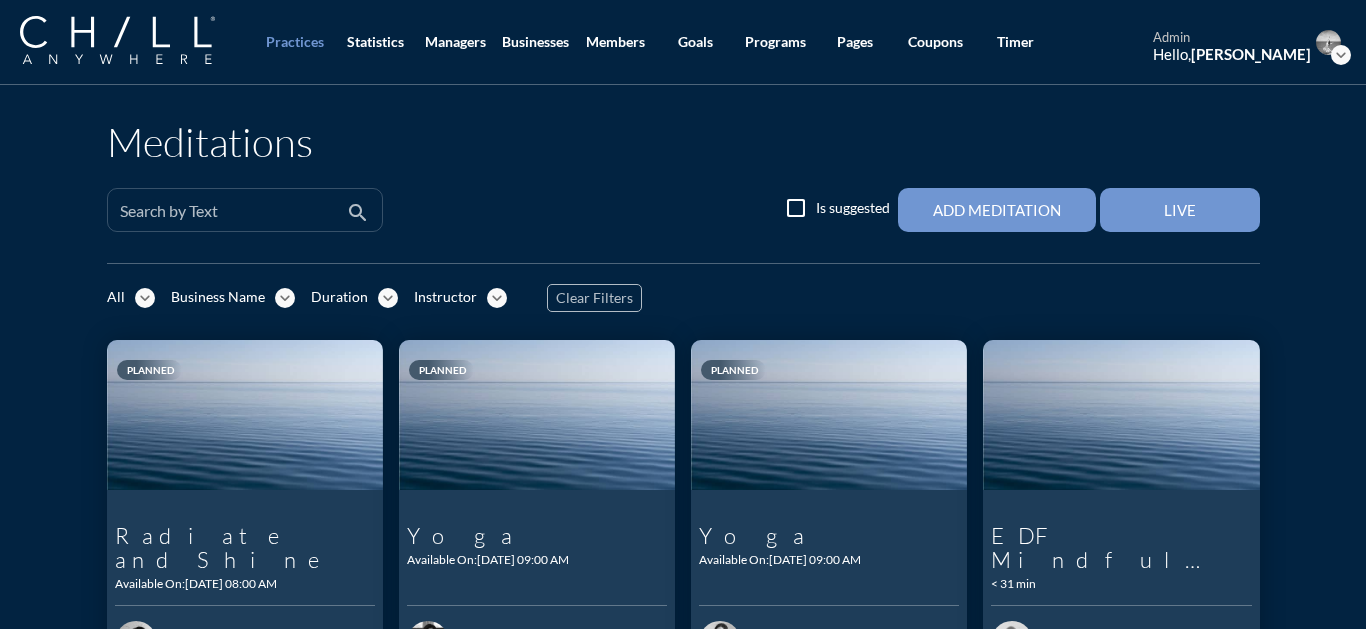 click at bounding box center [231, 218] 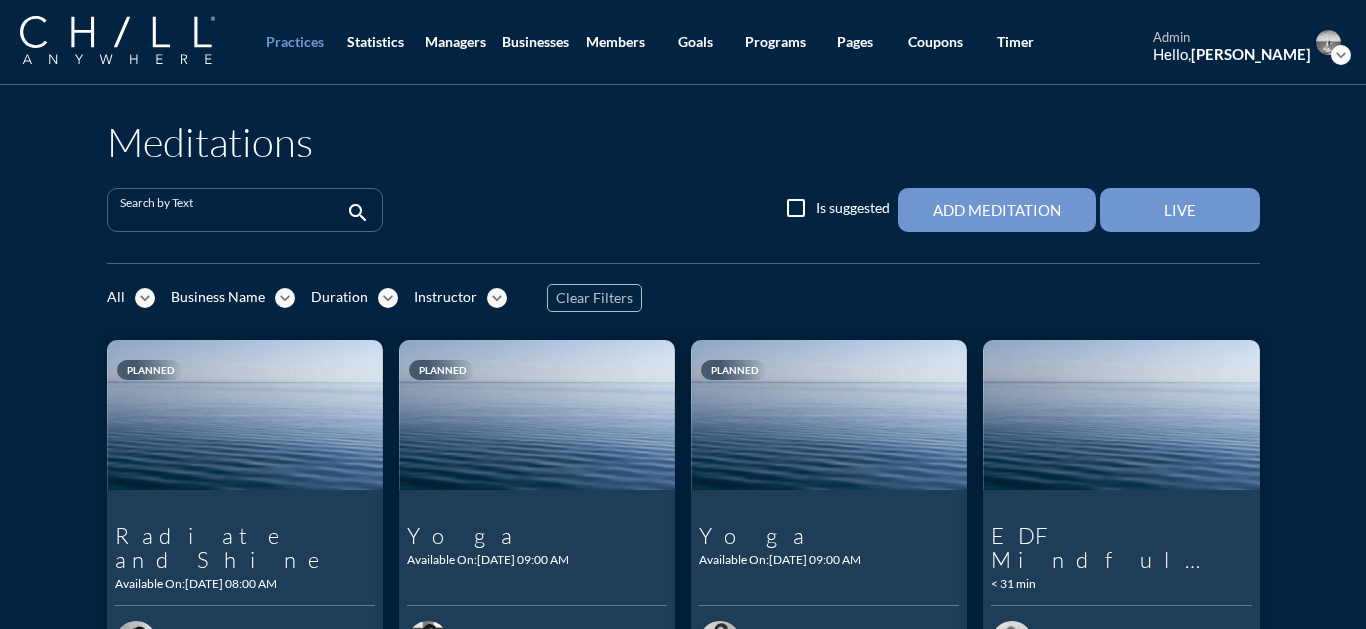 paste on "Awaken Your Radiance" 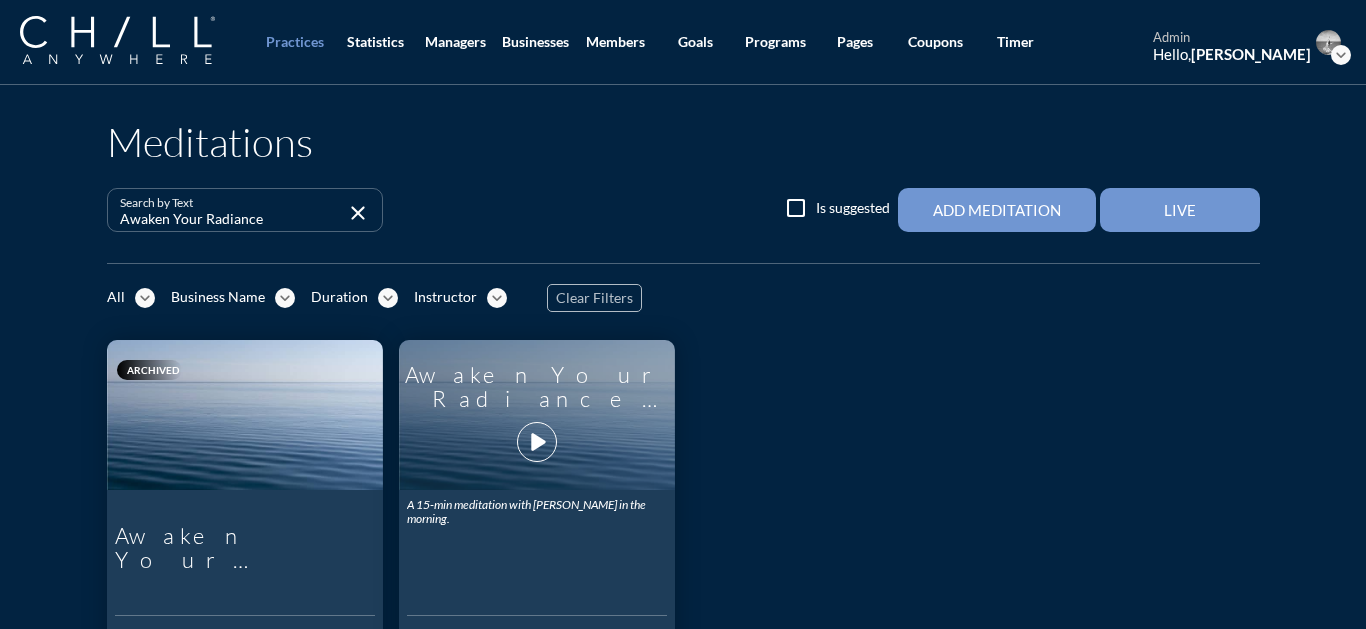 type on "Awaken Your Radiance" 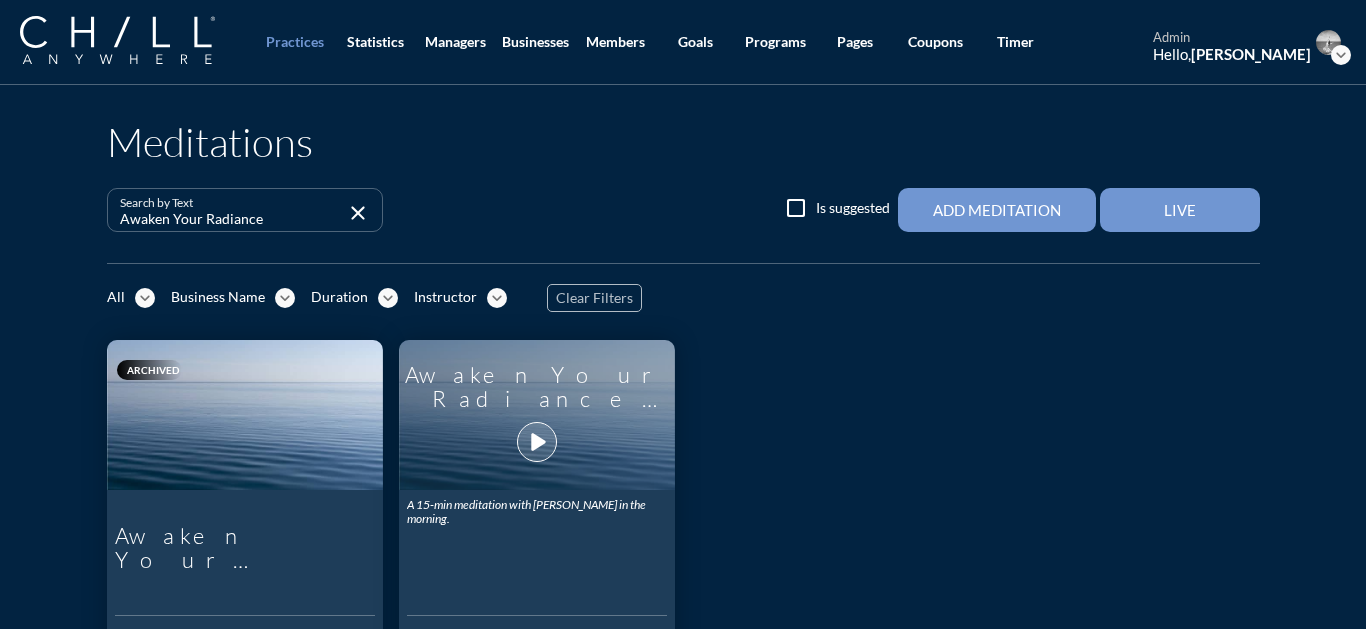 click on "play_arrow" at bounding box center (537, 442) 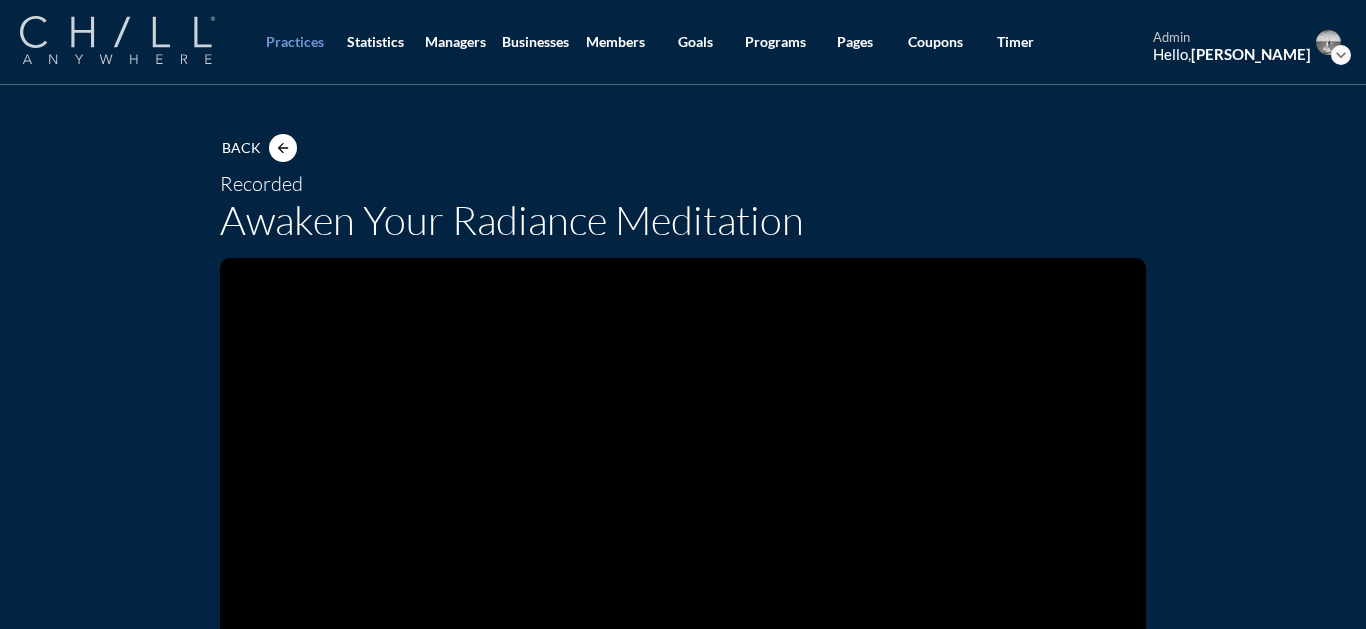 click at bounding box center [117, 40] 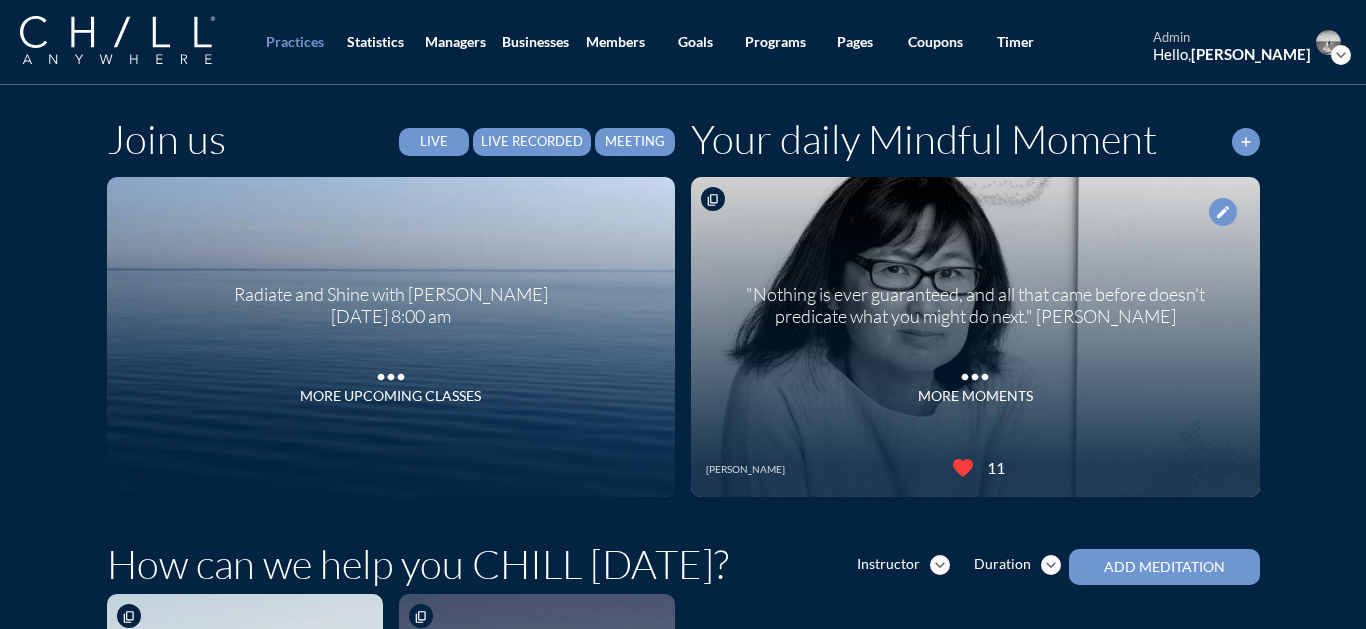 click on "Live Recorded" at bounding box center [532, 142] 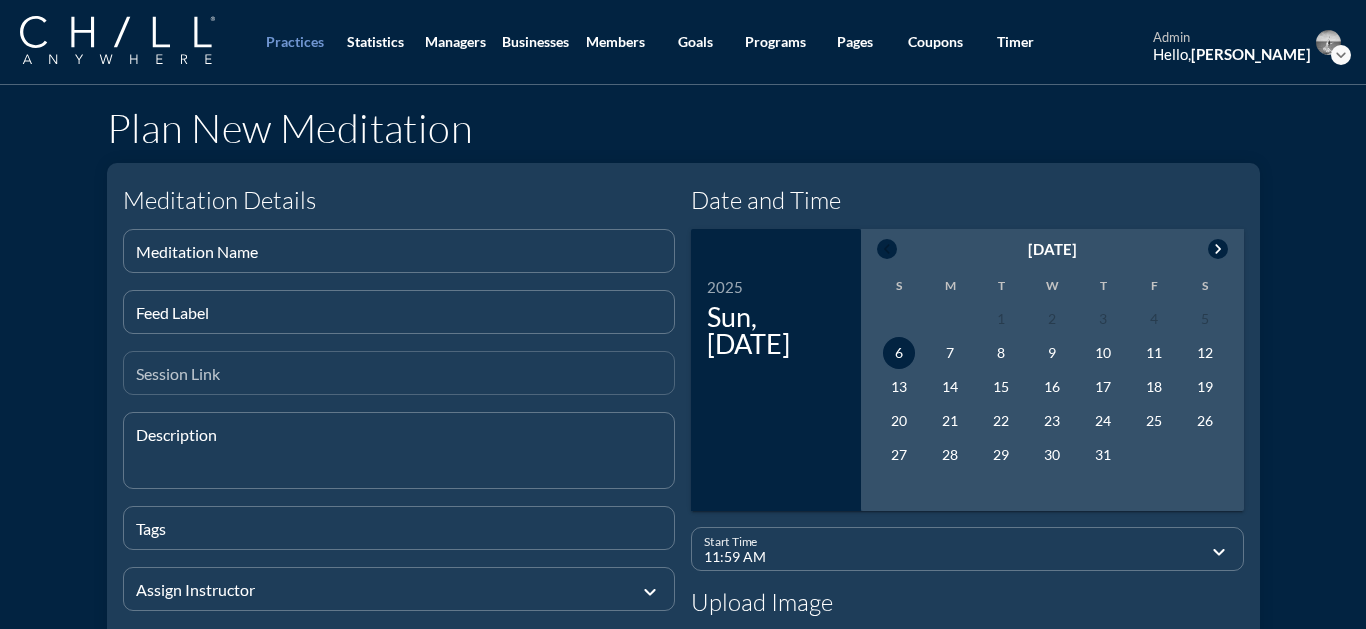 click at bounding box center (399, 381) 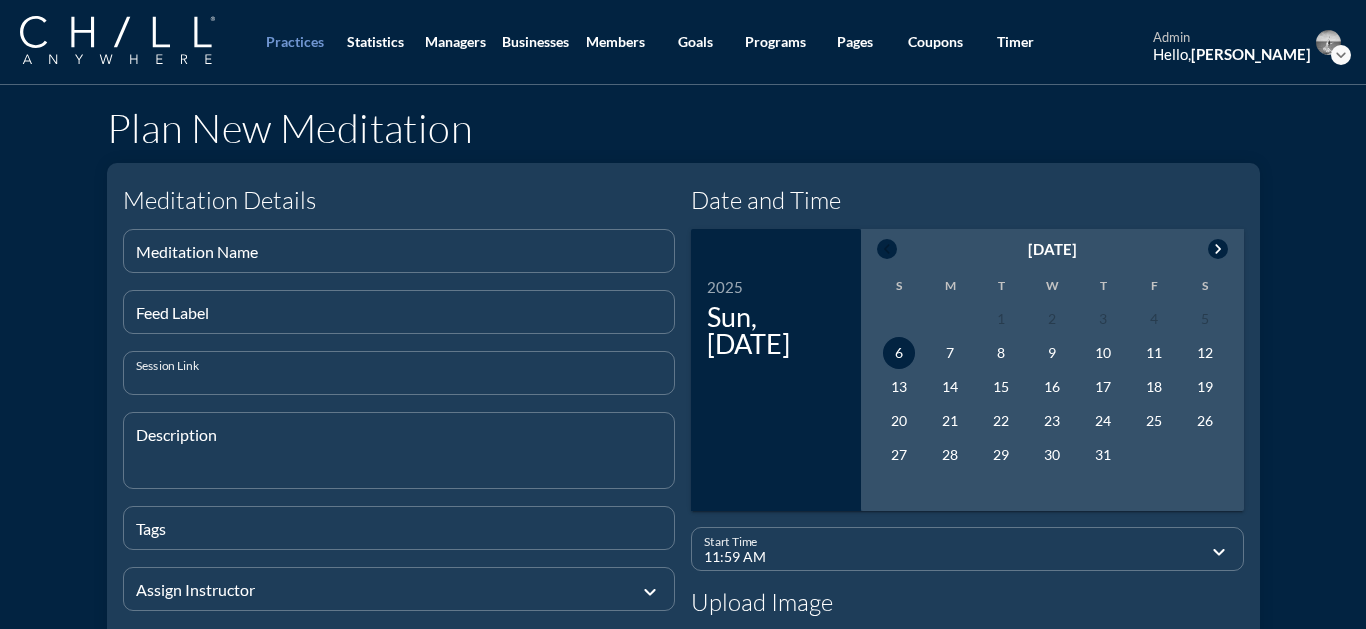 paste on "[URL][DOMAIN_NAME]" 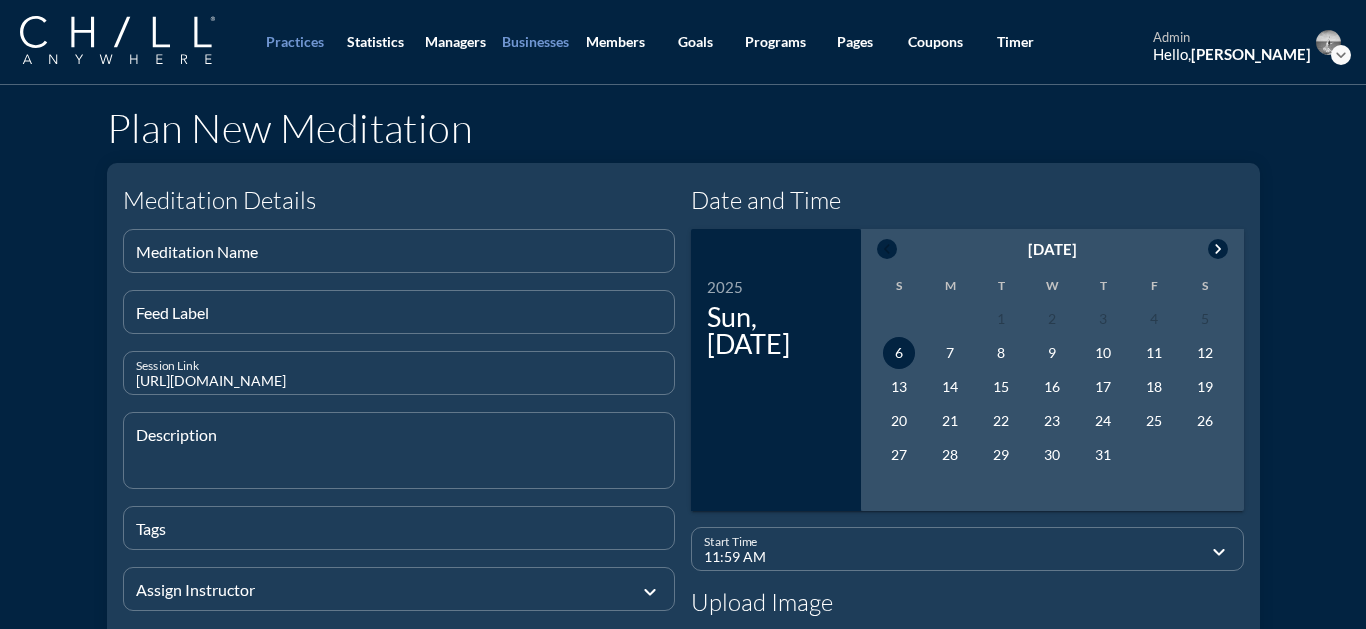 type on "[URL][DOMAIN_NAME]" 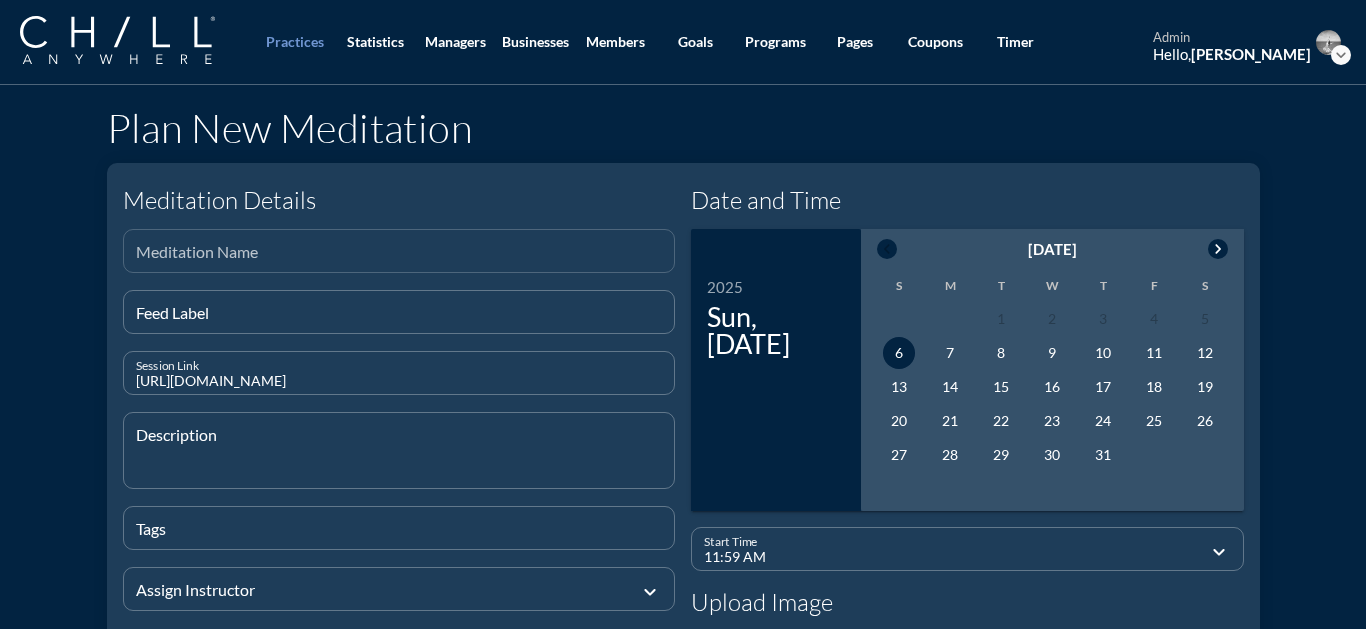 click at bounding box center [399, 259] 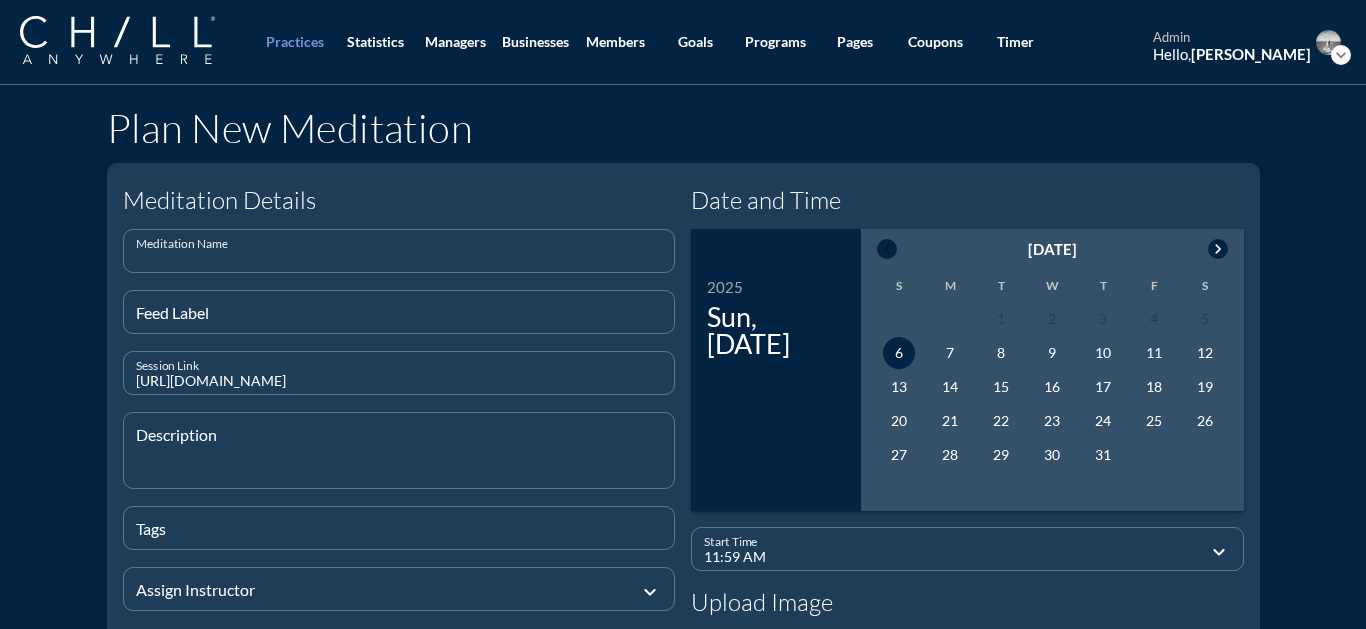 paste on "Awaken Your Radiance" 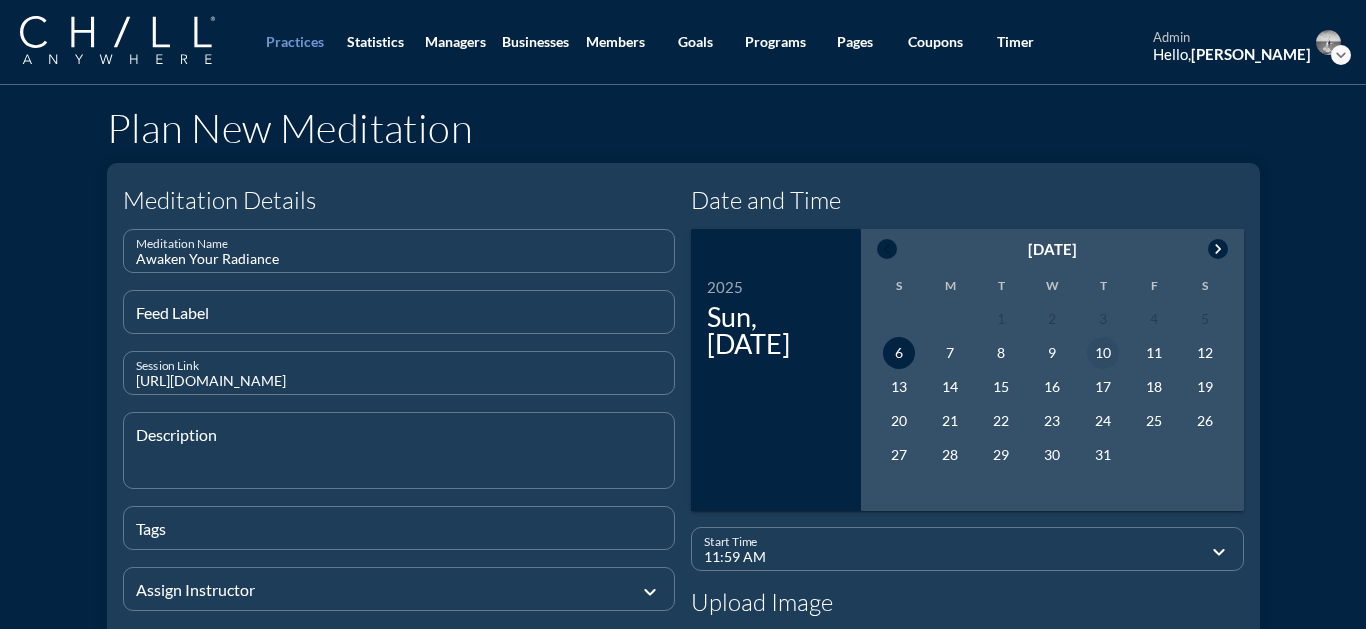 type on "Awaken Your Radiance" 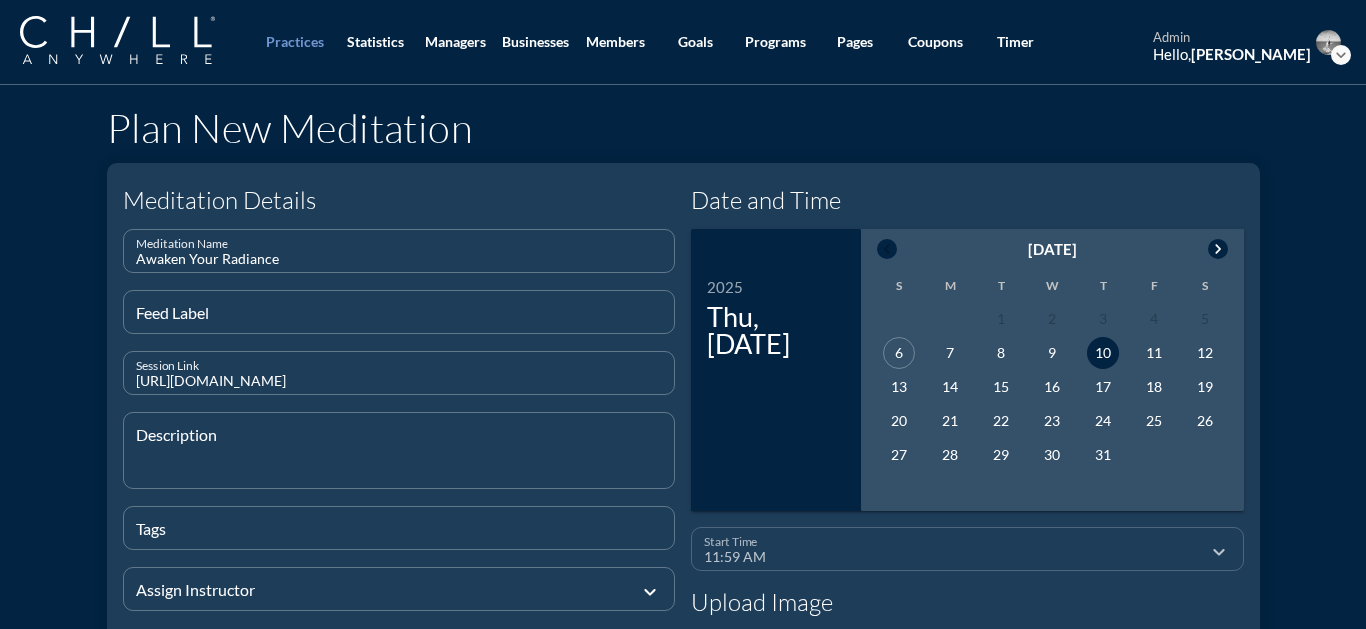 click on "11:59 AM" at bounding box center (953, 557) 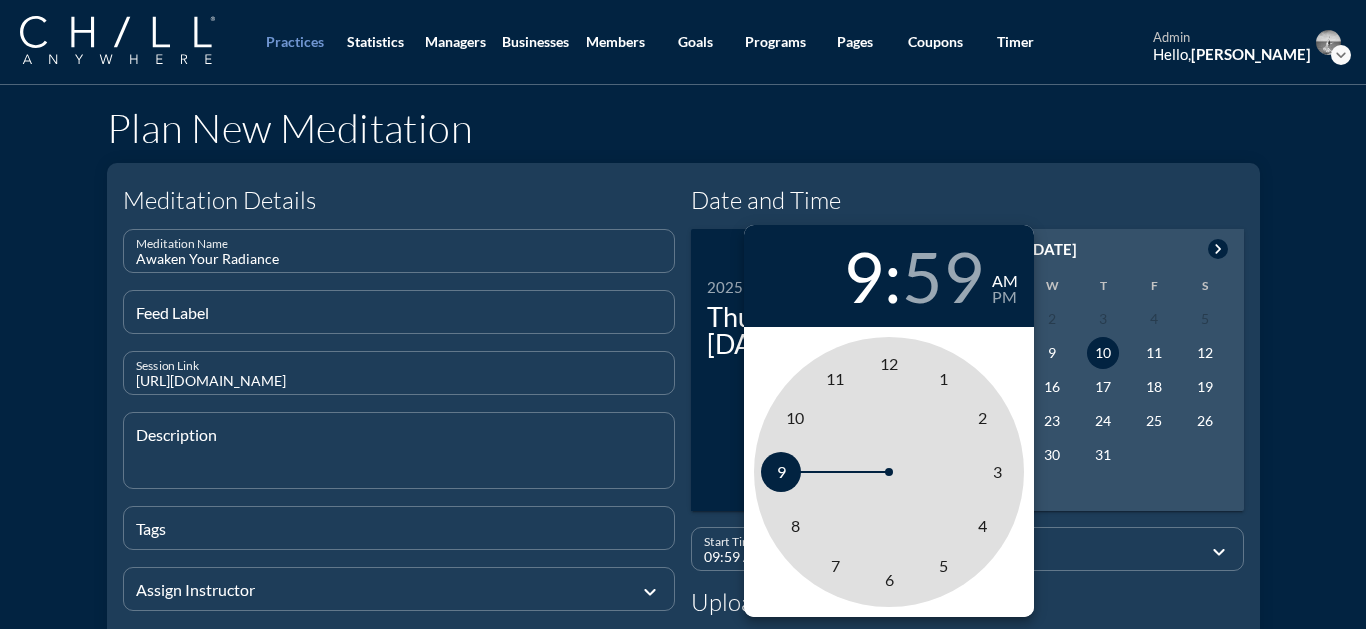 click on "9" at bounding box center (781, 471) 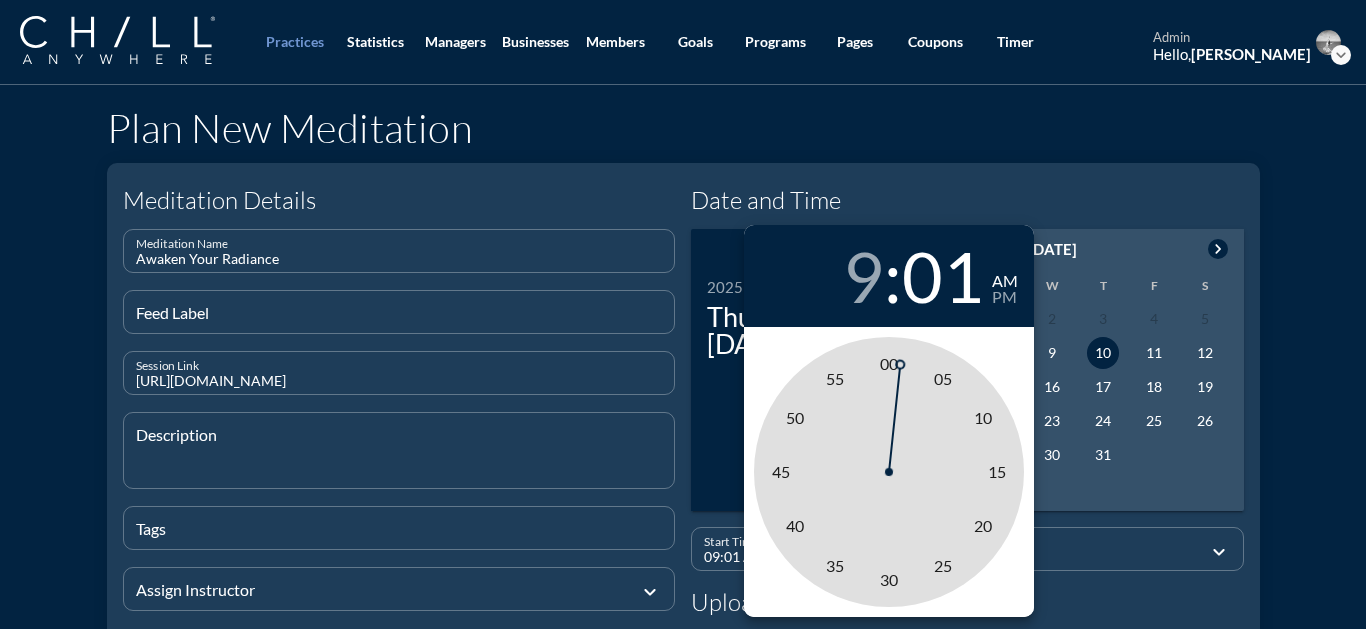 click on "00" at bounding box center [889, 363] 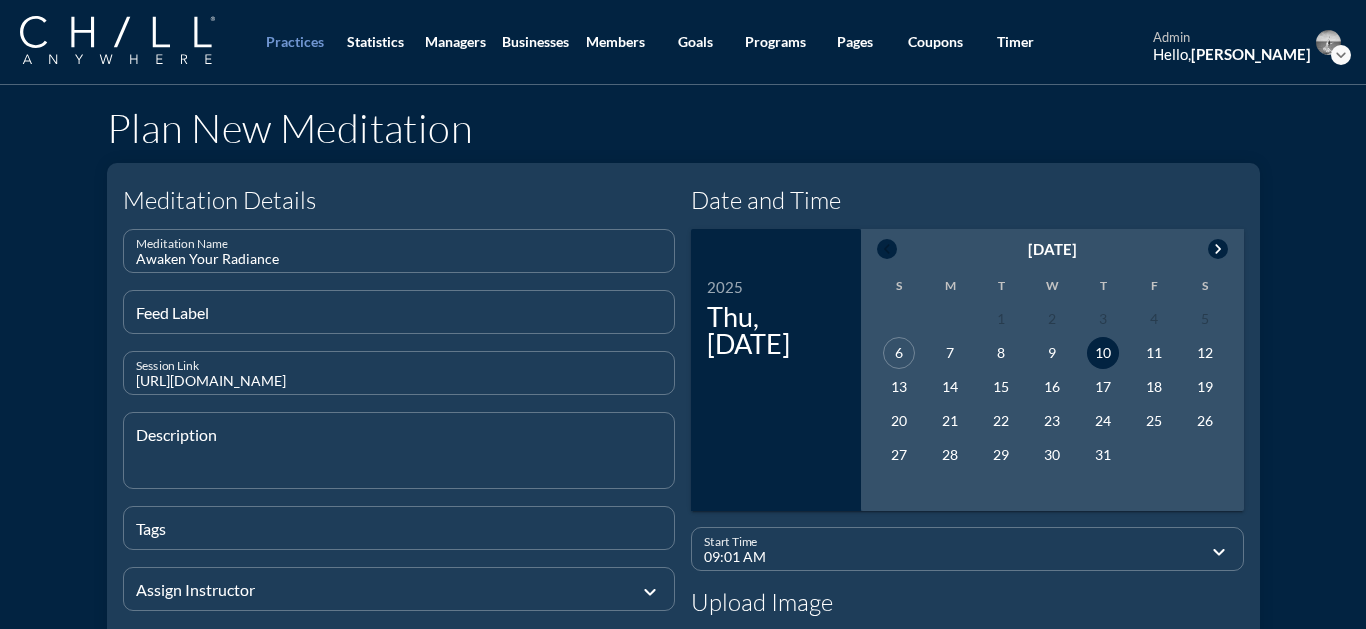 click on "09:01 AM" at bounding box center [953, 557] 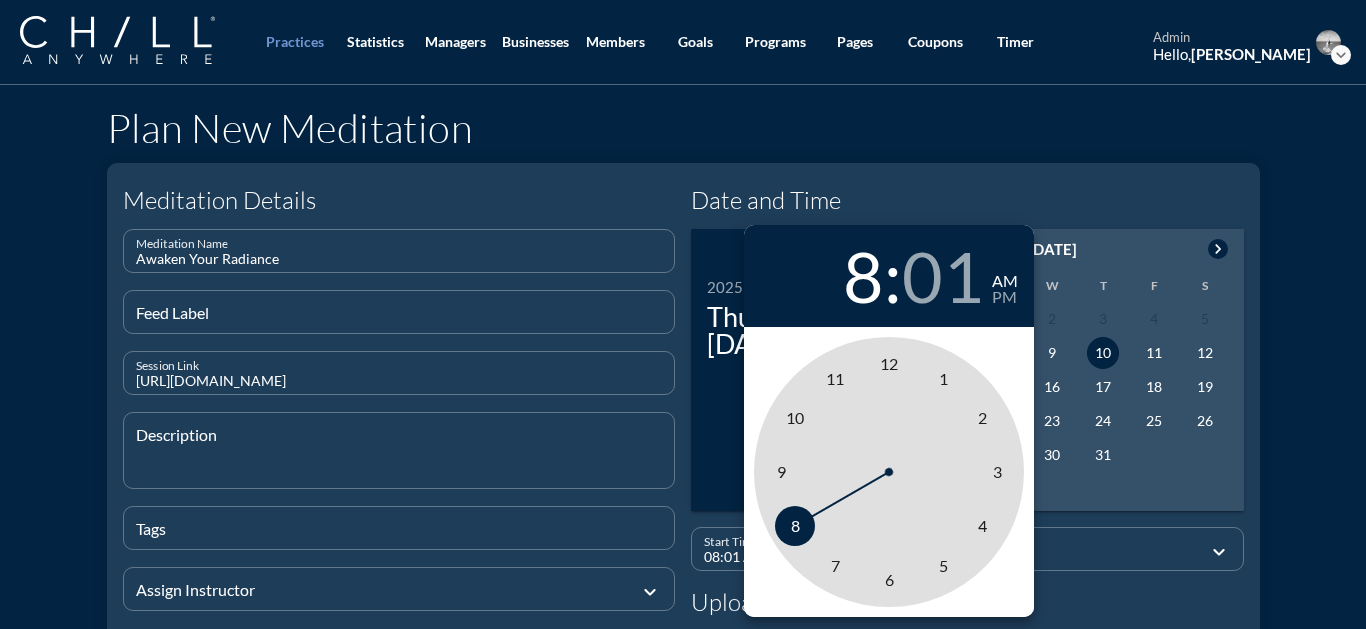 click on "8" at bounding box center (795, 525) 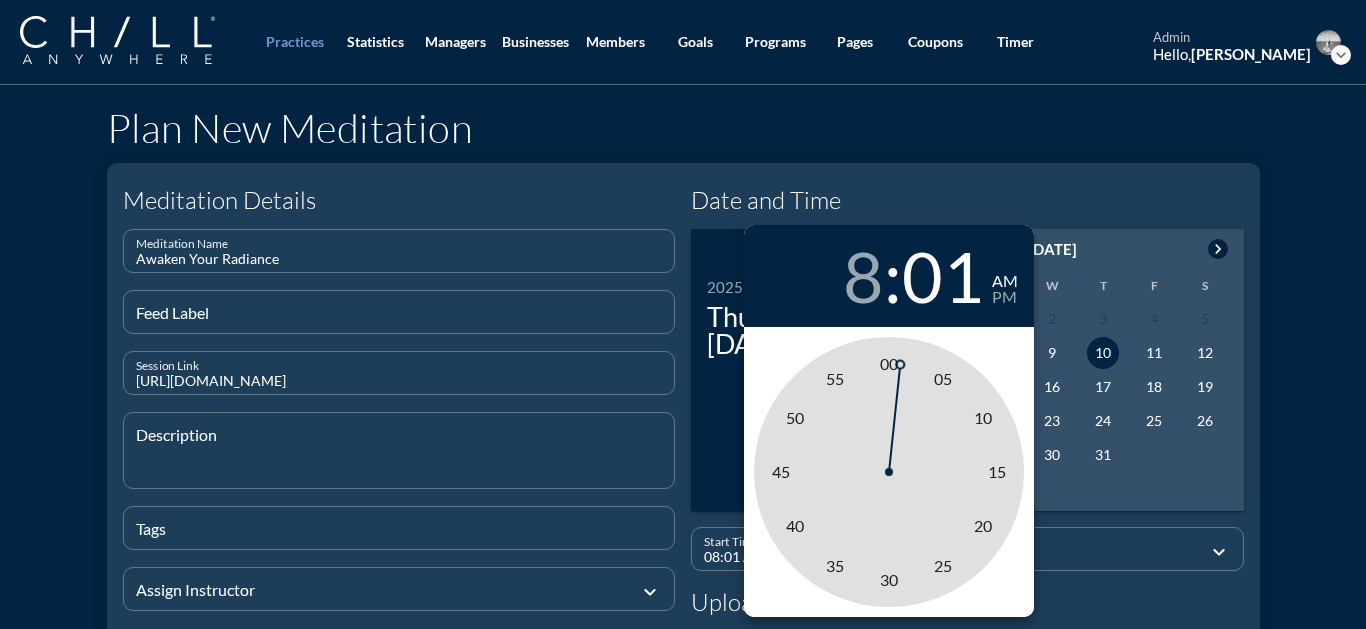 type on "08:00 AM" 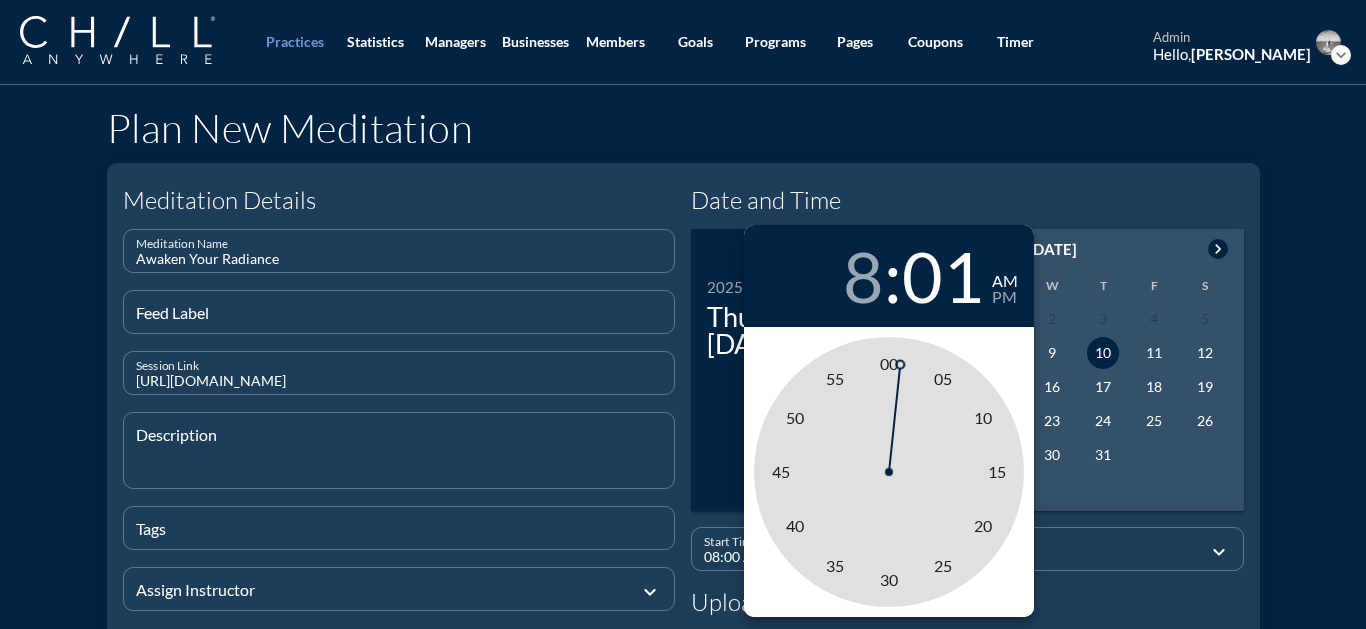 click on "00" at bounding box center [889, 363] 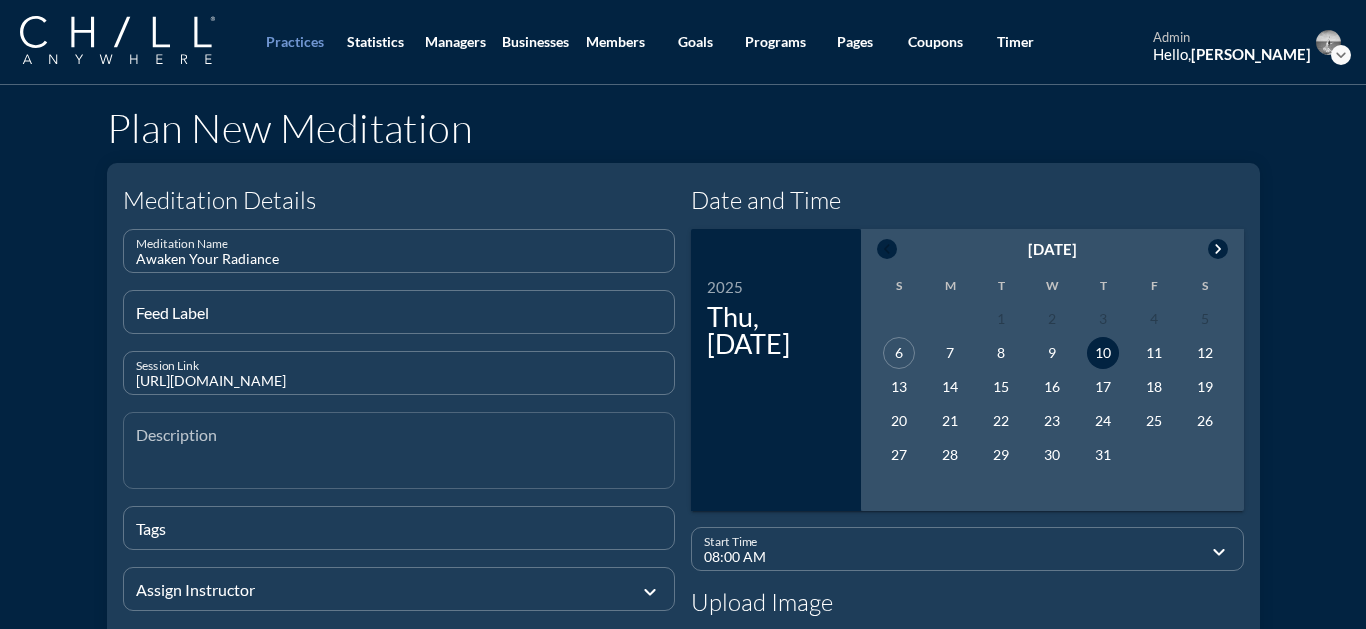 click at bounding box center (405, 462) 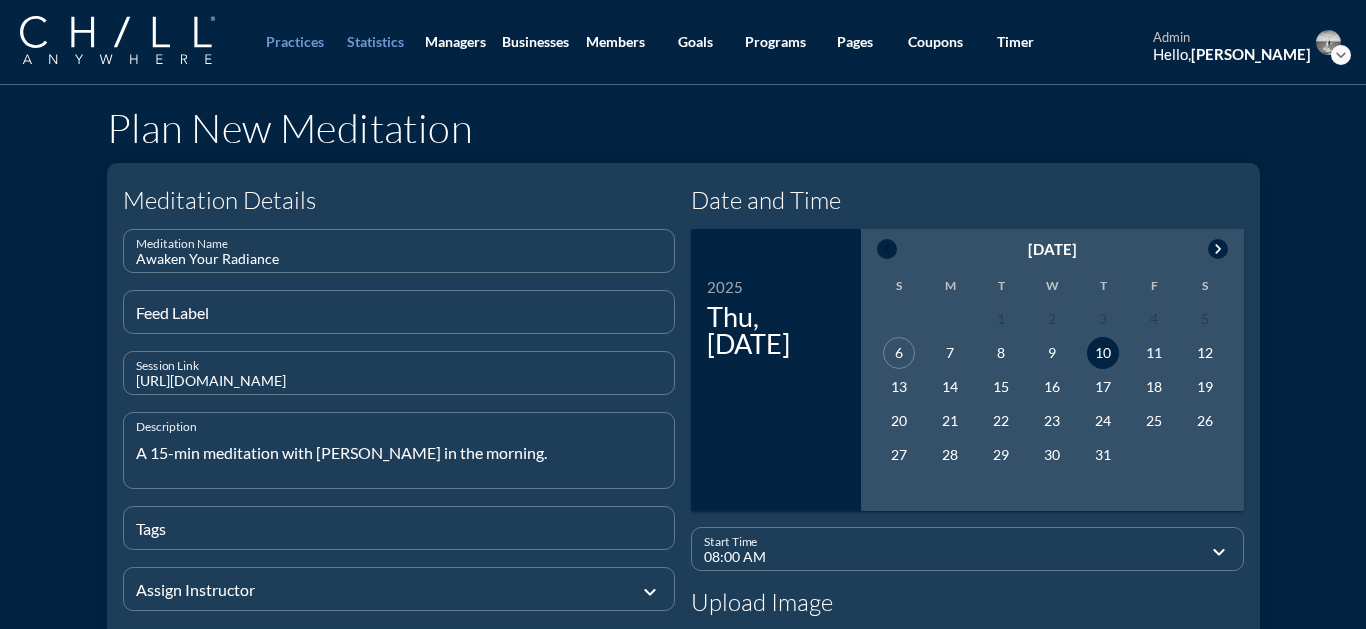 type on "A 15-min meditation with [PERSON_NAME] in the morning." 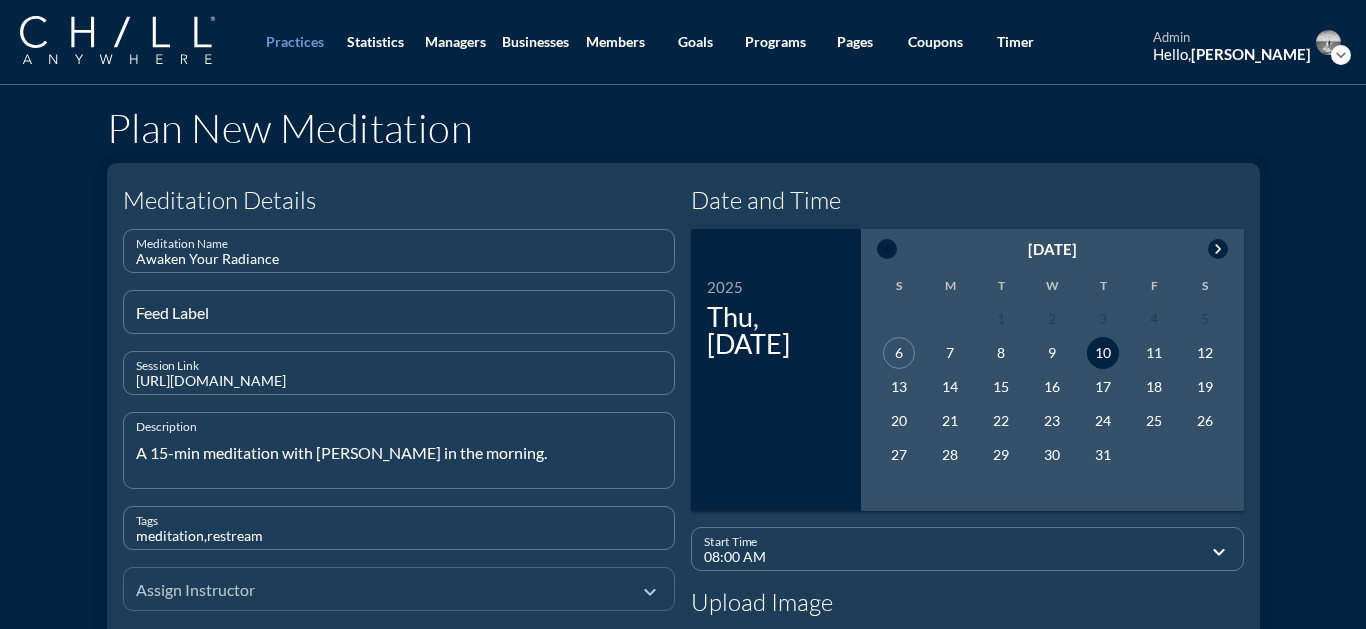 type on "meditation,restream" 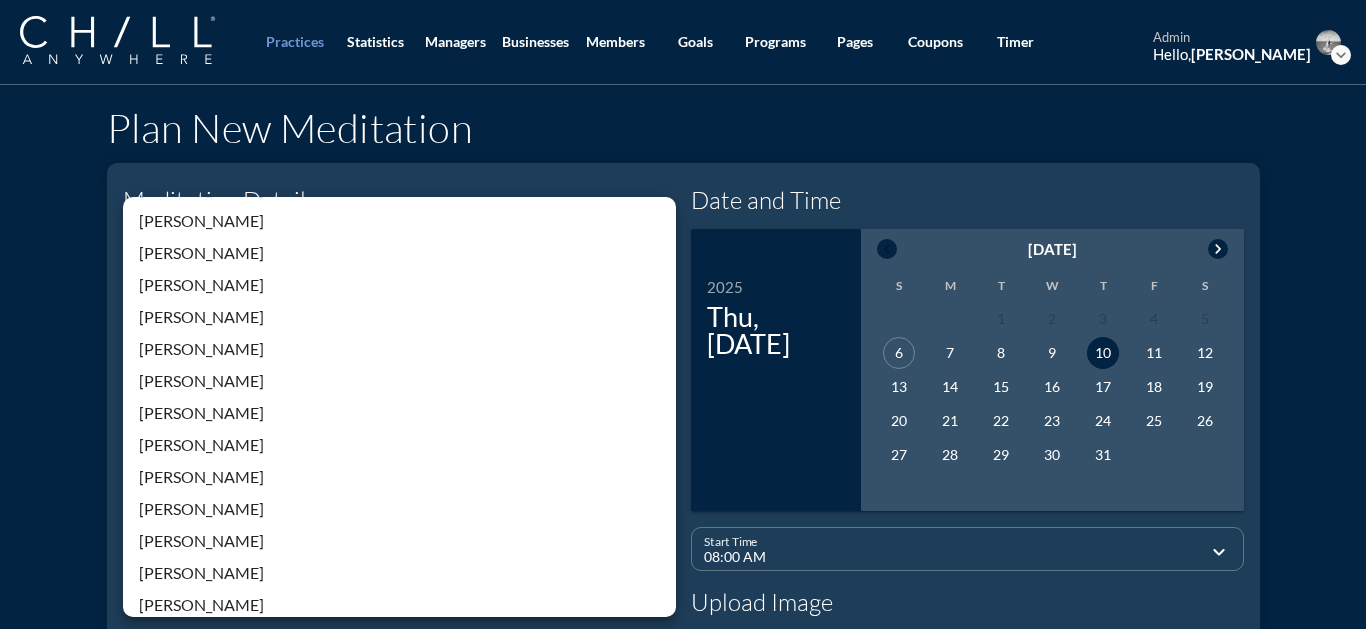 scroll, scrollTop: 351, scrollLeft: 0, axis: vertical 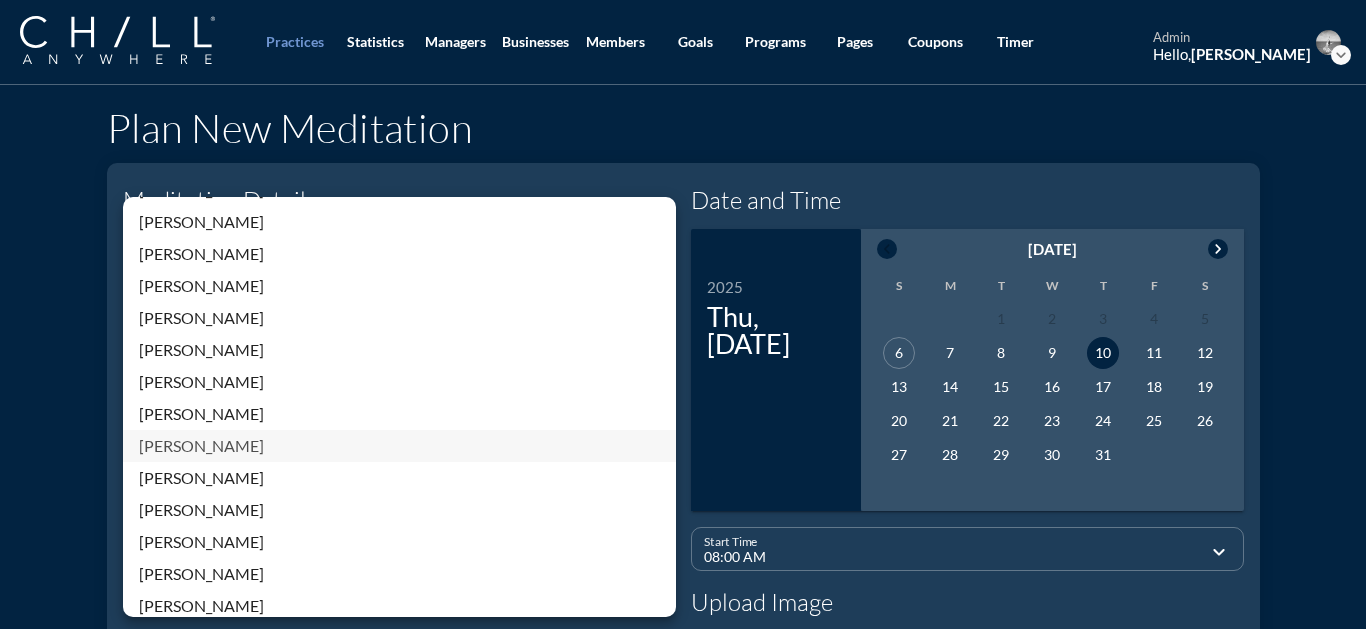 click on "[PERSON_NAME]" at bounding box center [399, 446] 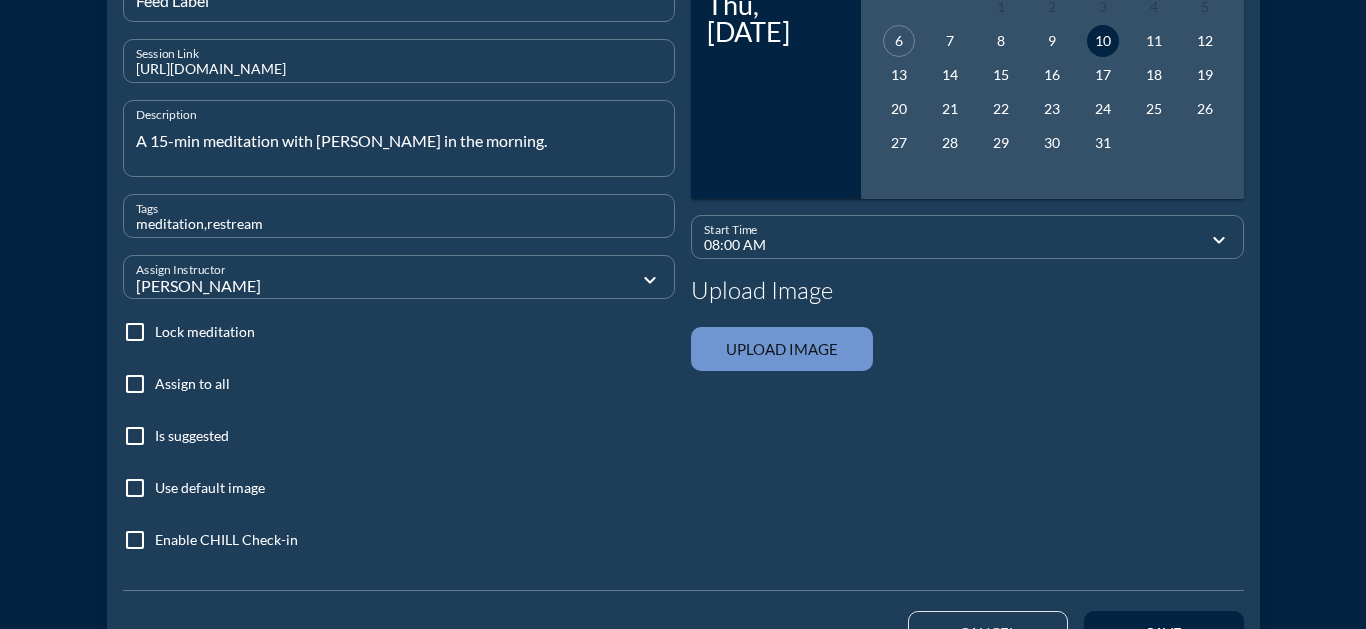scroll, scrollTop: 331, scrollLeft: 0, axis: vertical 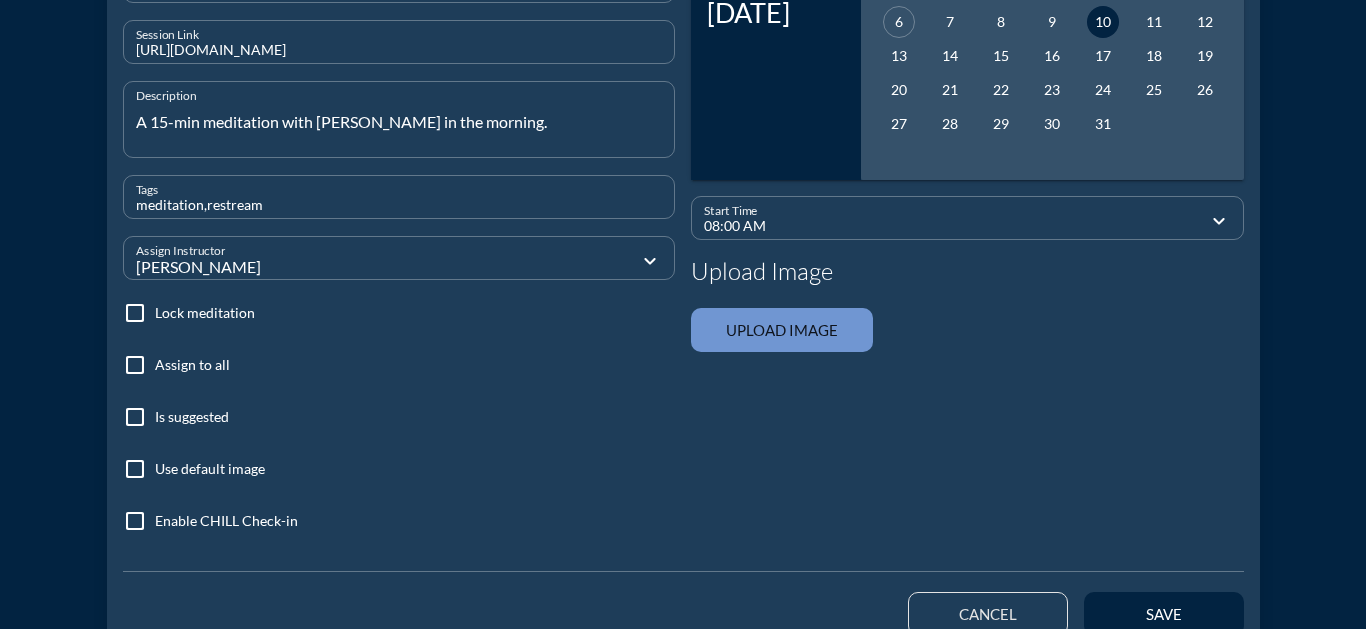 click at bounding box center [135, 365] 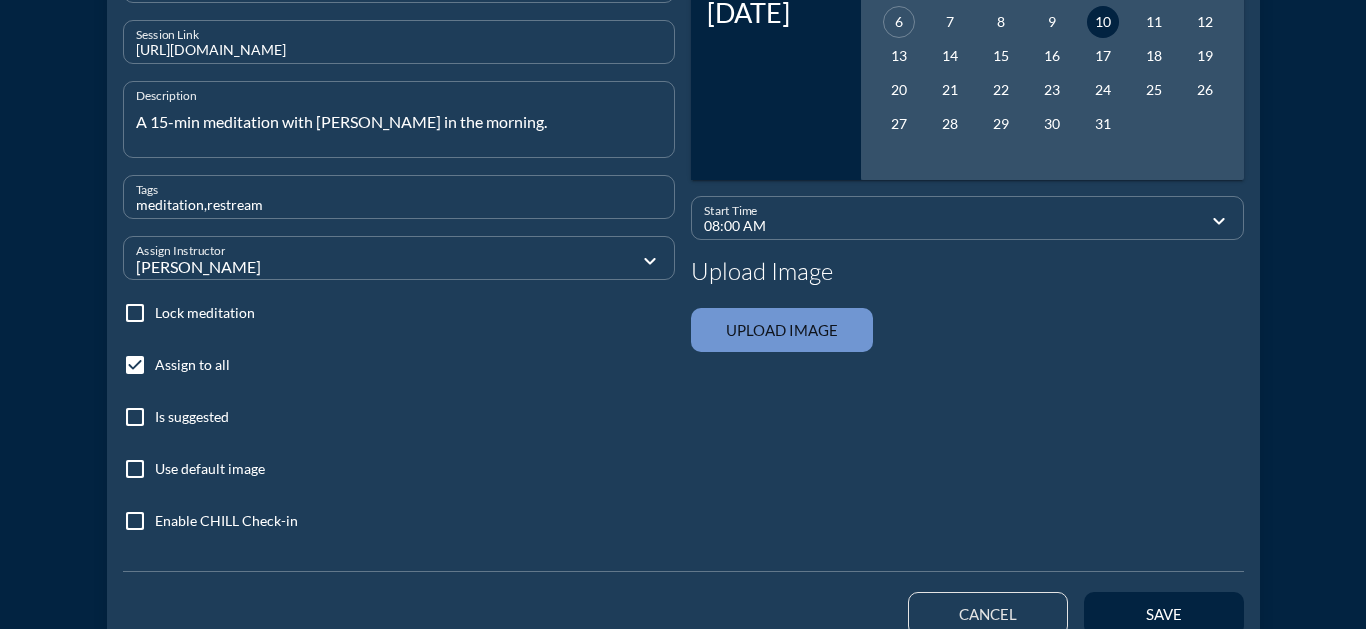 click at bounding box center (135, 469) 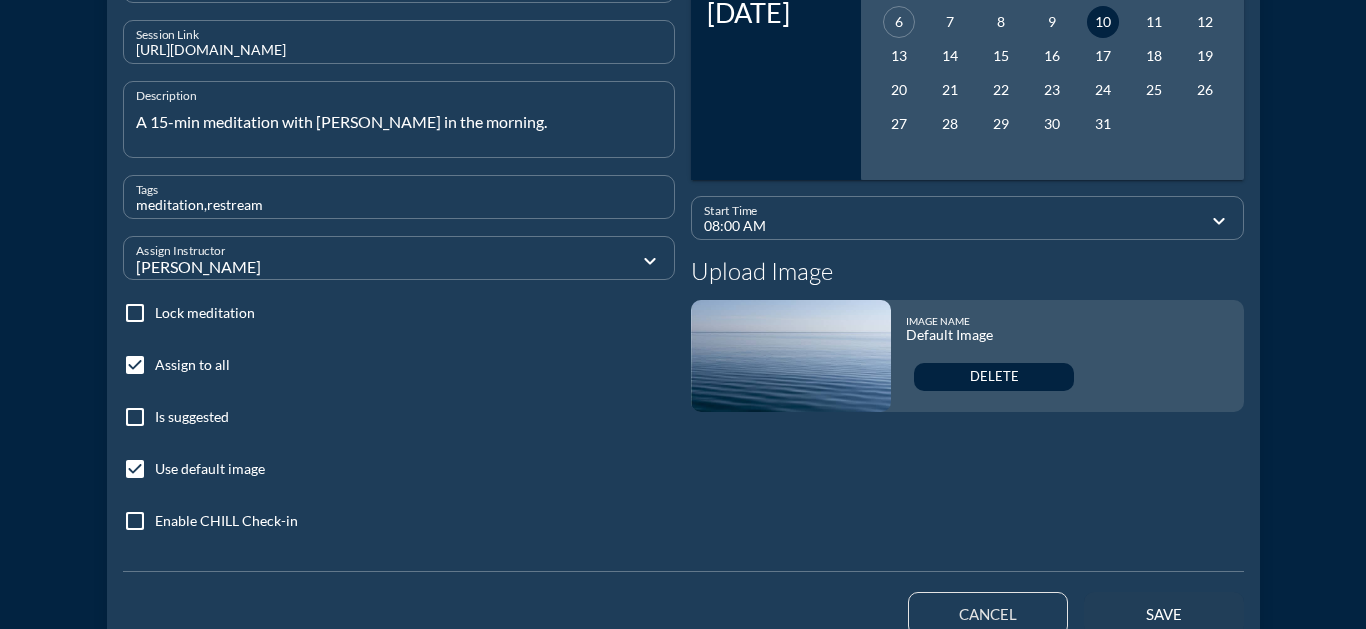 click on "save" at bounding box center [1164, 614] 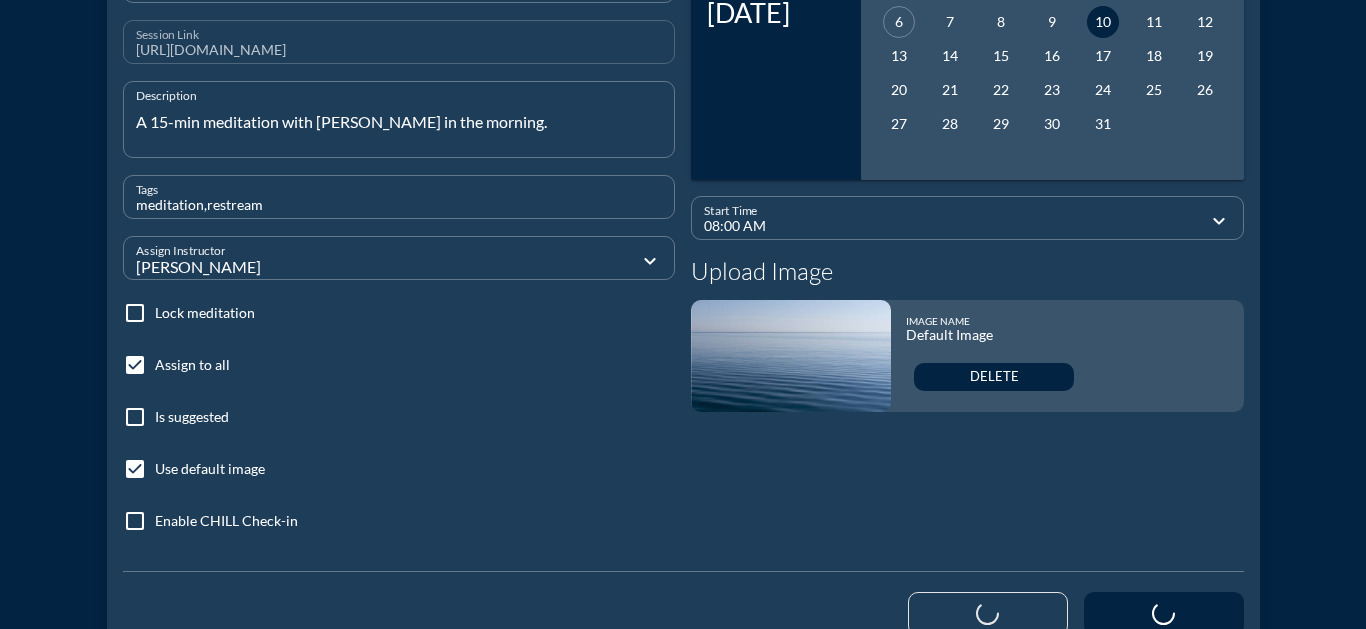 type 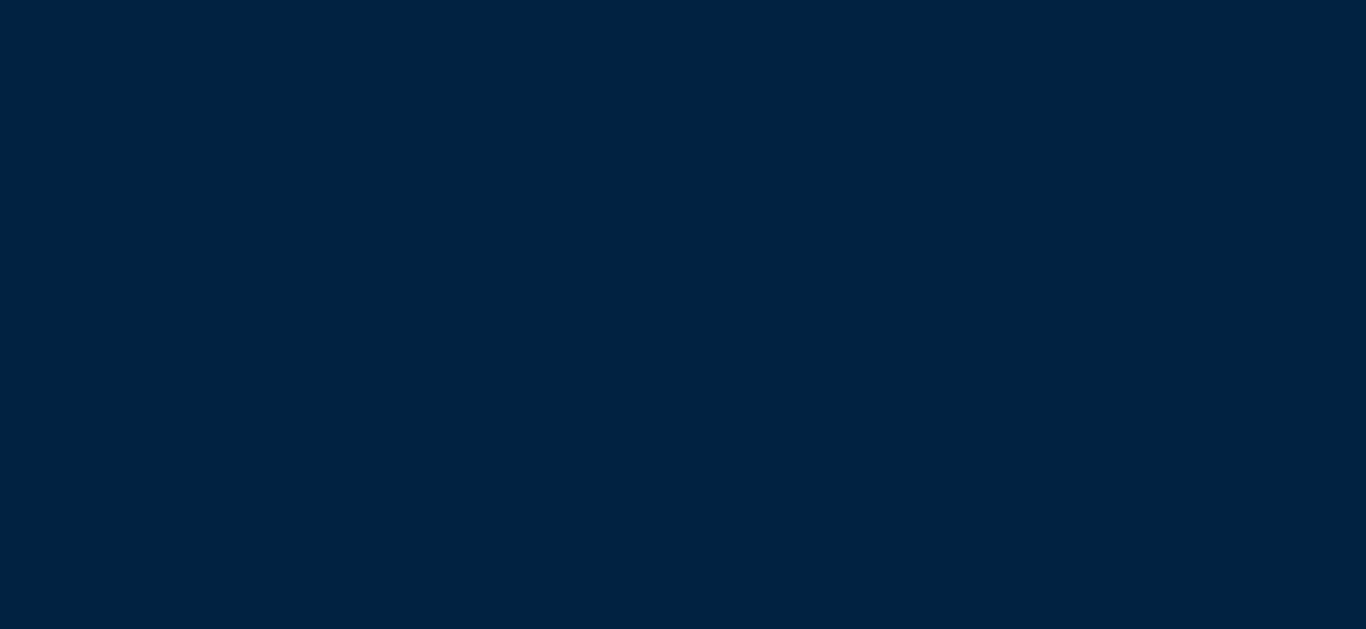 scroll, scrollTop: 0, scrollLeft: 0, axis: both 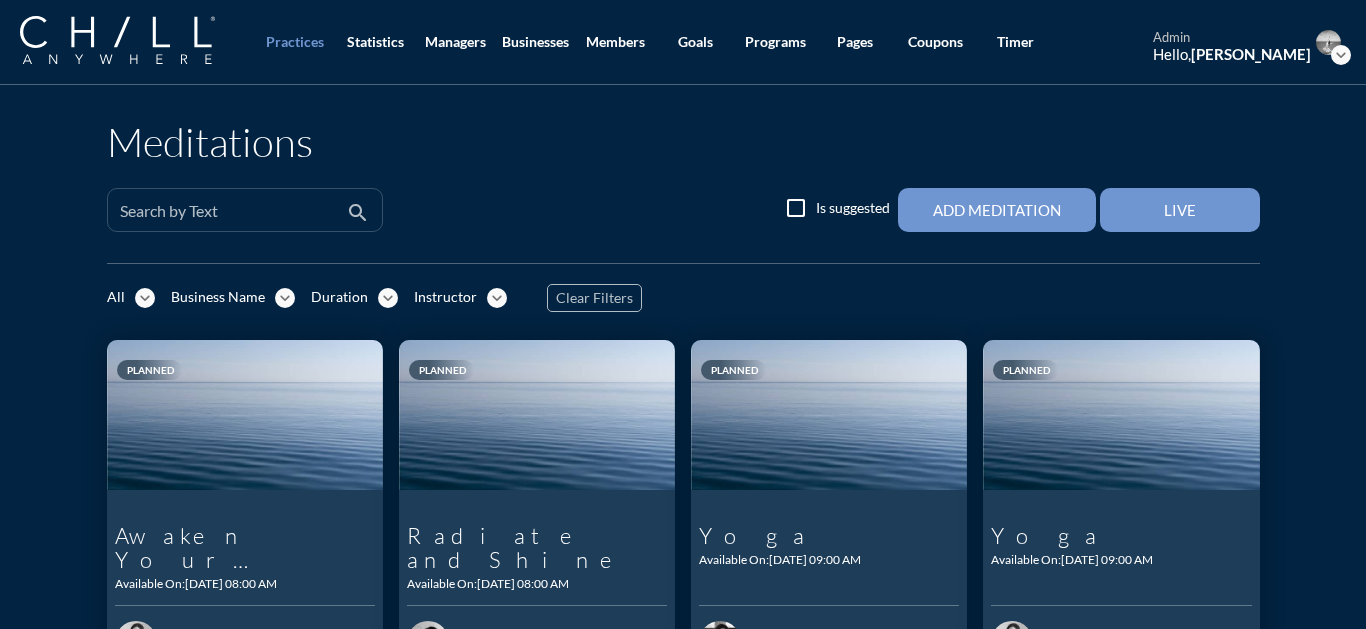 click at bounding box center (231, 218) 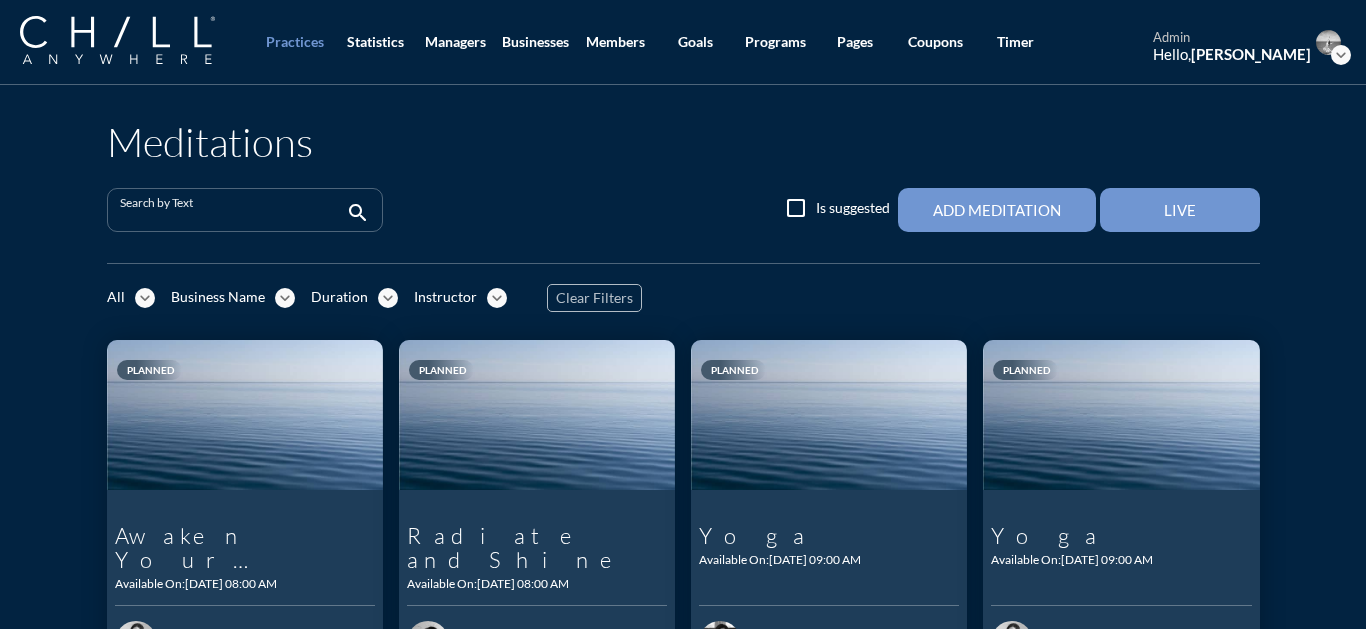paste on "Radiance of Now" 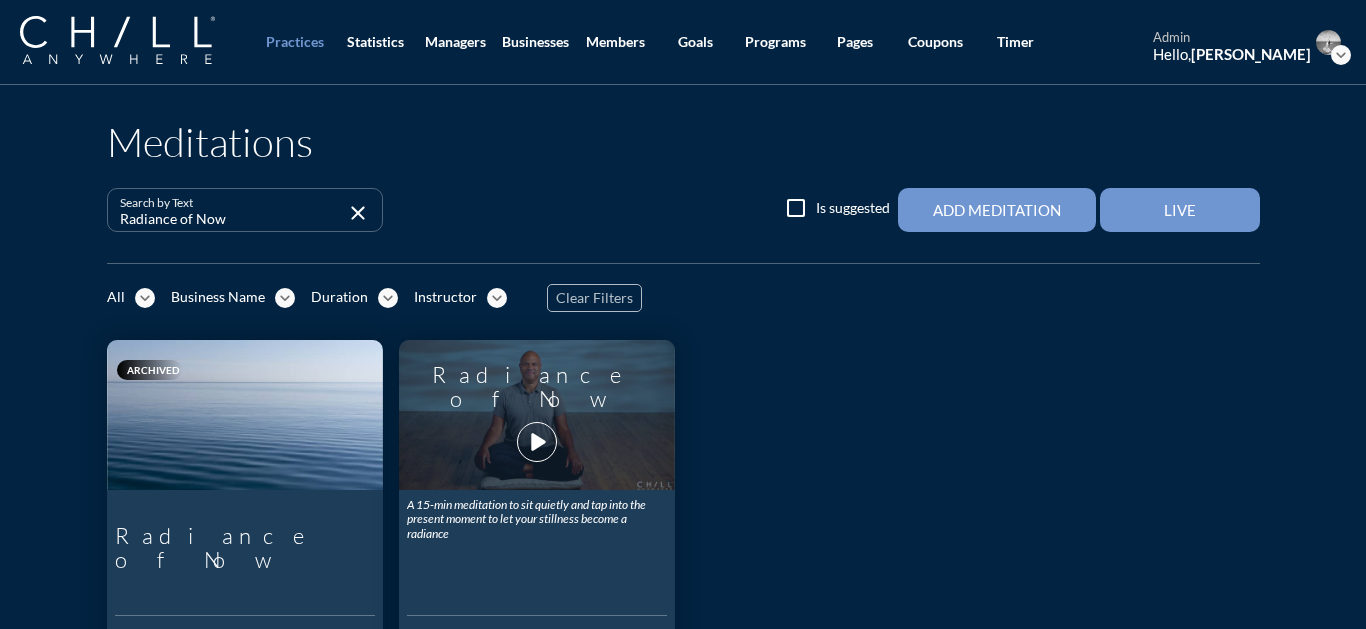 type on "Radiance of Now" 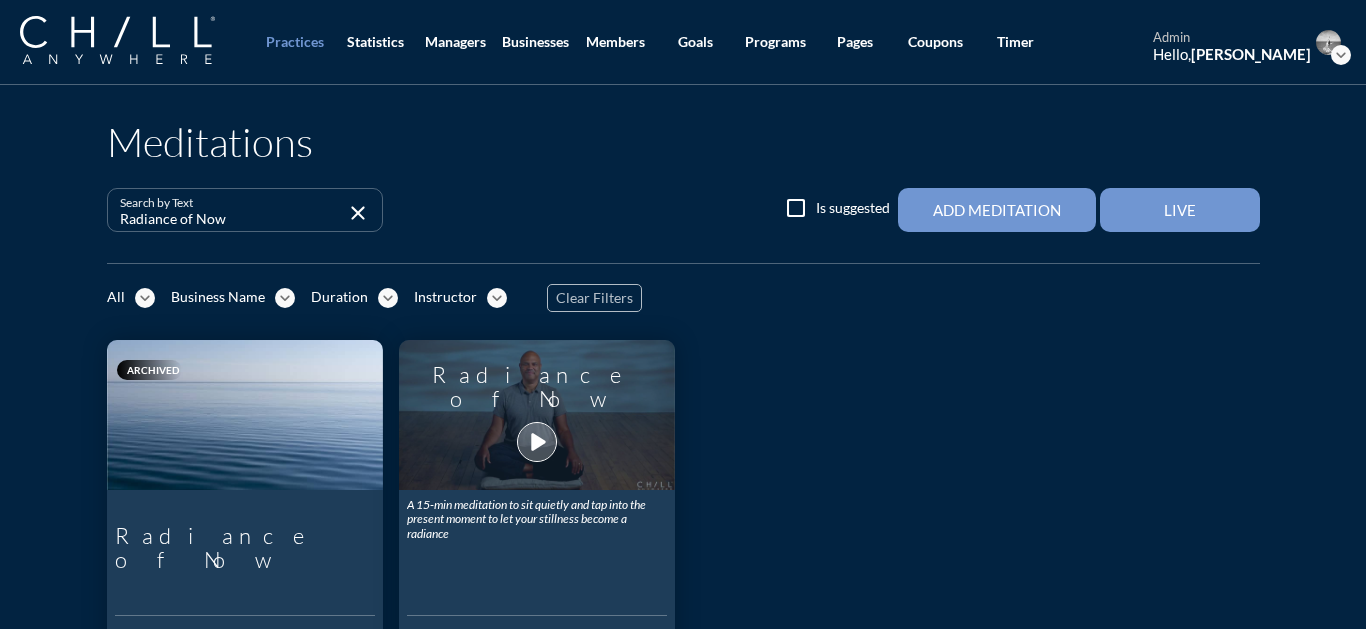 click on "play_arrow" at bounding box center (537, 442) 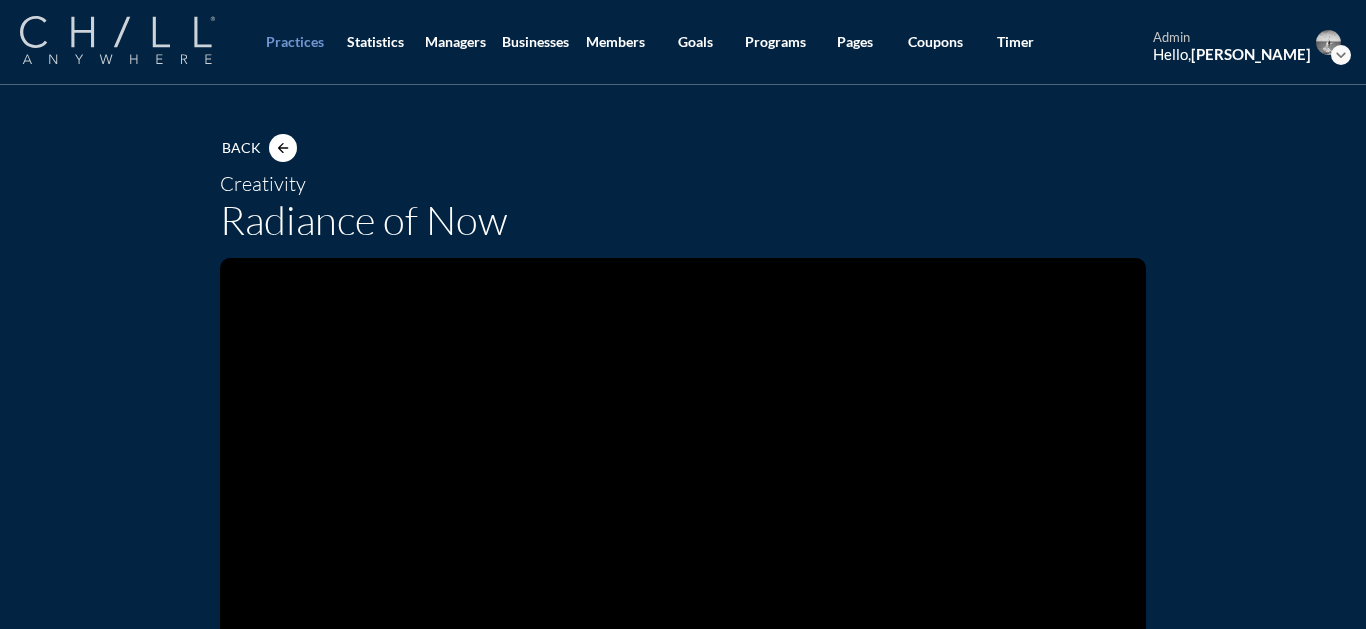 click at bounding box center (117, 40) 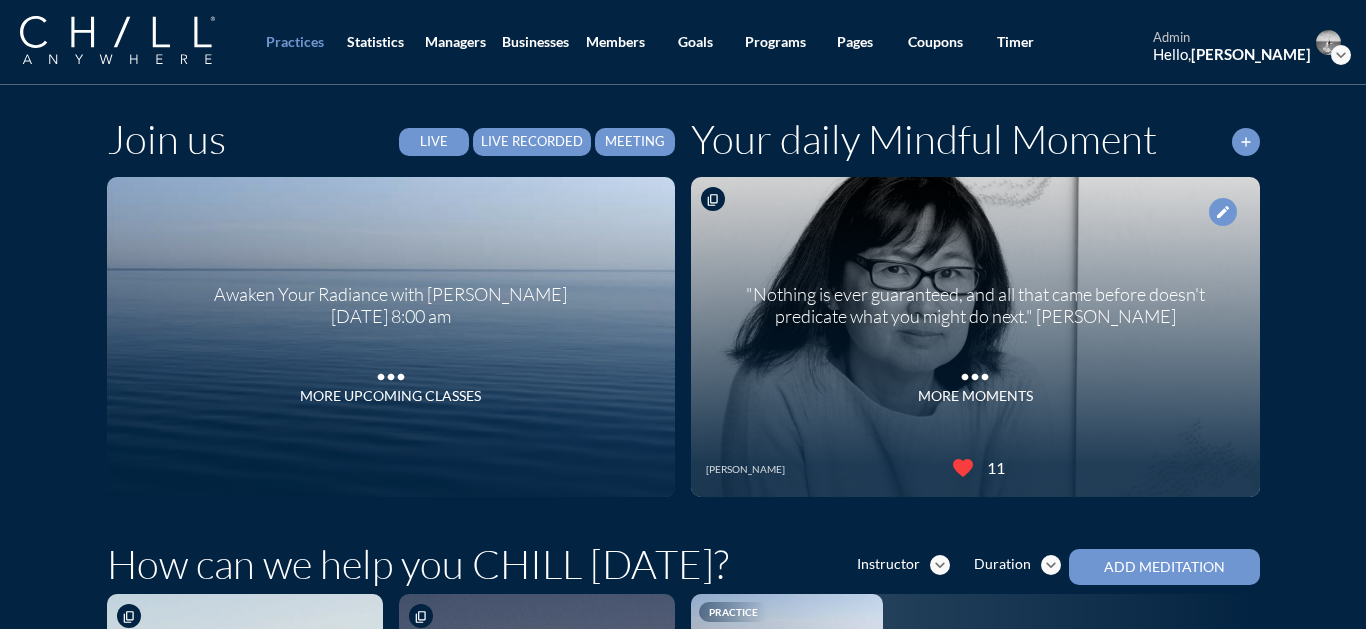 click on "Live Recorded" at bounding box center (532, 142) 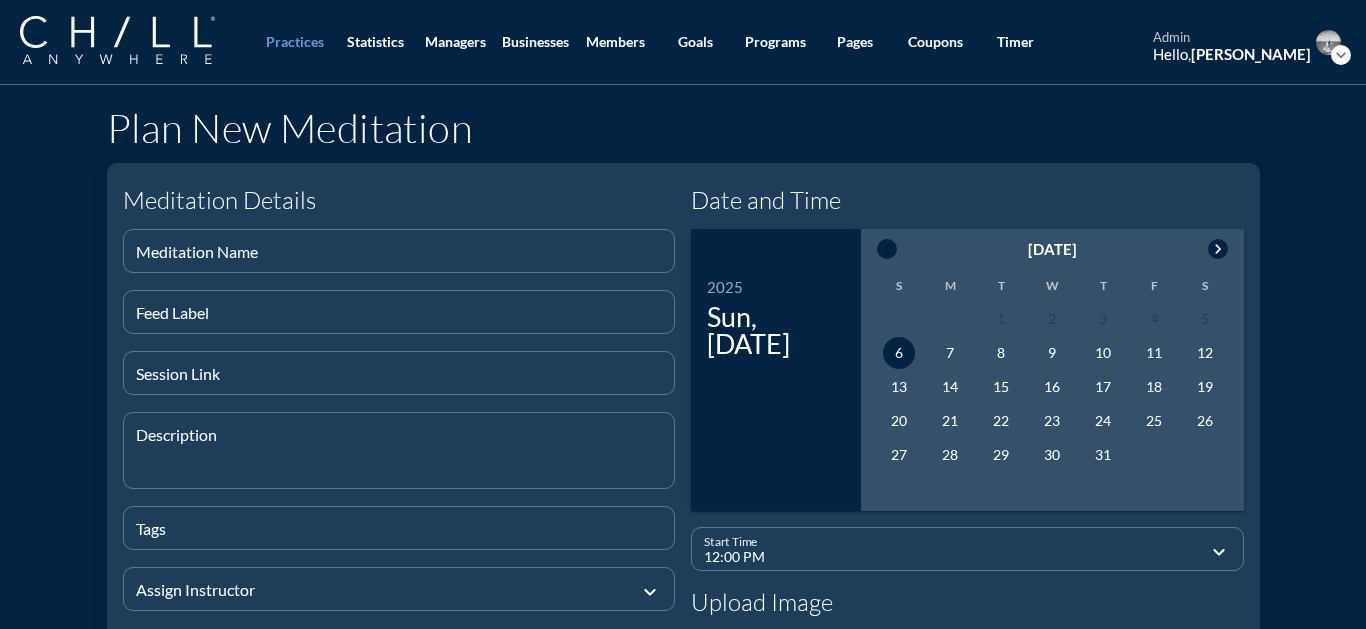click at bounding box center (399, 402) 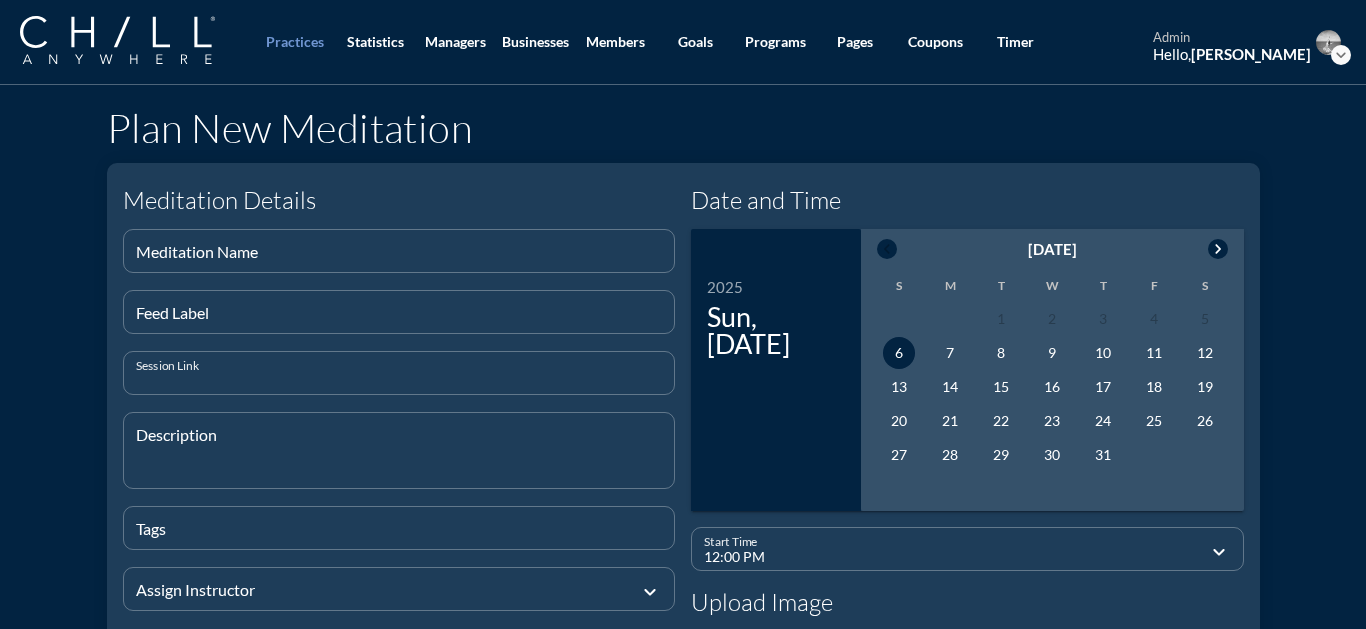 click at bounding box center (399, 381) 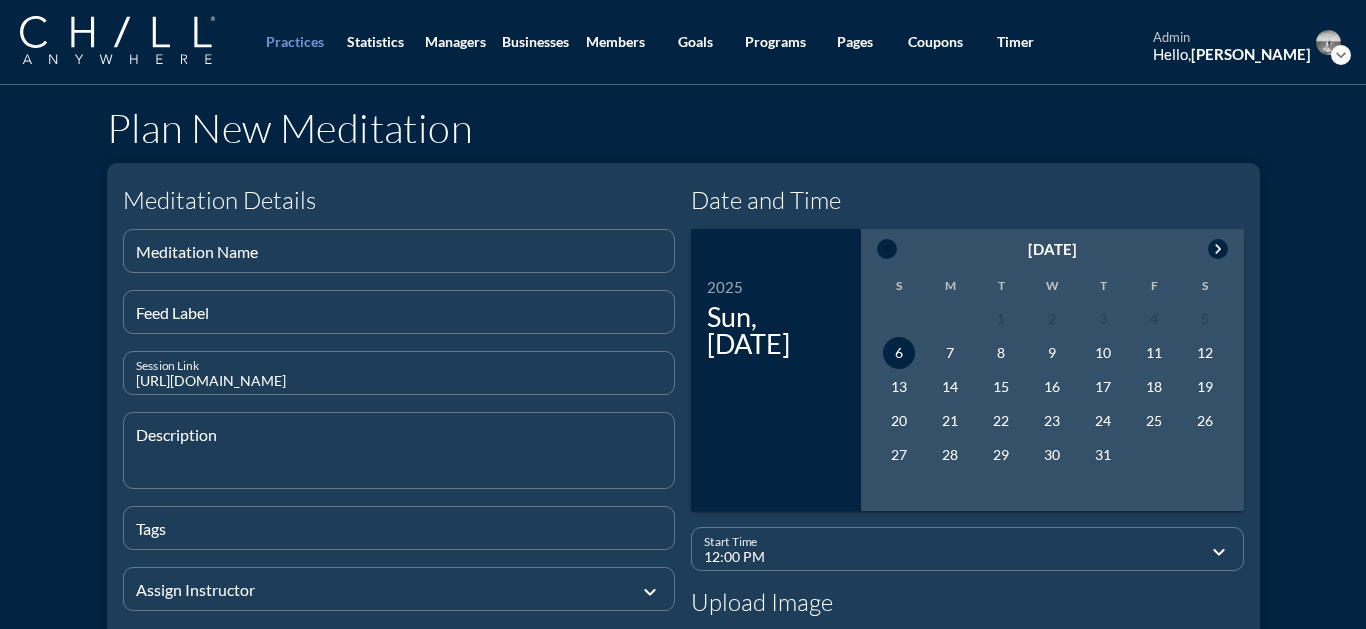 type on "[URL][DOMAIN_NAME]" 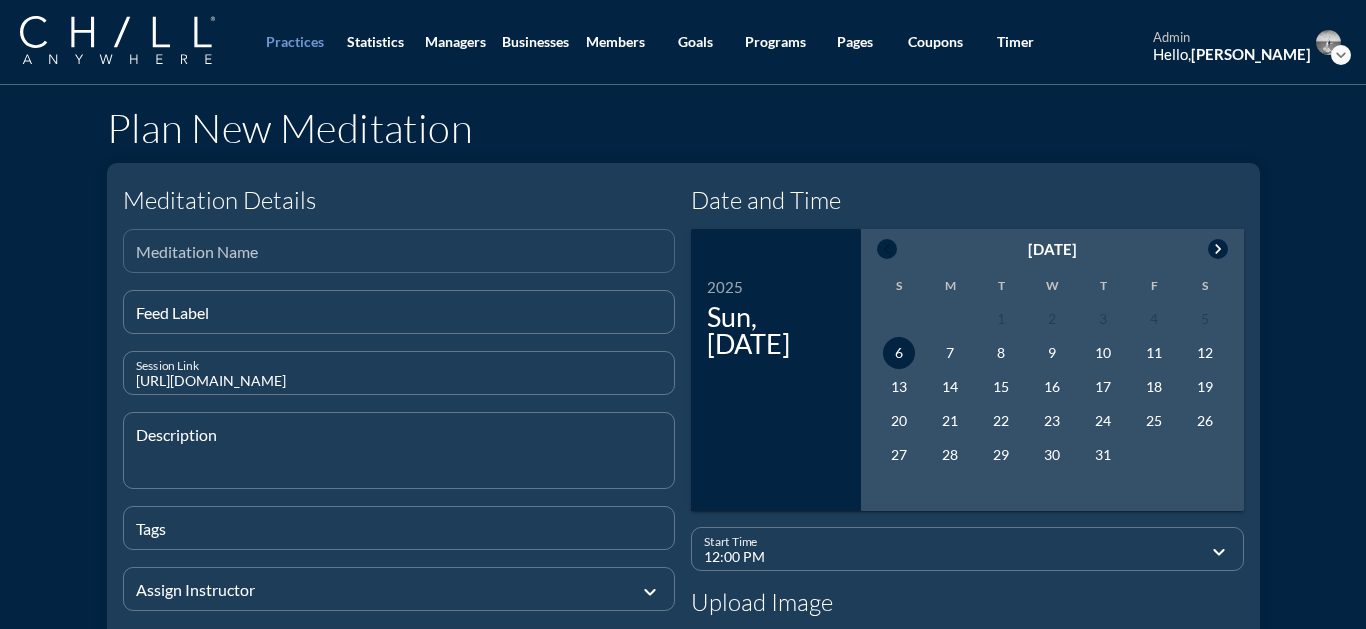 click on "Meditation Name" at bounding box center (399, 251) 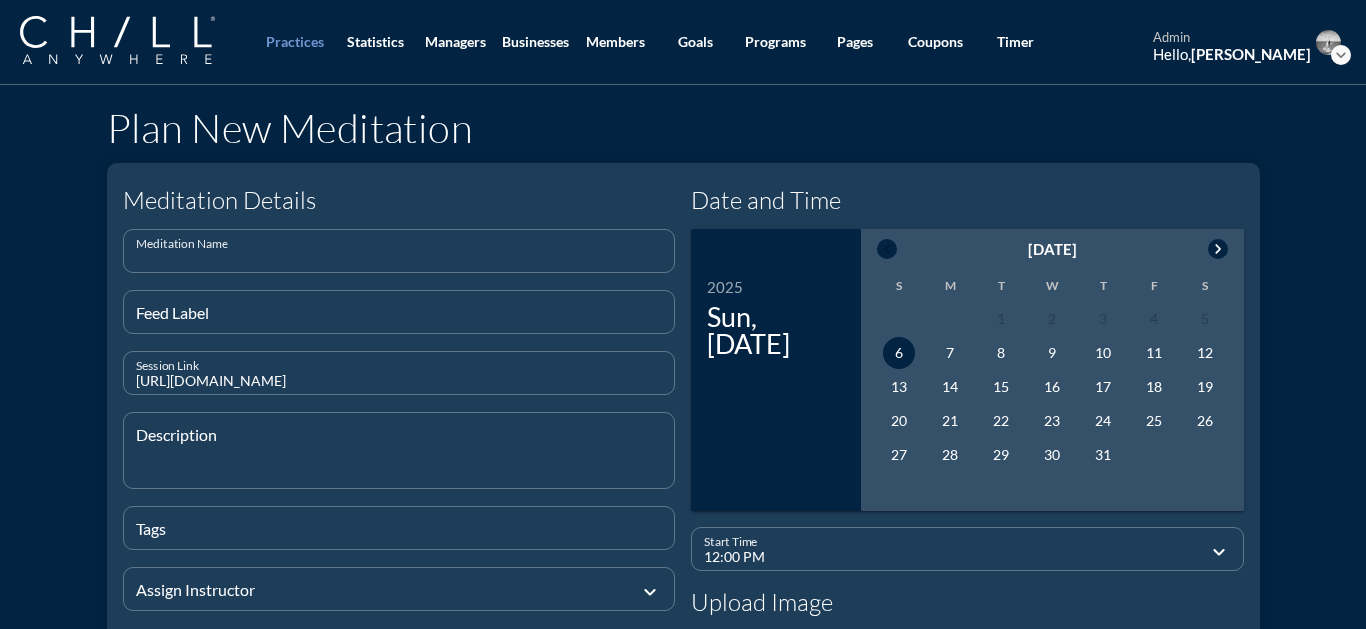 paste on "Radiance of Now" 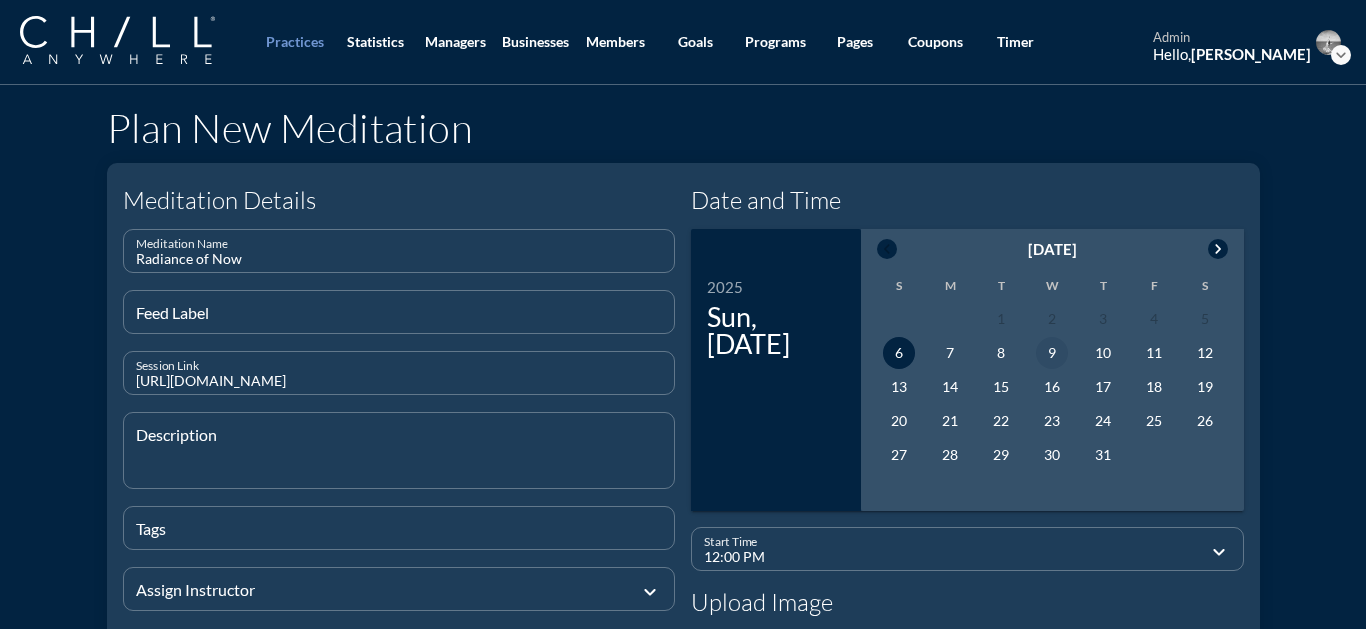 type on "Radiance of Now" 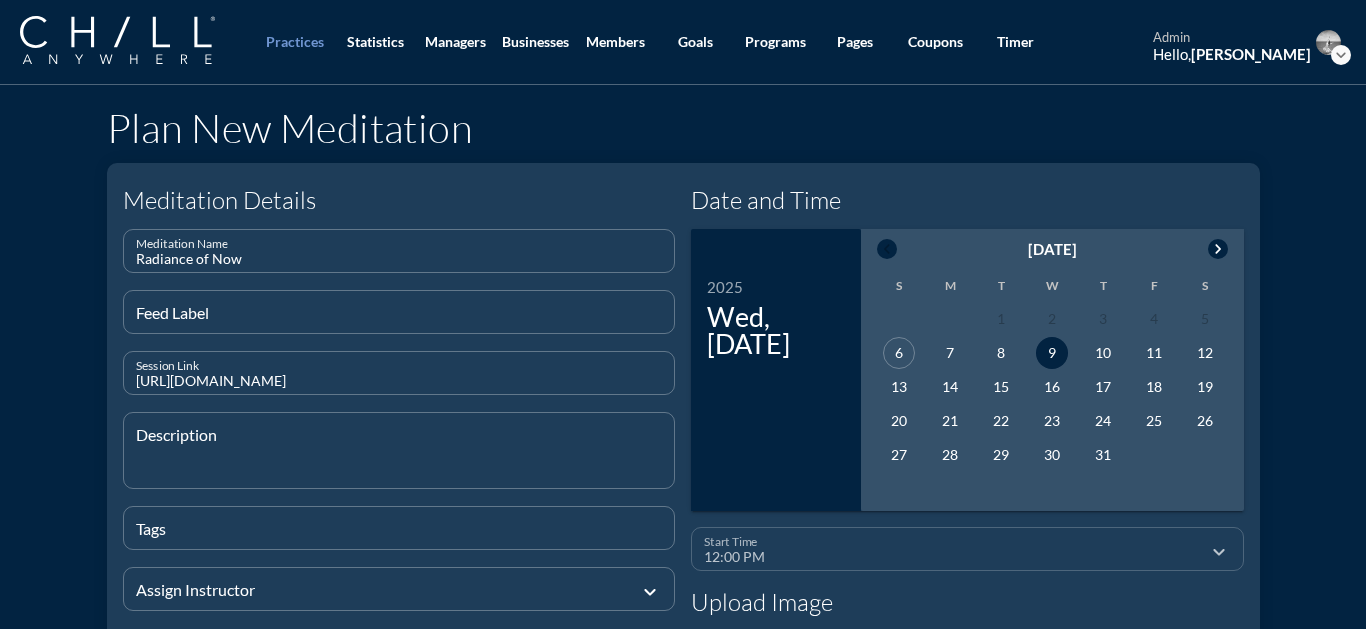 click on "12:00 PM" at bounding box center [953, 557] 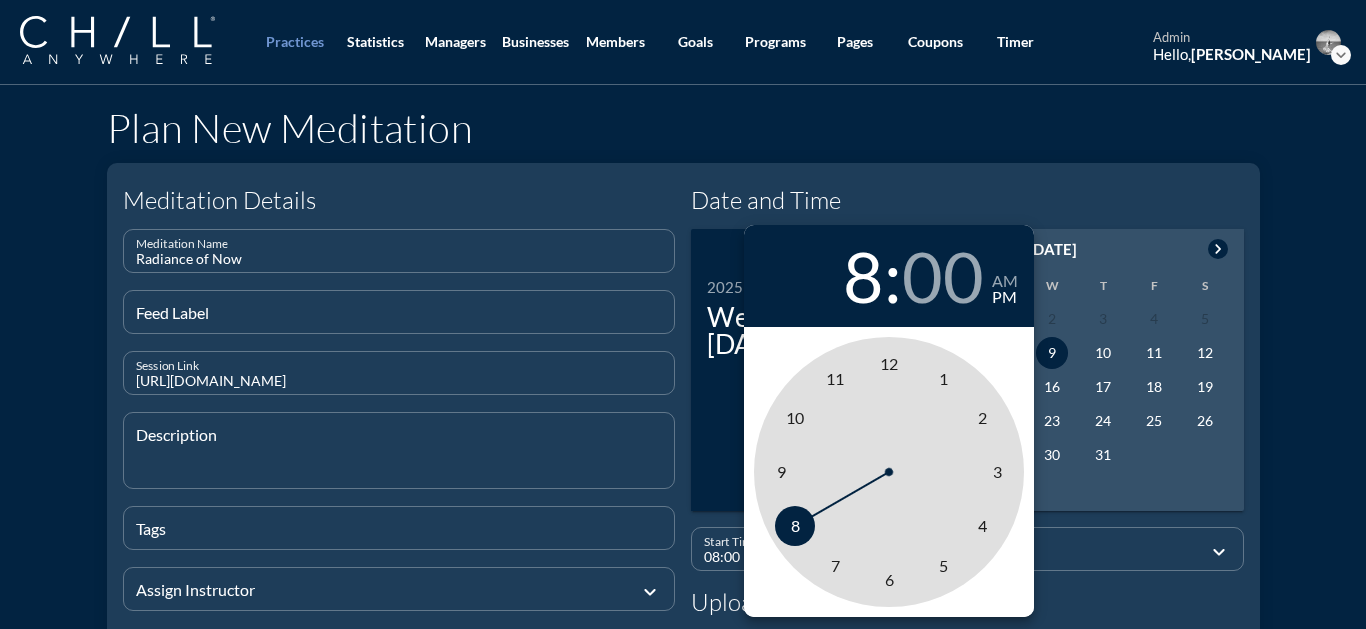 click on "8" at bounding box center [795, 526] 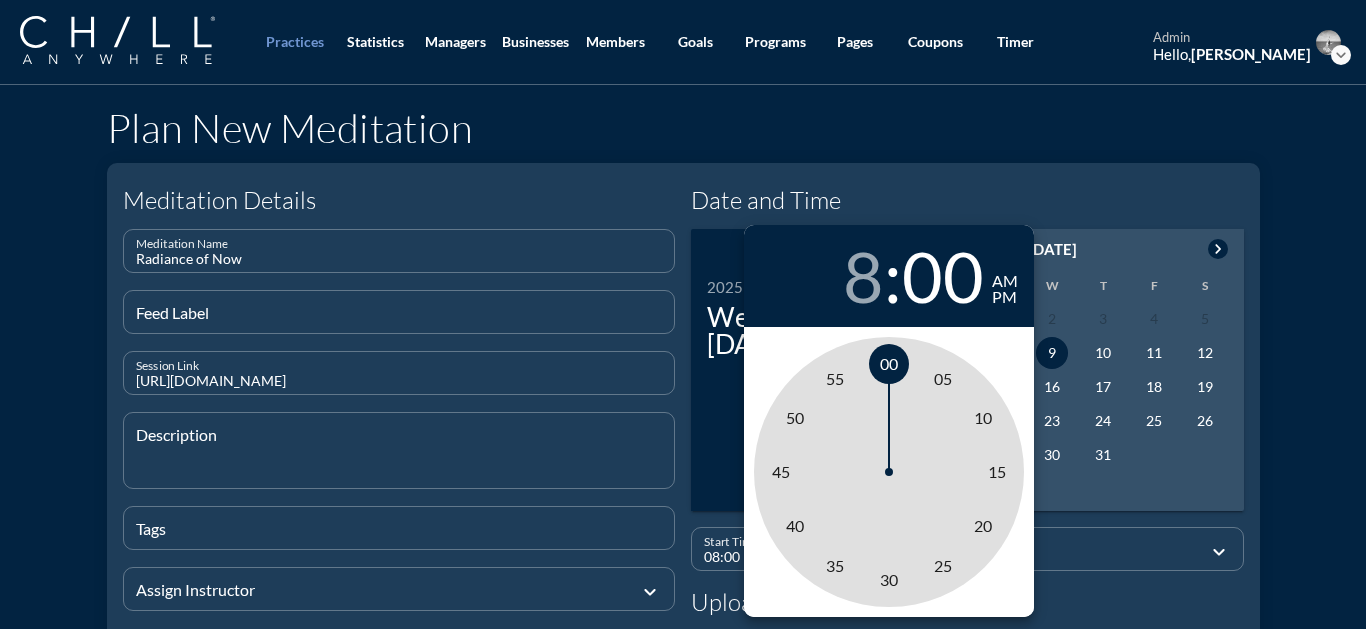 click on "am" at bounding box center (1005, 281) 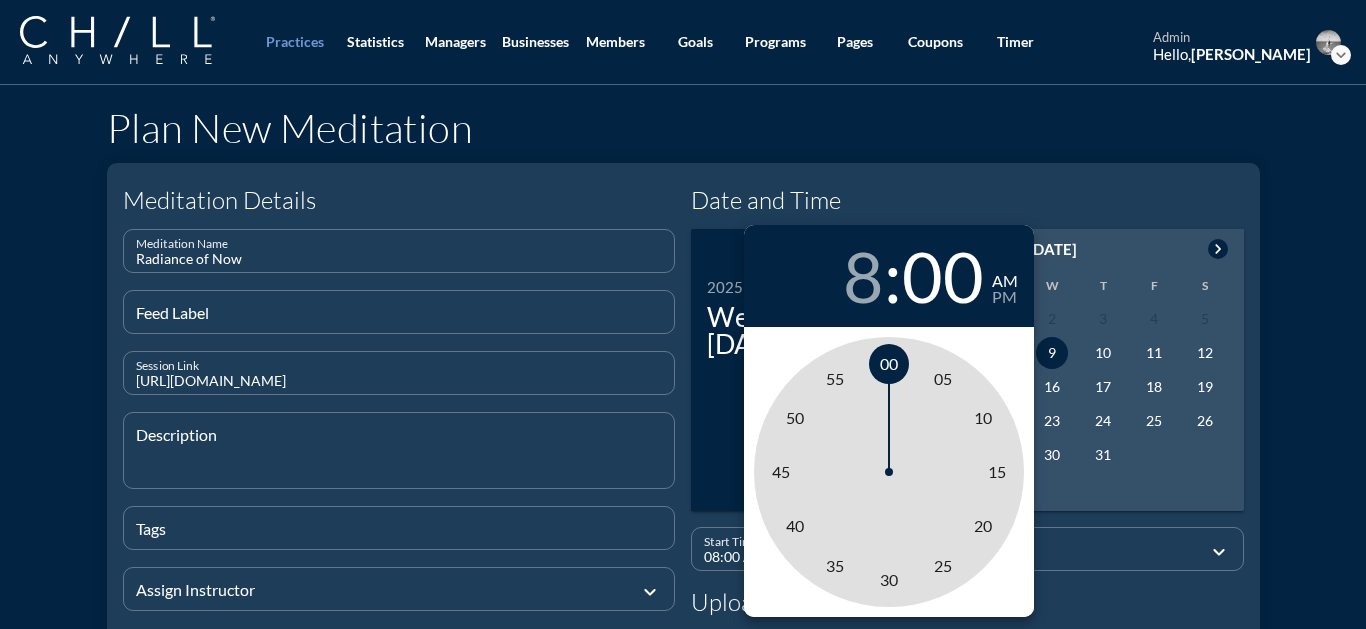 click on "00" at bounding box center (889, 363) 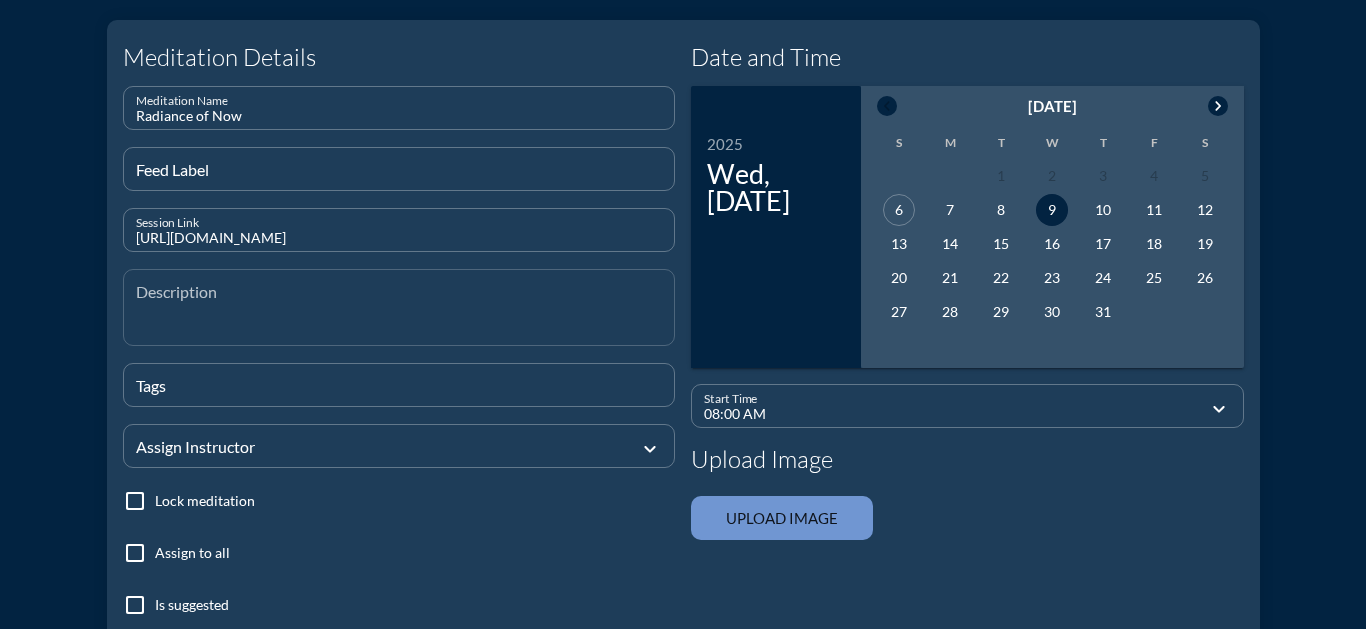 scroll, scrollTop: 166, scrollLeft: 0, axis: vertical 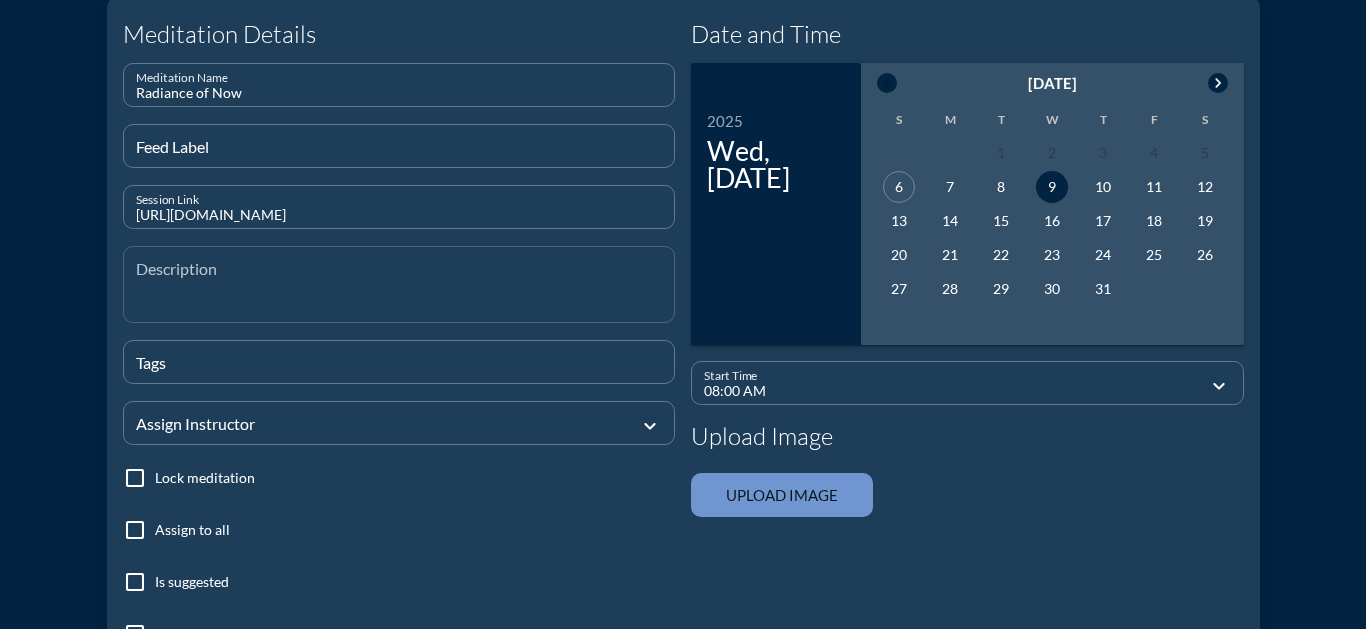 click at bounding box center [405, 296] 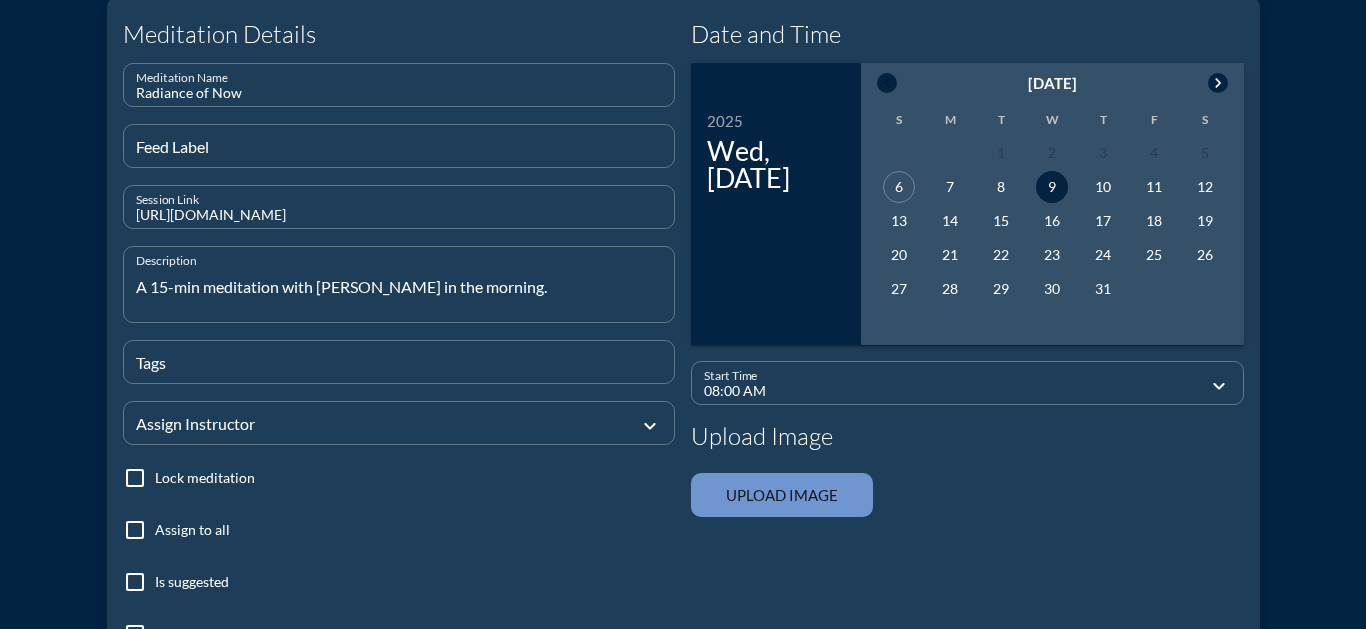 type on "A 15-min meditation with [PERSON_NAME] in the morning." 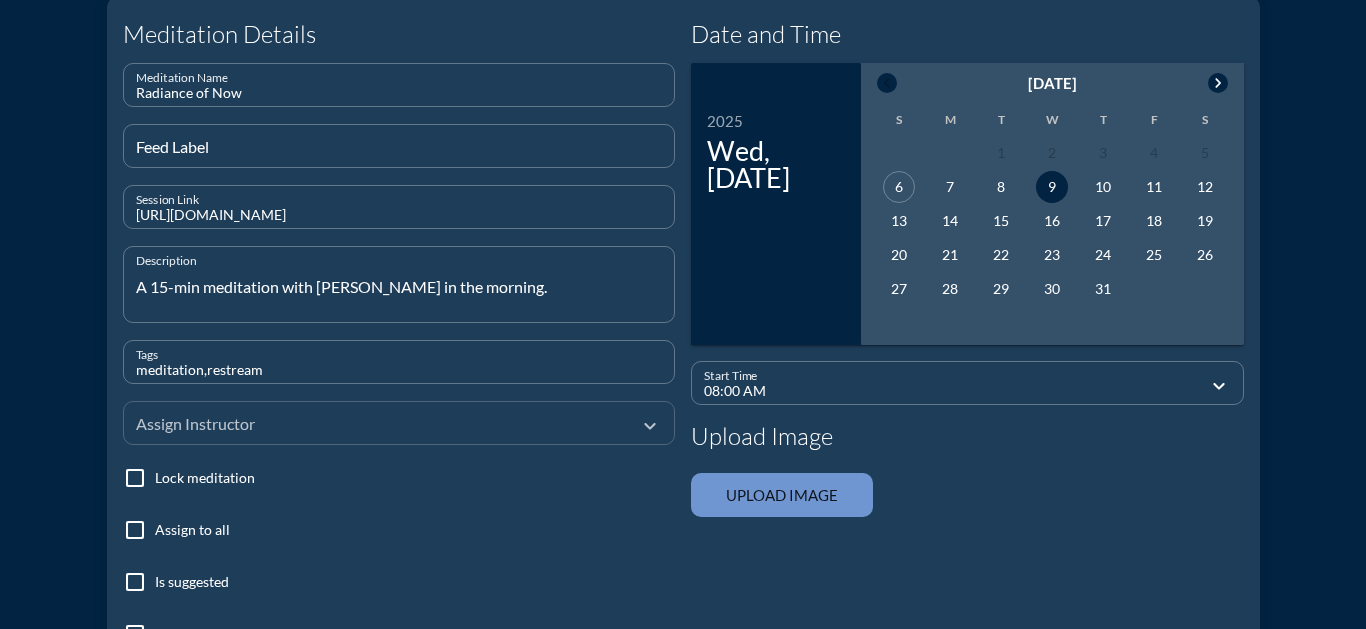 type on "meditation,restream" 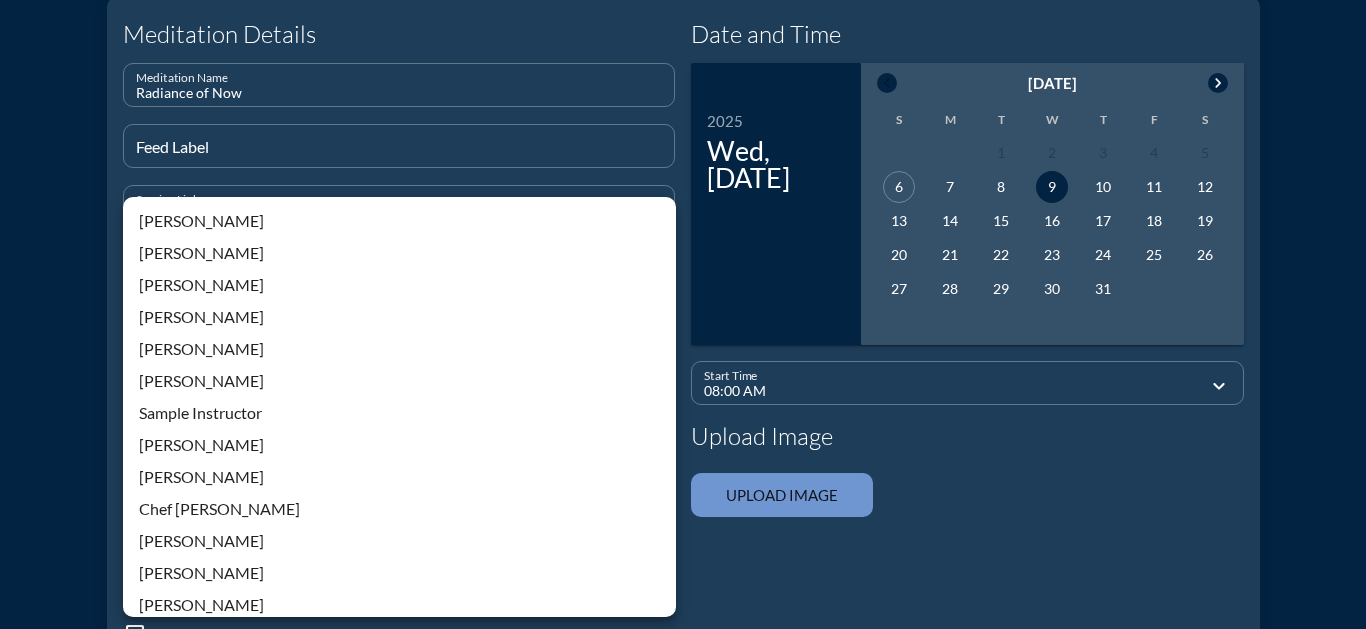 scroll, scrollTop: 428, scrollLeft: 0, axis: vertical 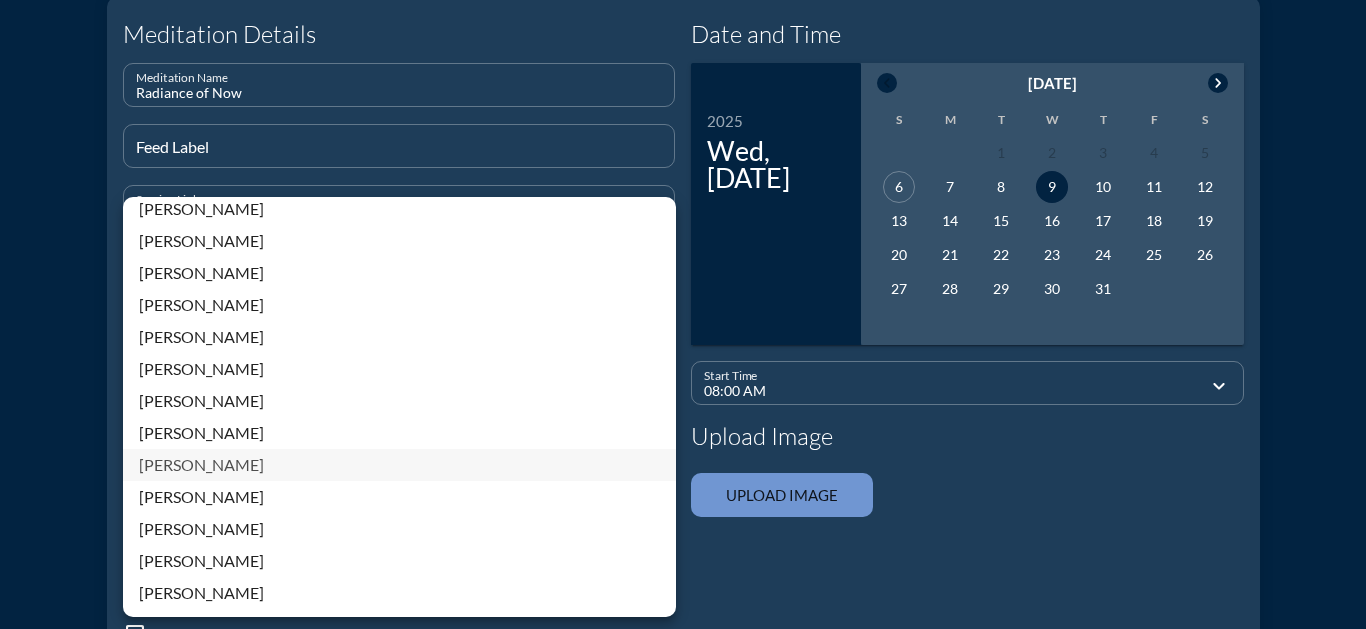 click on "[PERSON_NAME]" at bounding box center (399, 465) 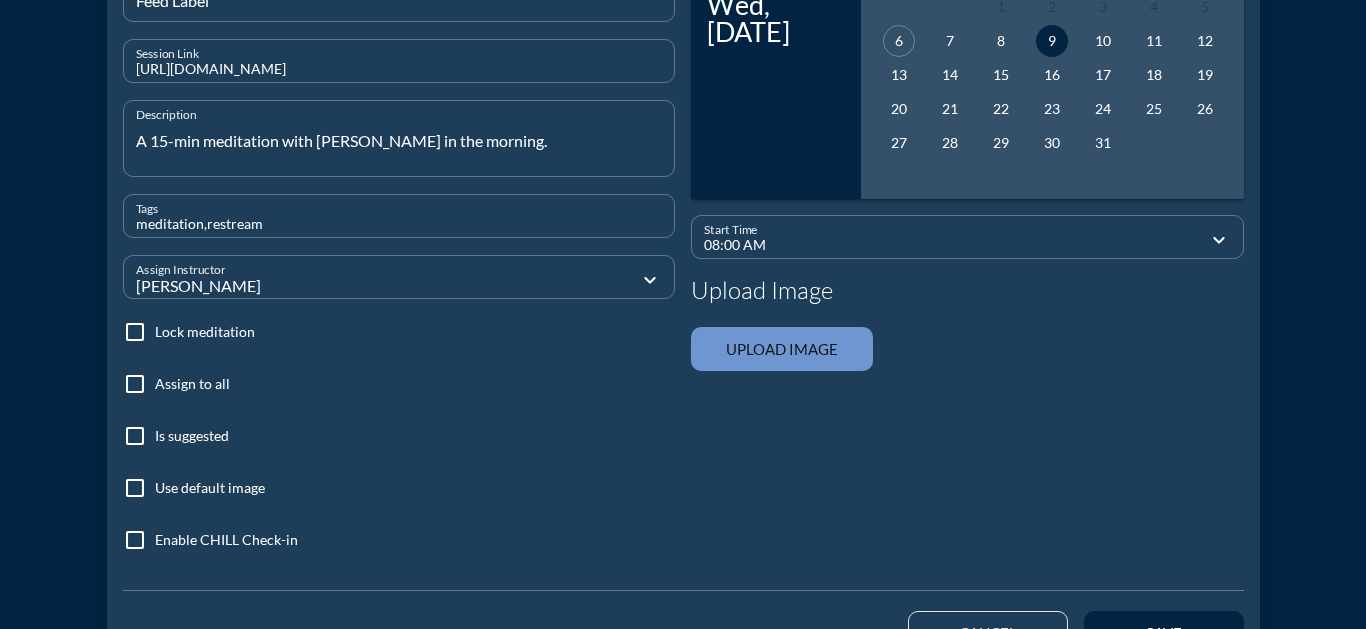 scroll, scrollTop: 357, scrollLeft: 0, axis: vertical 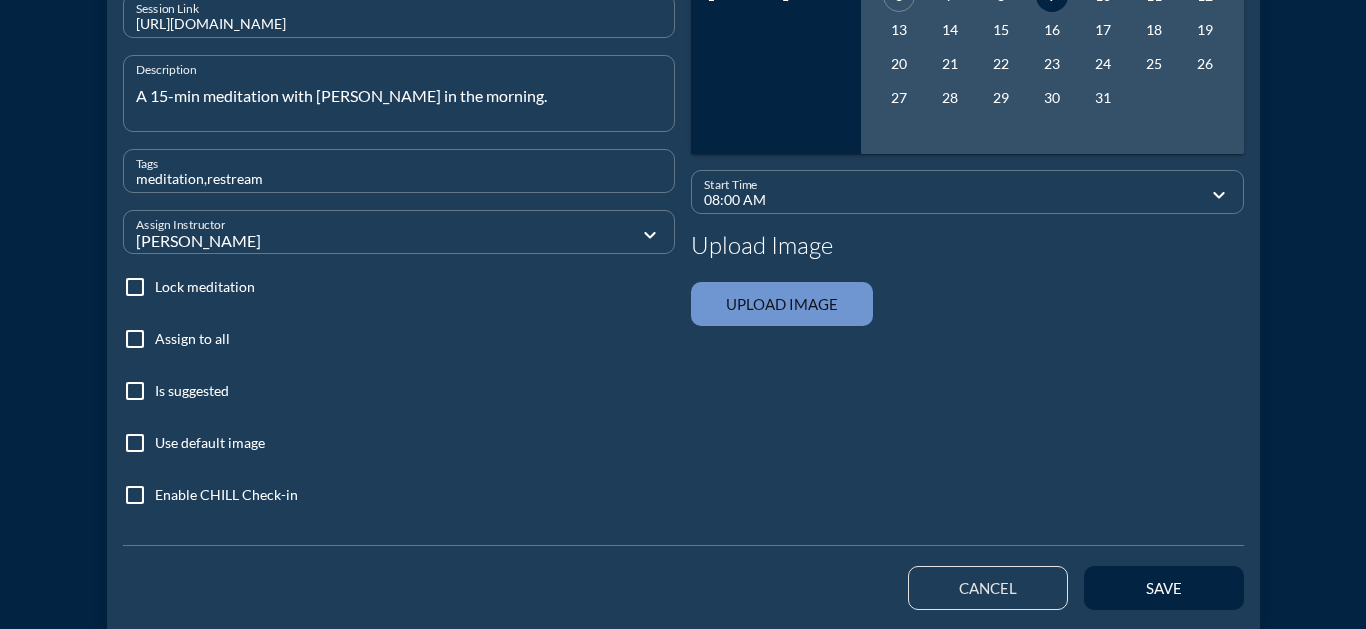 click at bounding box center [189, 317] 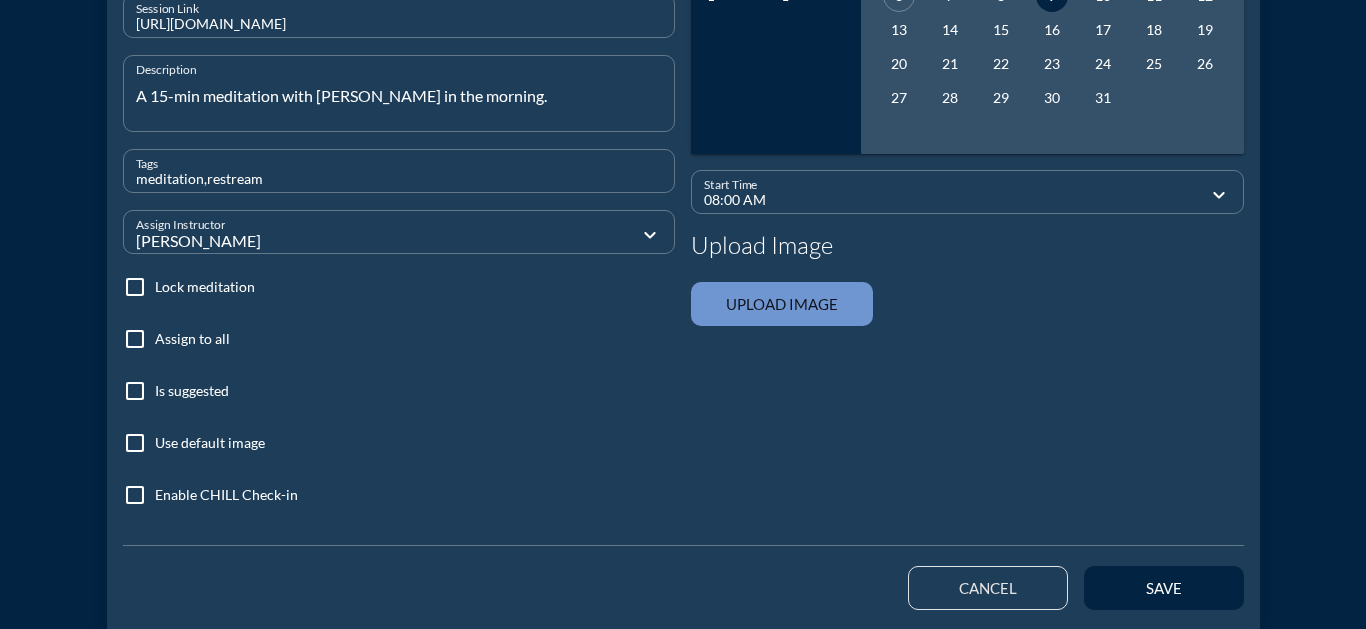 click at bounding box center (135, 339) 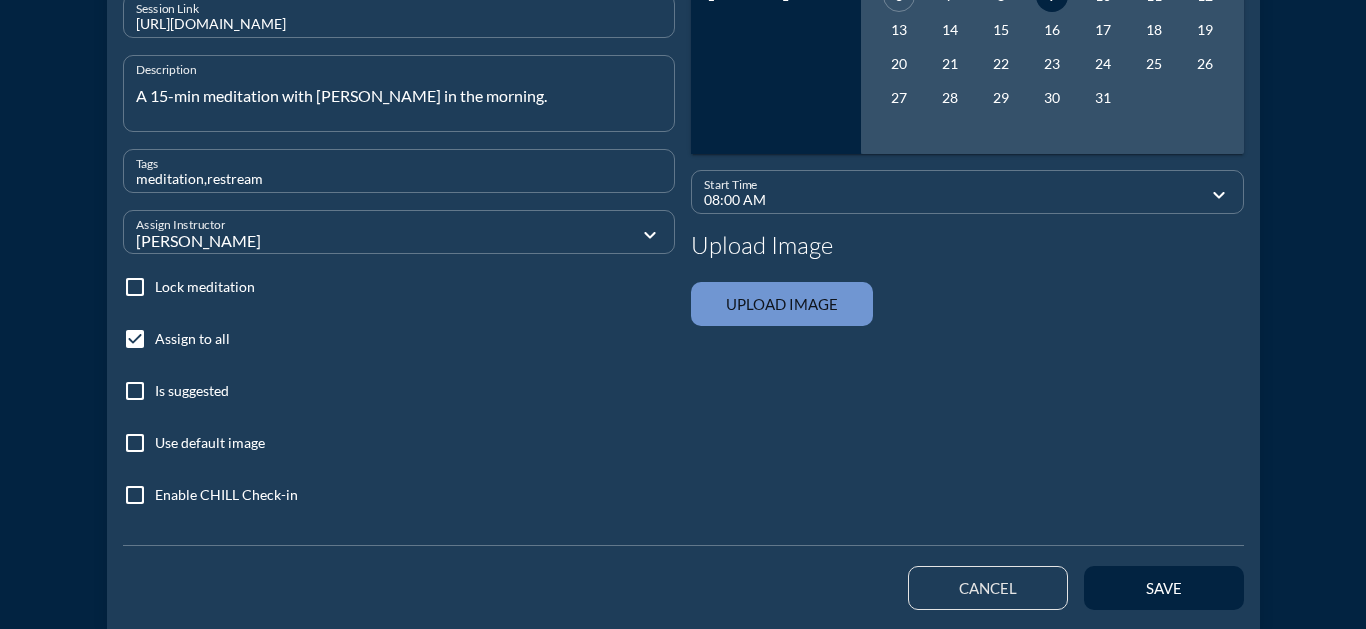 click at bounding box center [135, 443] 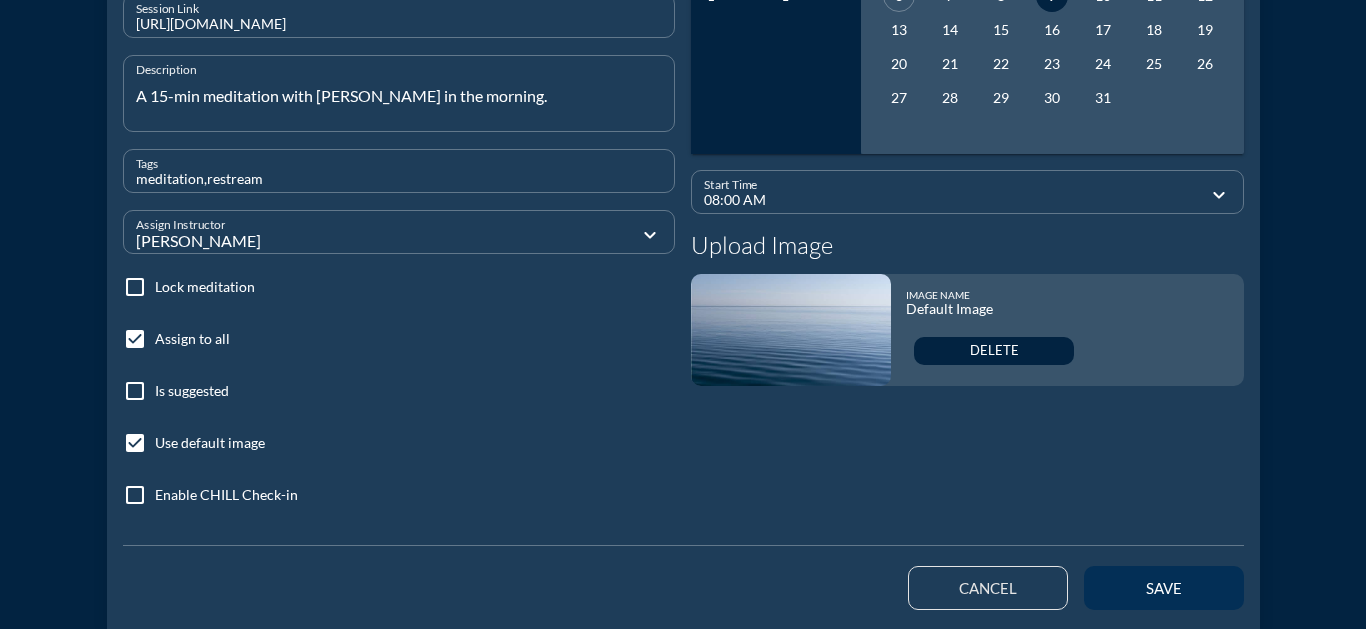 click on "save" at bounding box center [1164, 588] 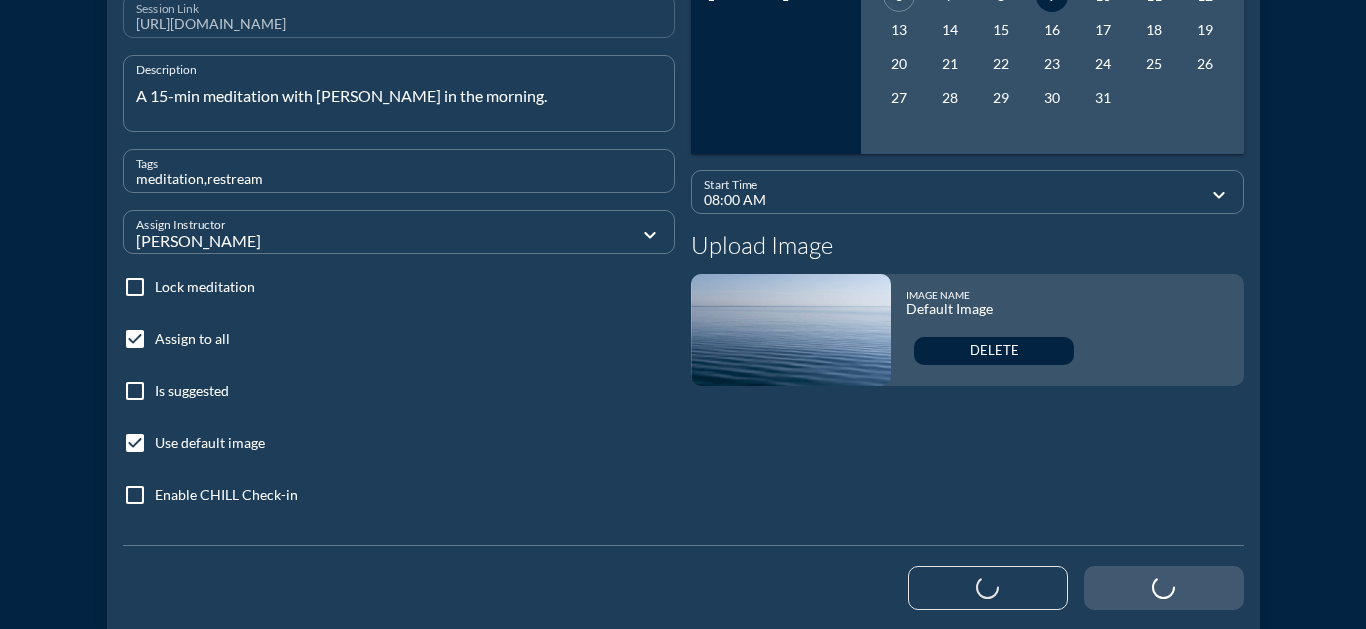 type 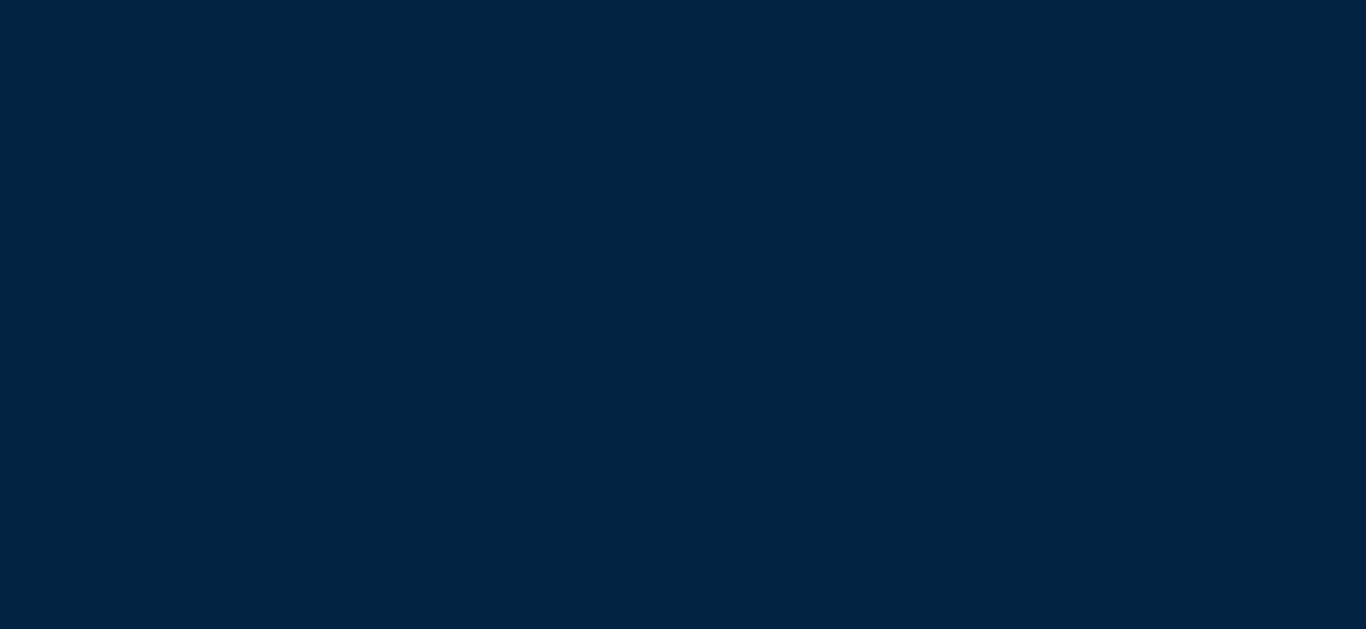 scroll, scrollTop: 0, scrollLeft: 0, axis: both 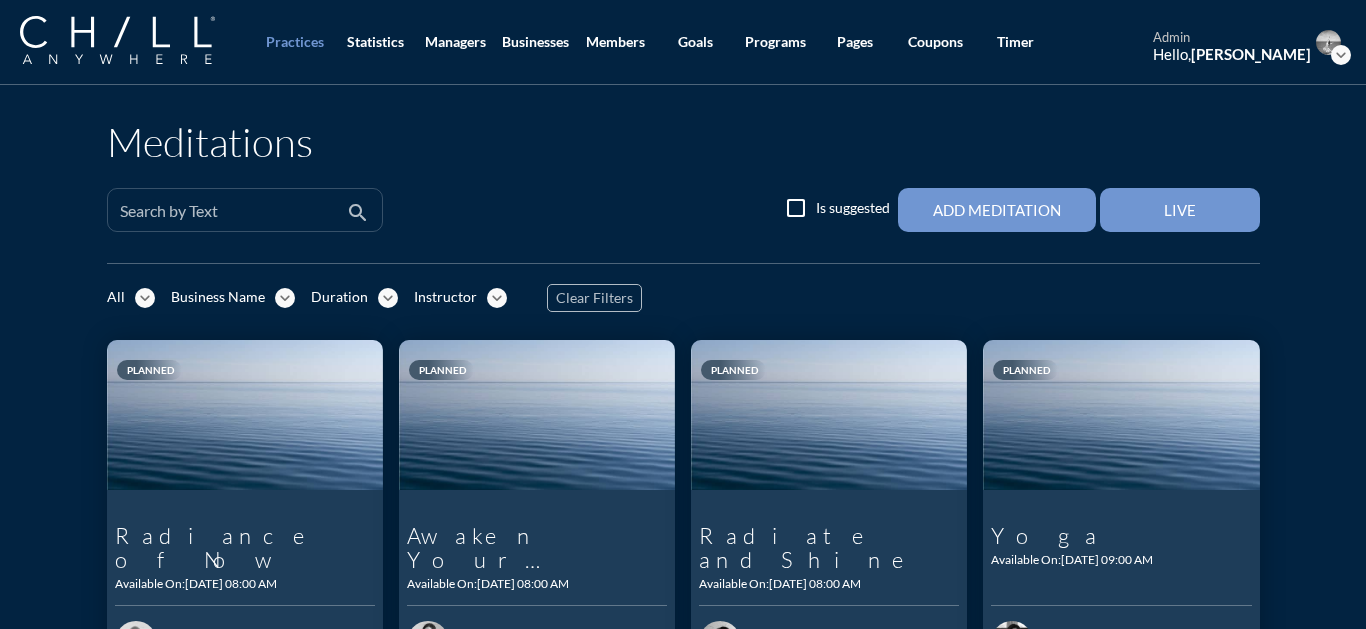 click on "Search by Text" at bounding box center [231, 210] 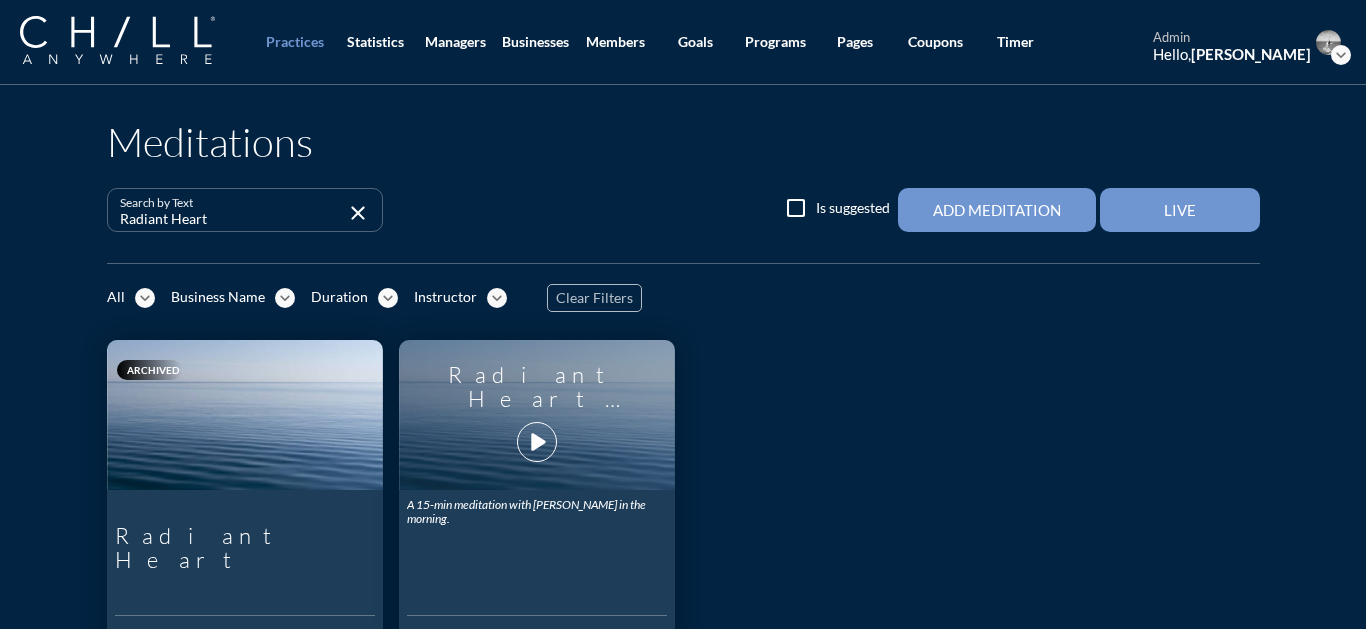 type on "Radiant Heart" 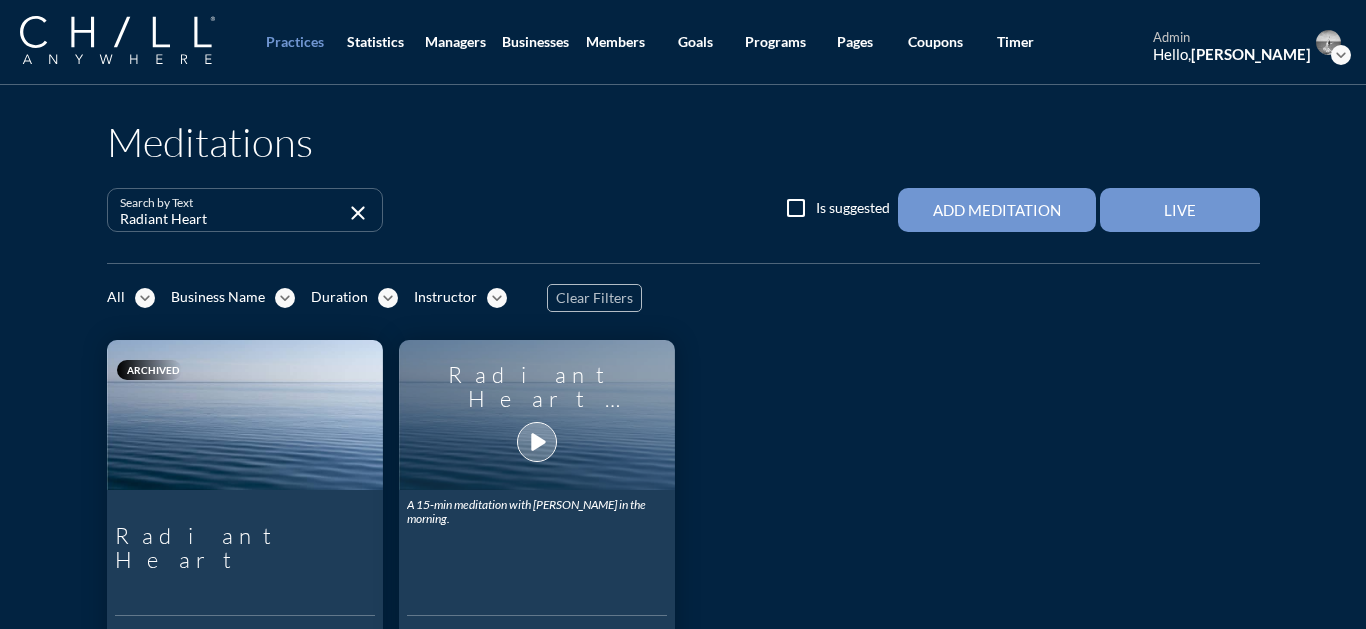 click on "play_arrow" at bounding box center [537, 442] 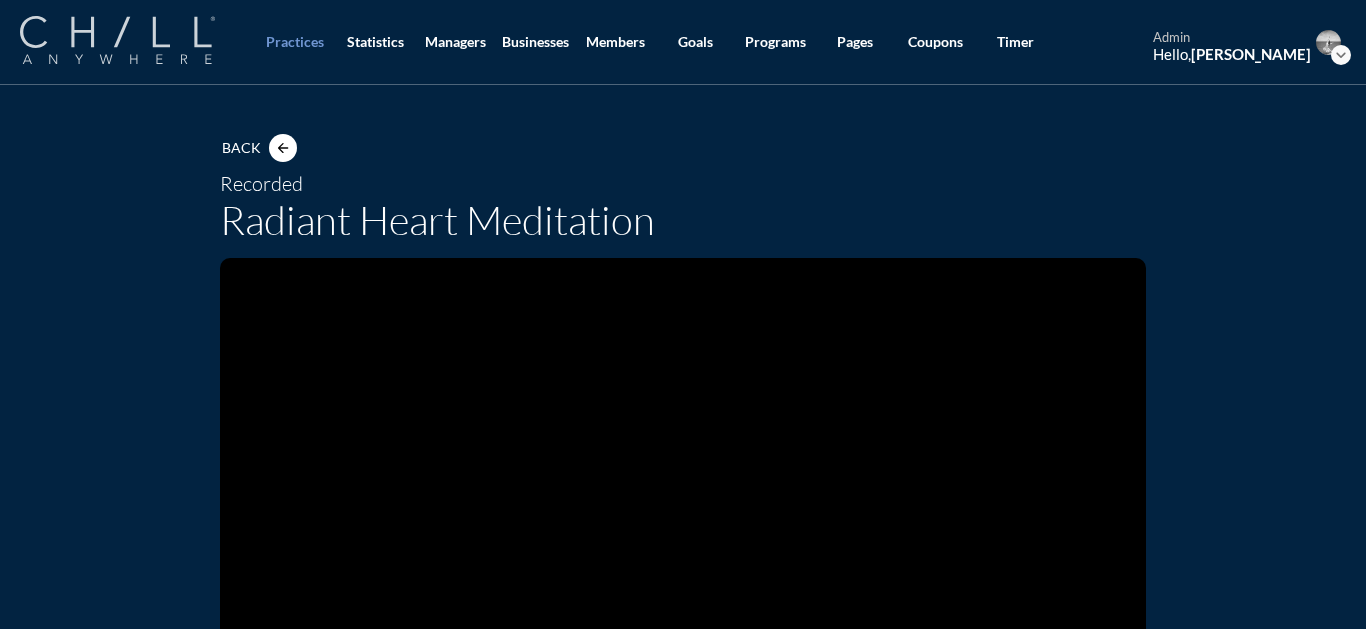click at bounding box center (117, 40) 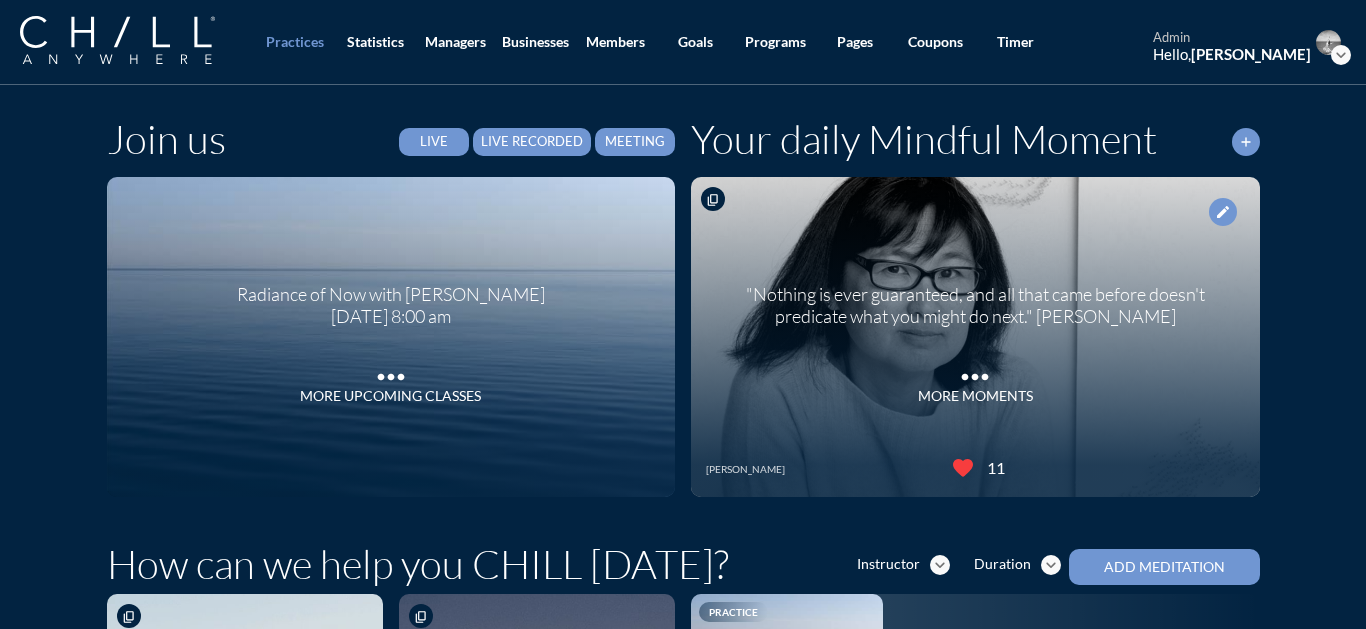 click on "Live Recorded" at bounding box center [532, 142] 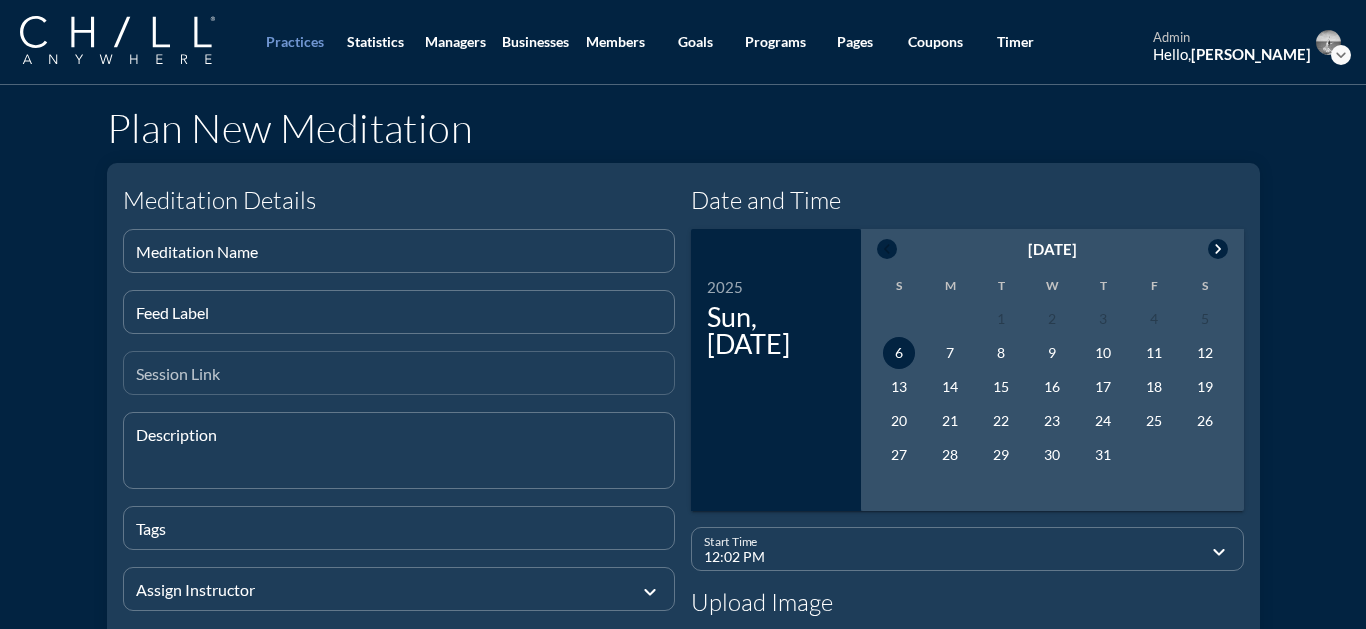 click at bounding box center (399, 381) 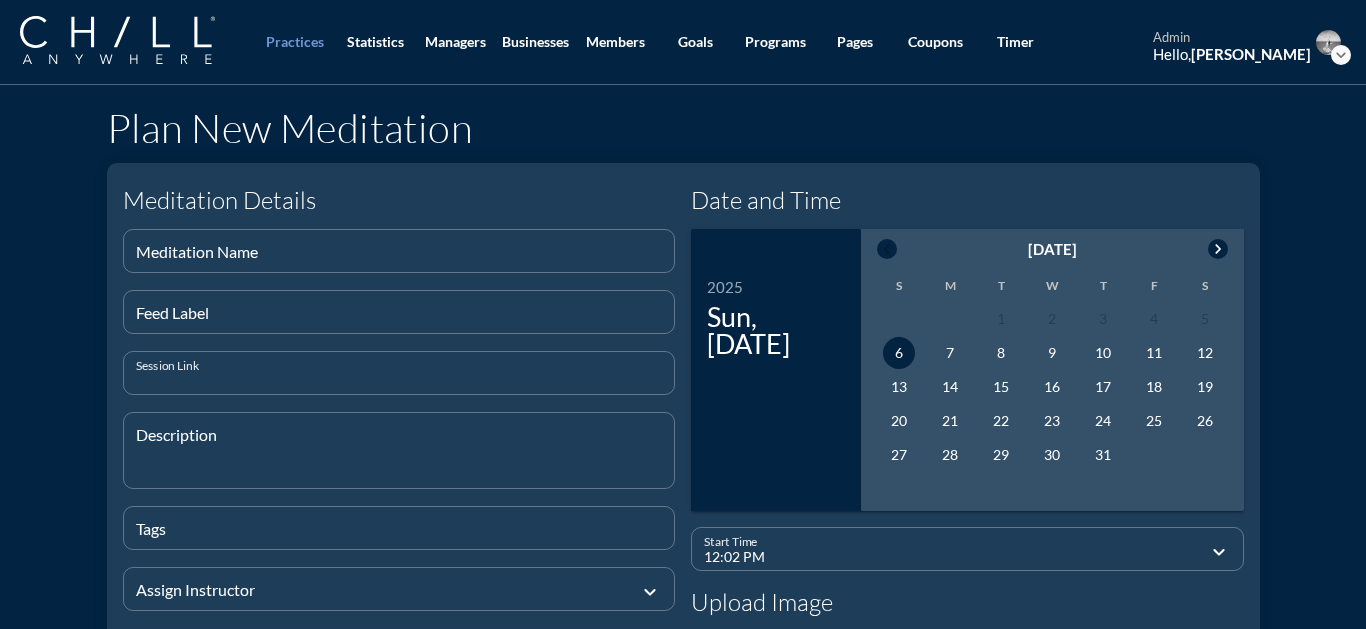 paste on "[URL][DOMAIN_NAME]" 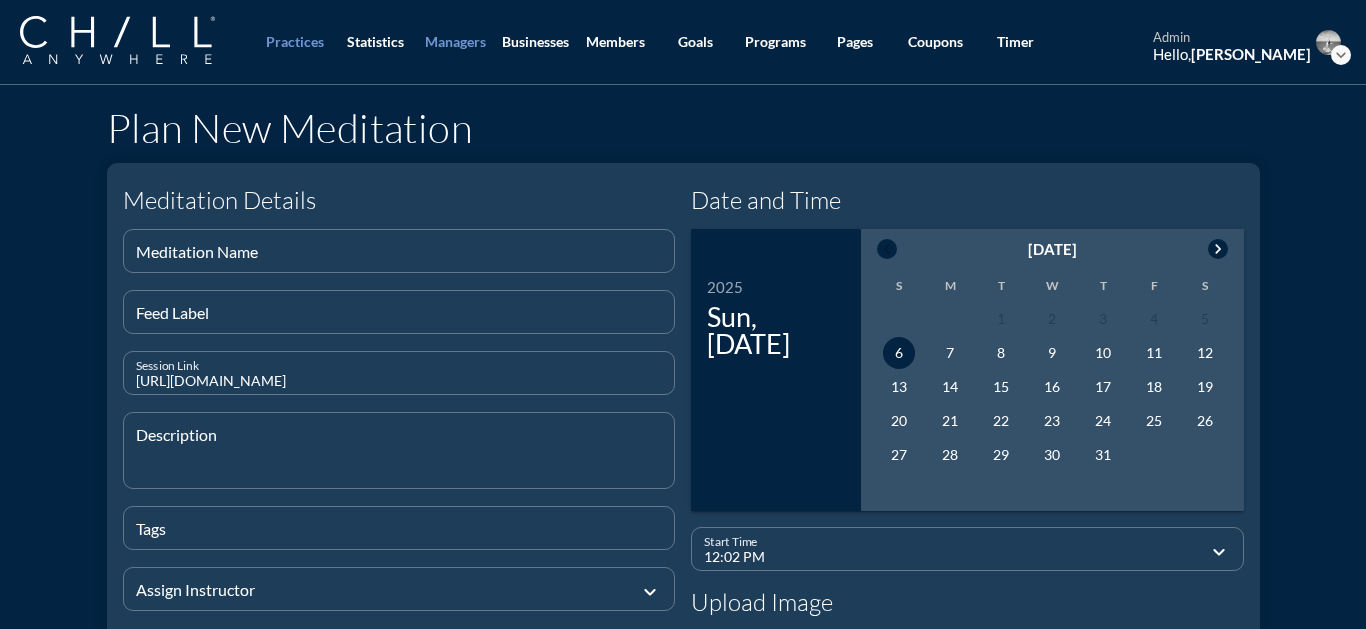 type on "[URL][DOMAIN_NAME]" 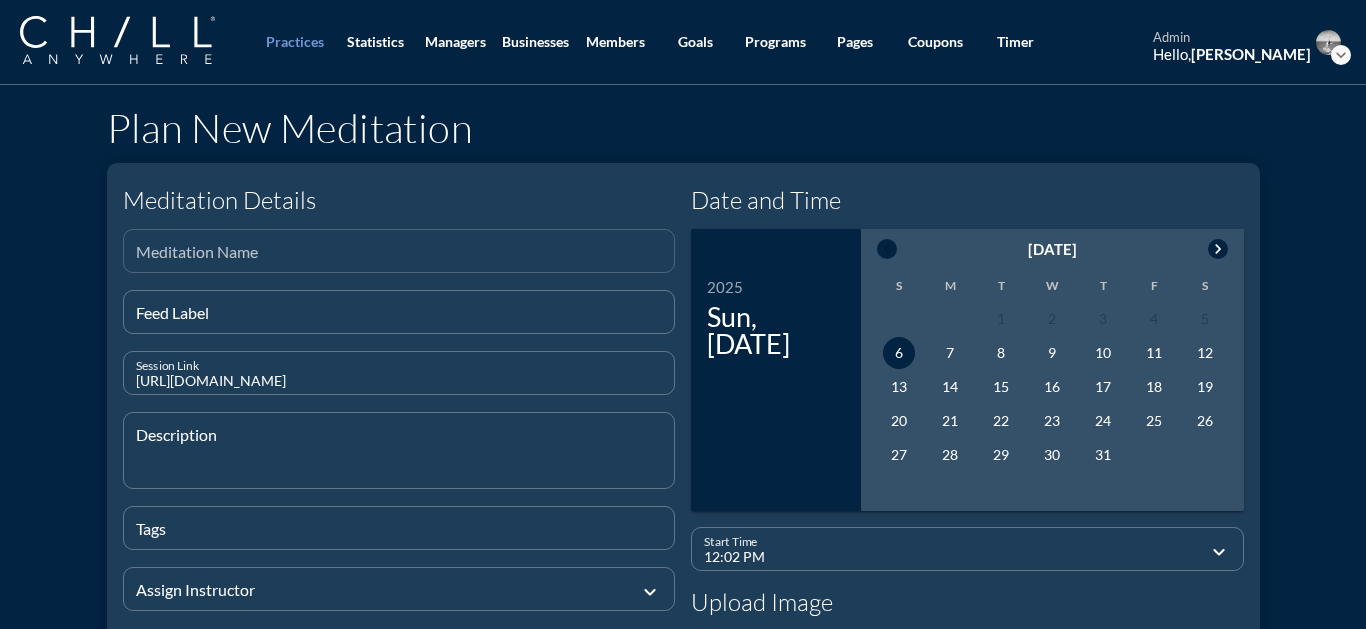 click at bounding box center (399, 259) 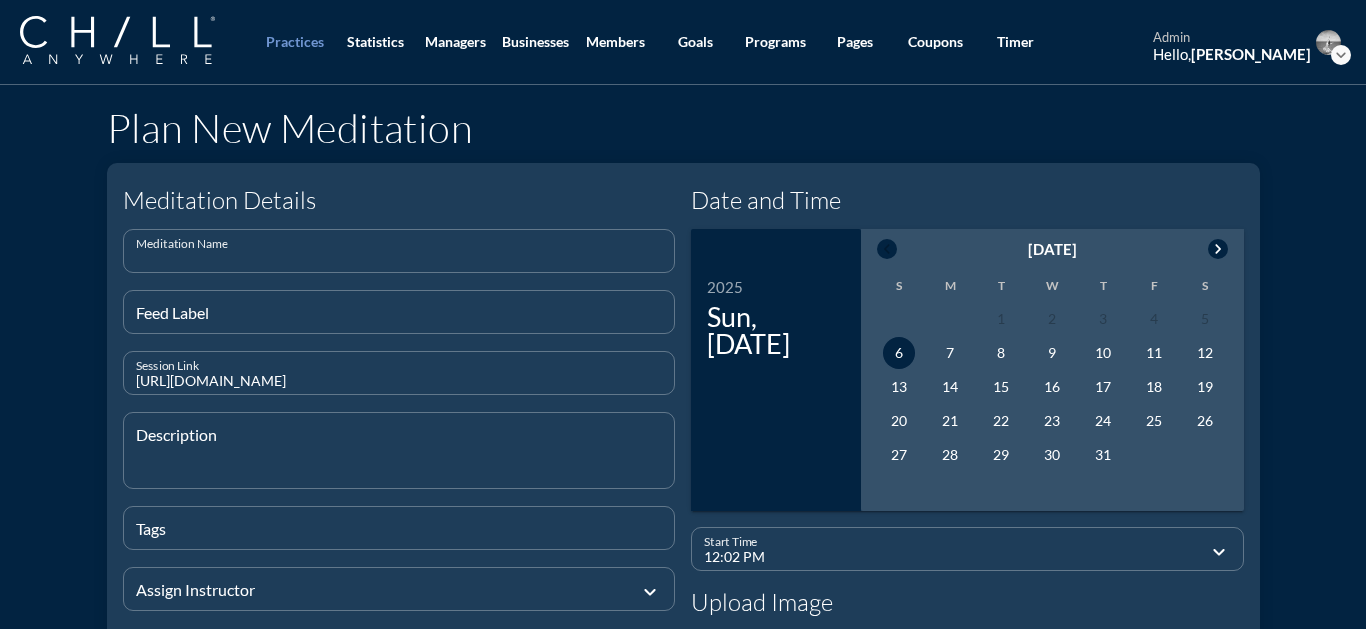 paste on "Radiant Heart" 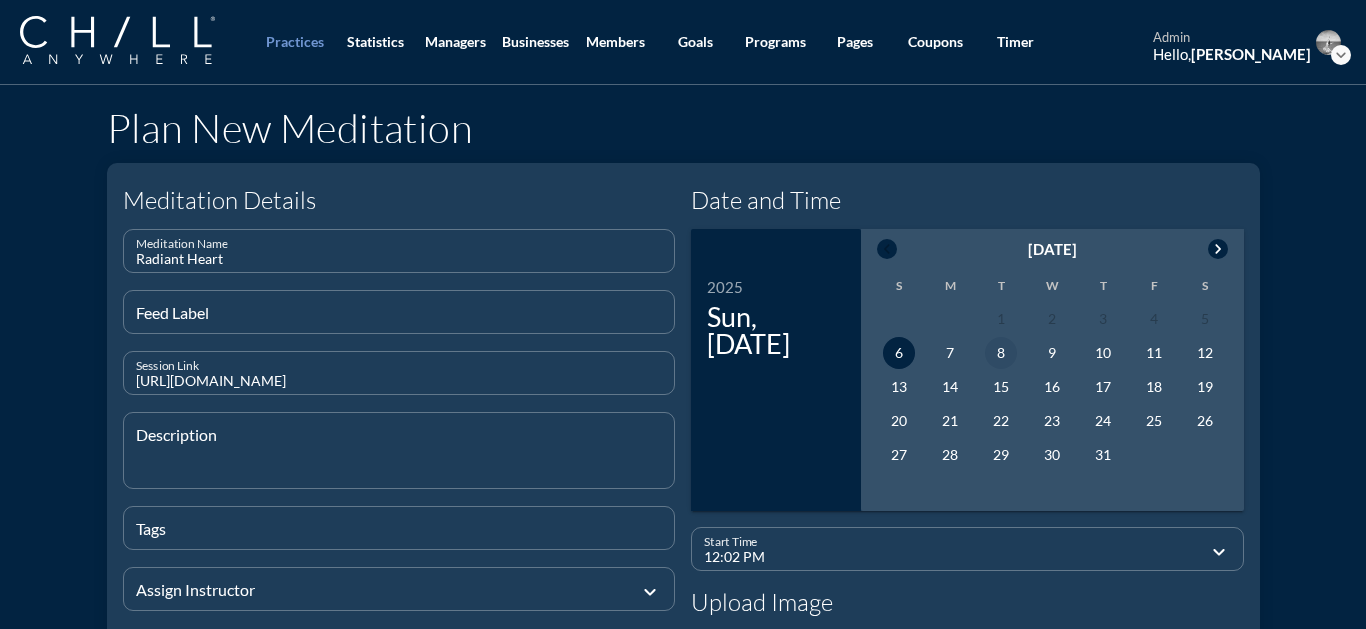 type on "Radiant Heart" 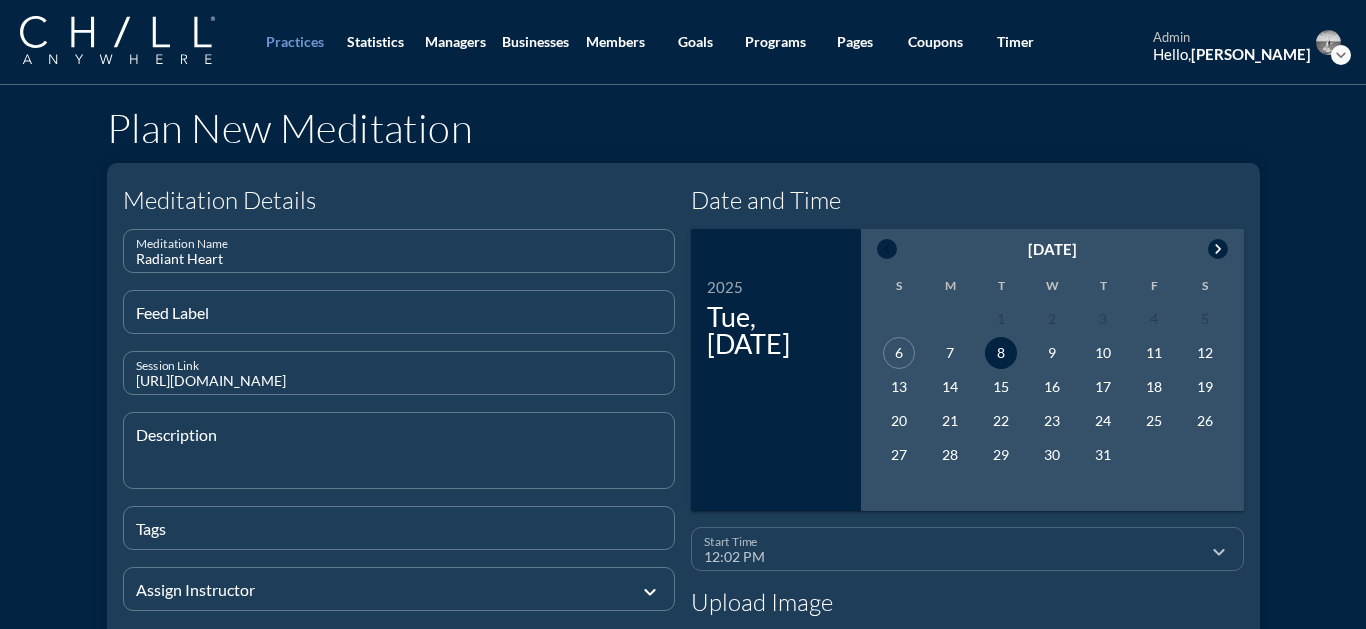 click on "12:02 PM" at bounding box center [953, 557] 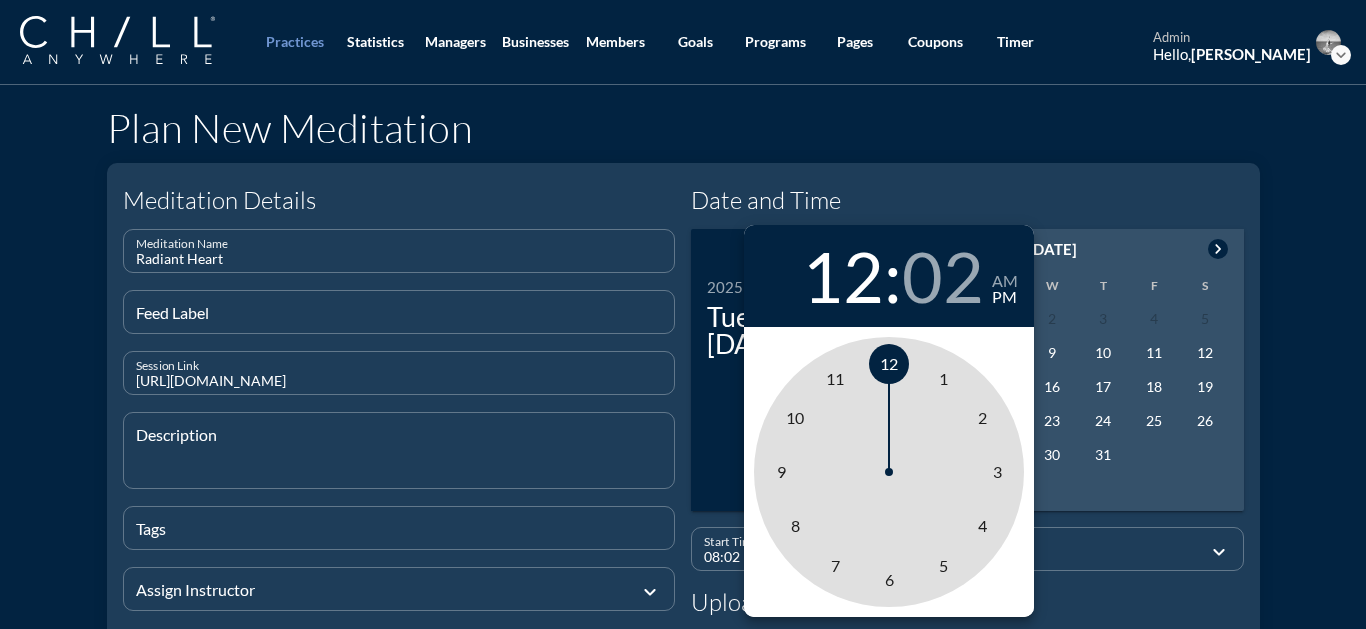 click on "8" at bounding box center [795, 526] 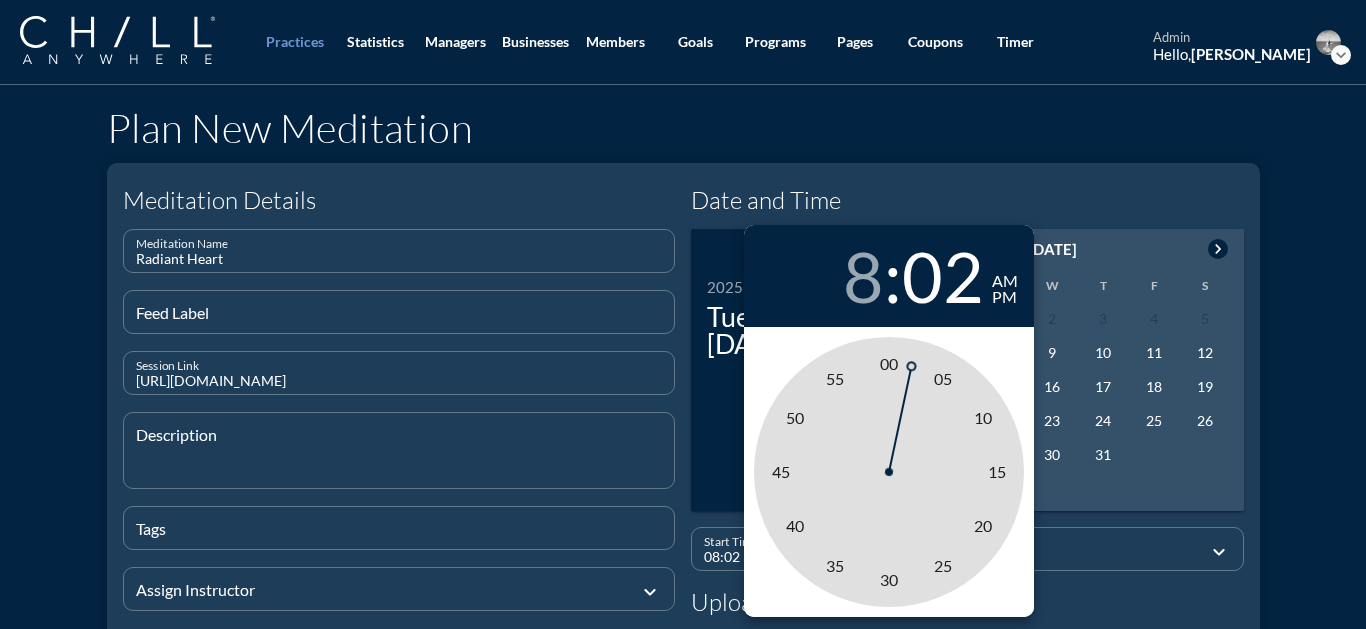 click on "am" at bounding box center [1005, 281] 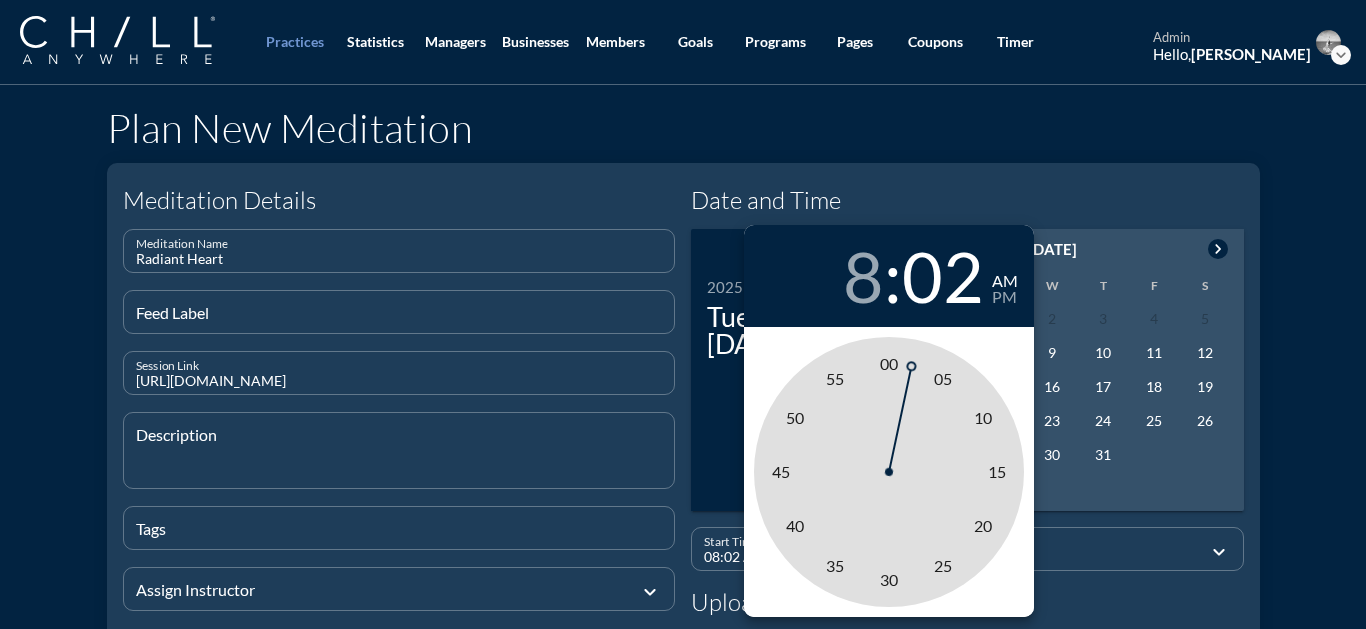 type on "08:00 AM" 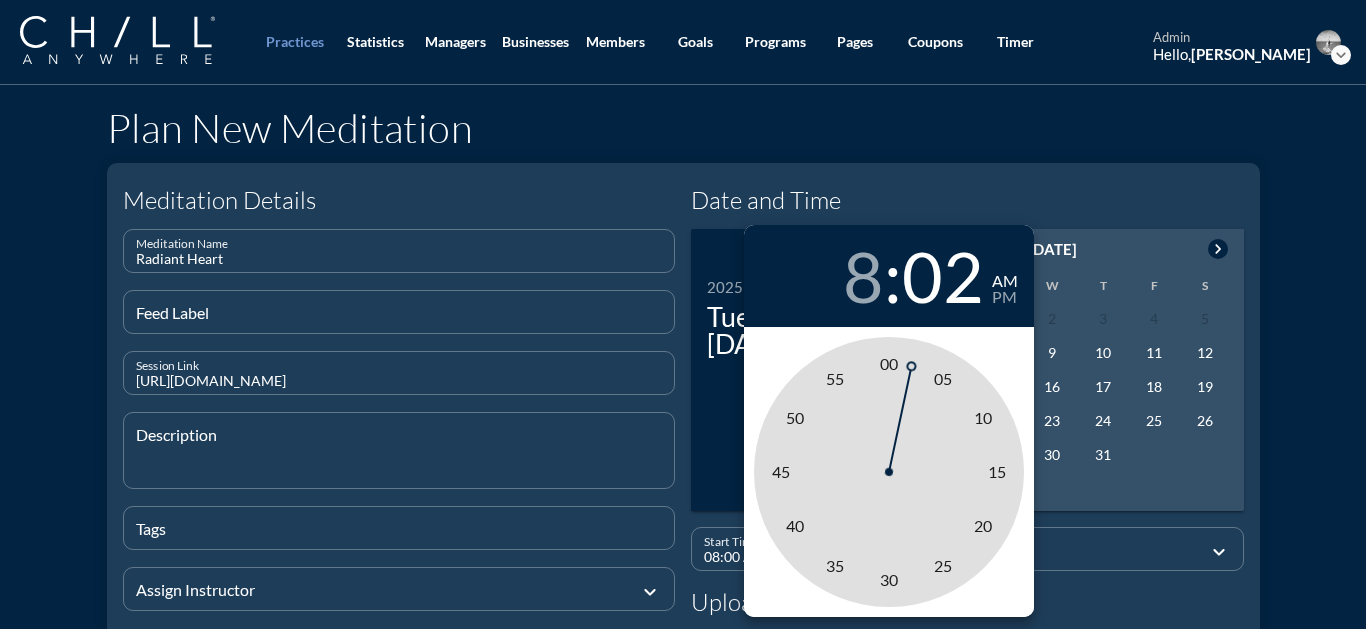 click on "00" at bounding box center [889, 363] 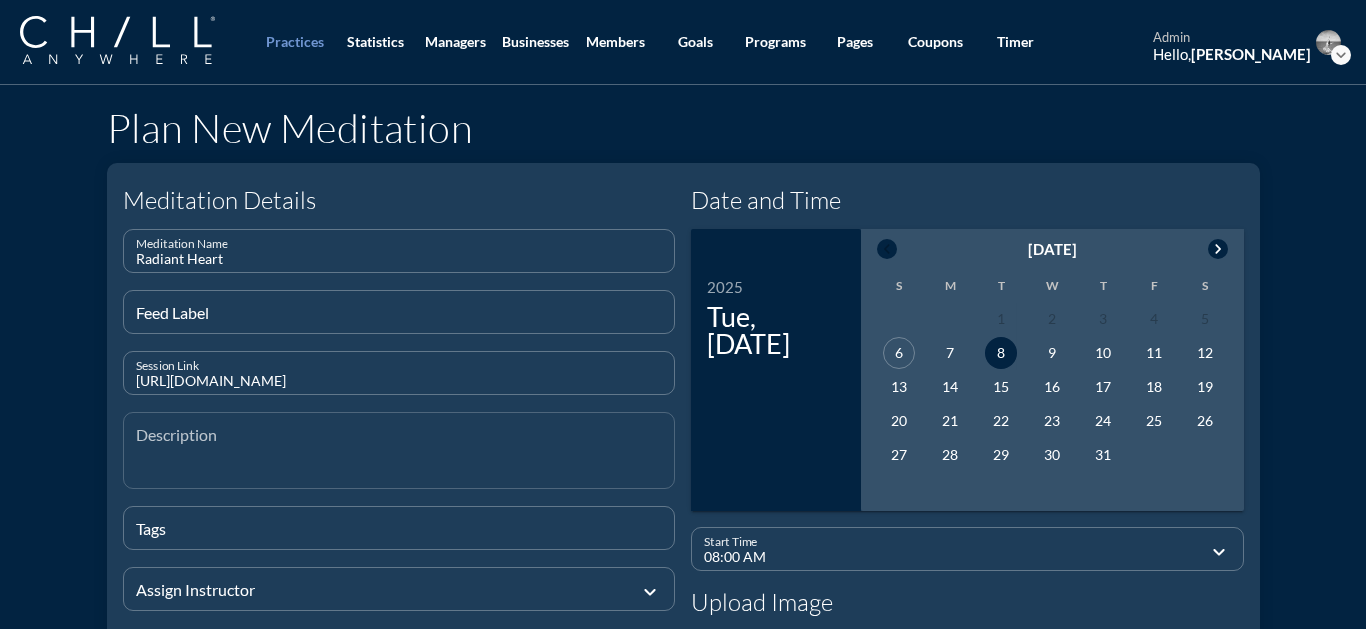 click at bounding box center (405, 462) 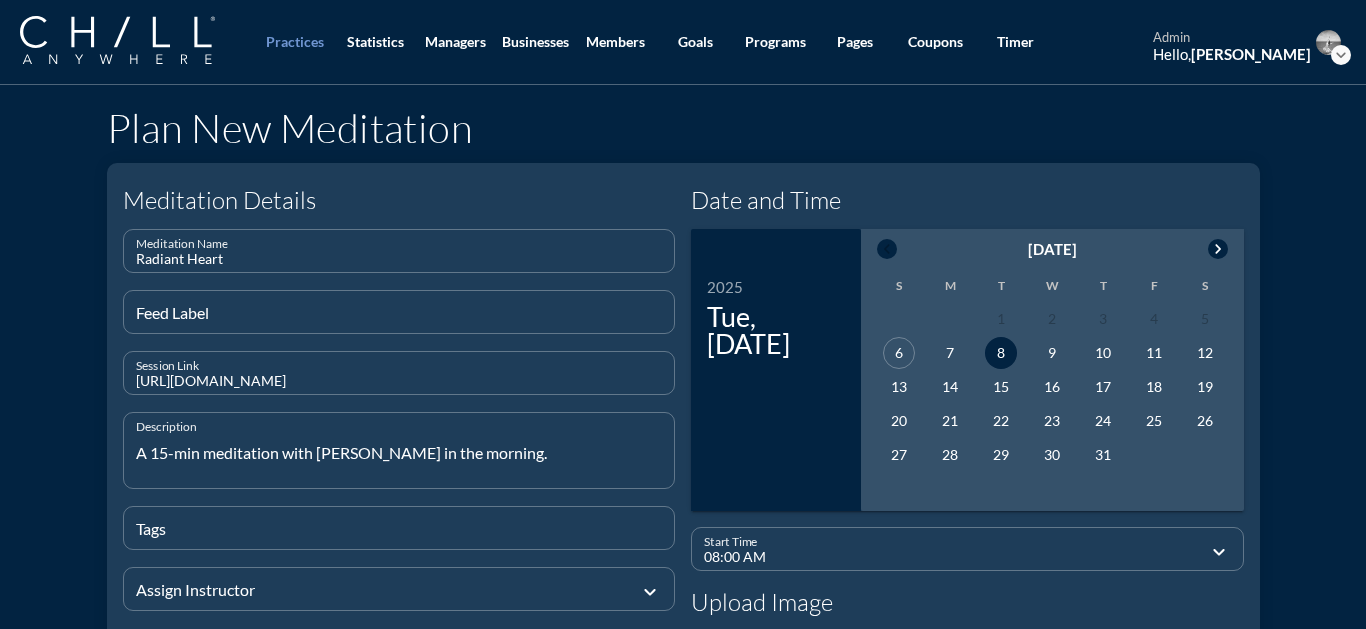type on "A 15-min meditation with [PERSON_NAME] in the morning." 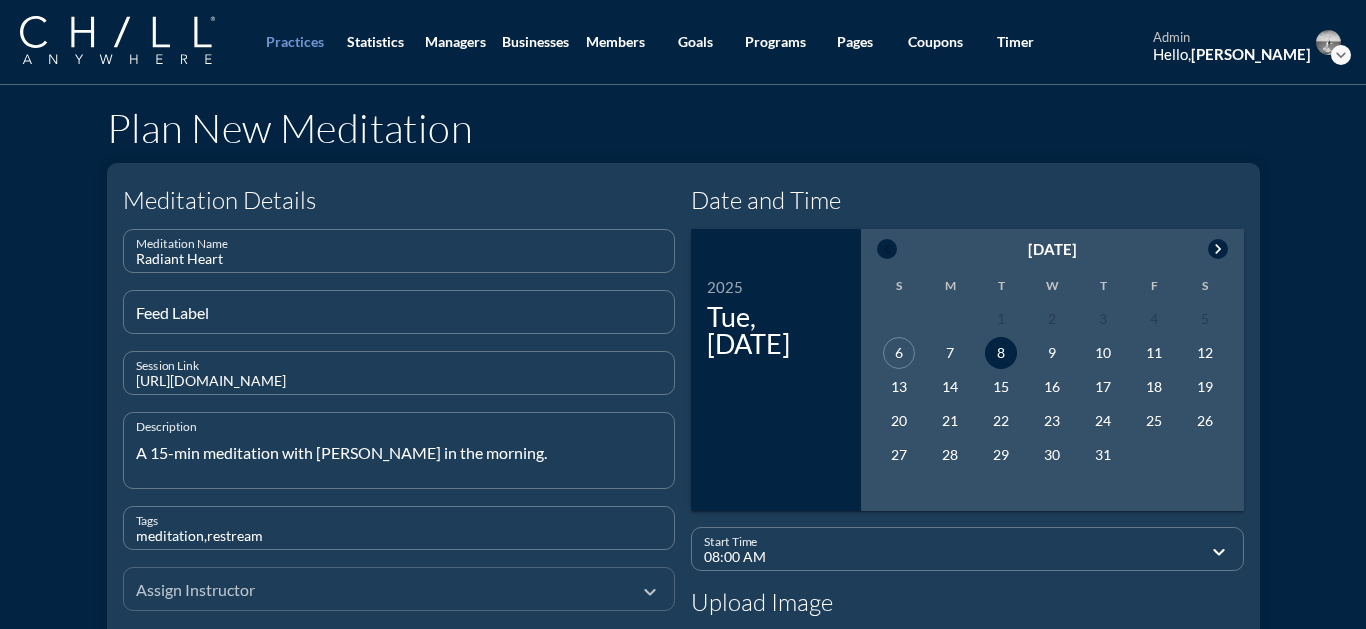 type on "meditation,restream" 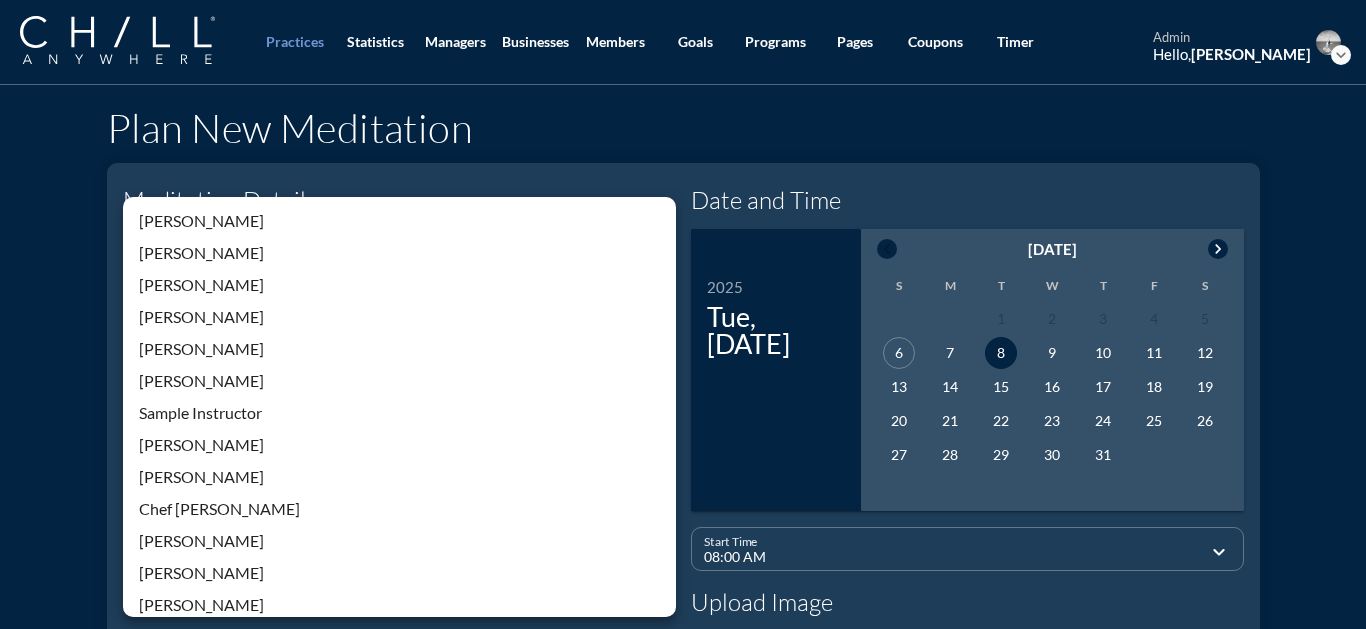 scroll, scrollTop: 428, scrollLeft: 0, axis: vertical 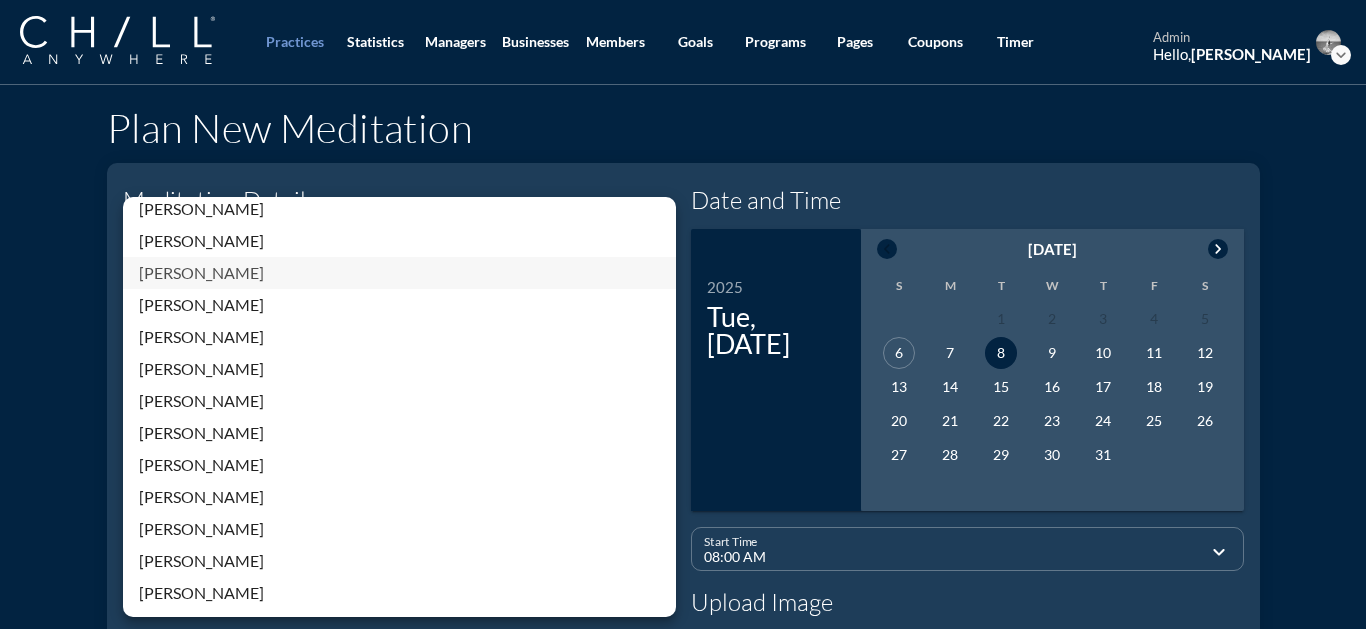 click on "[PERSON_NAME]" at bounding box center (399, 273) 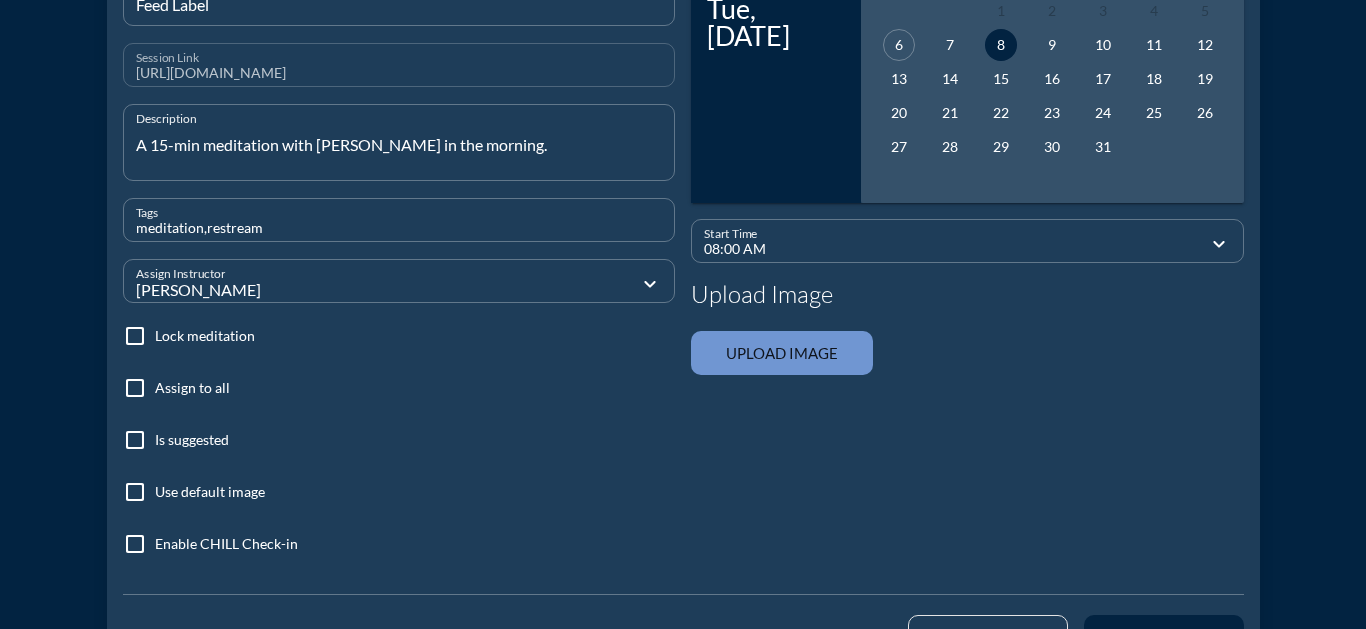 scroll, scrollTop: 364, scrollLeft: 0, axis: vertical 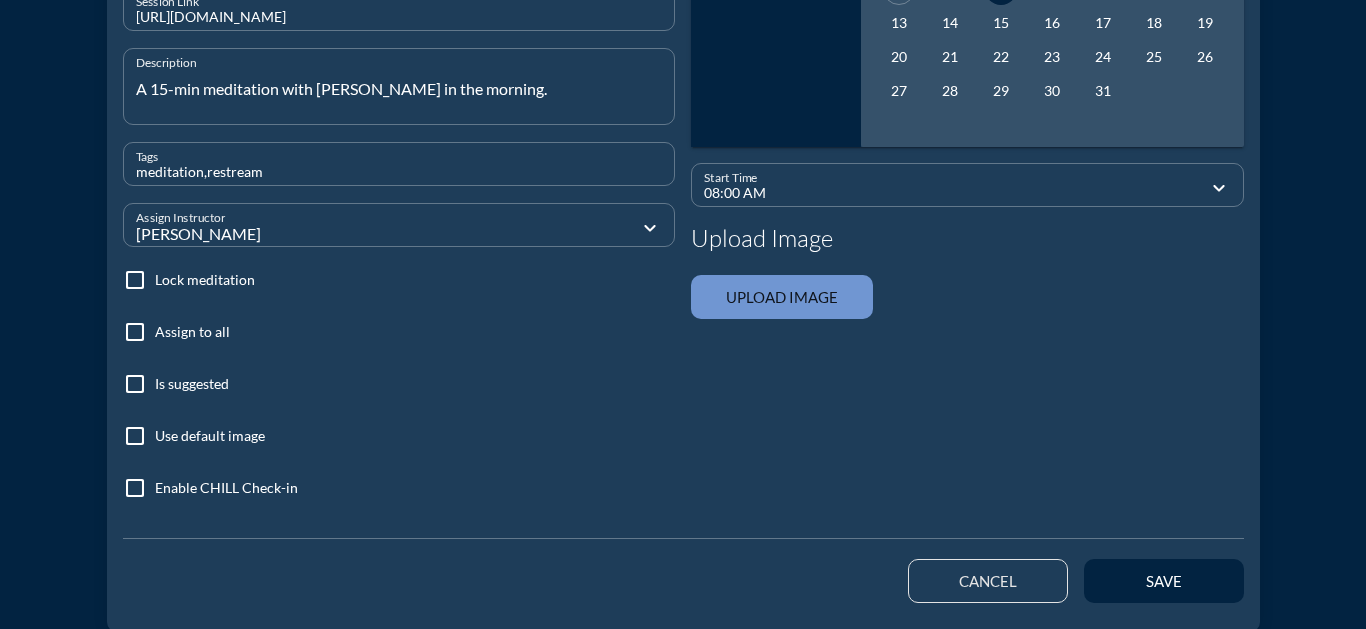 click at bounding box center [135, 332] 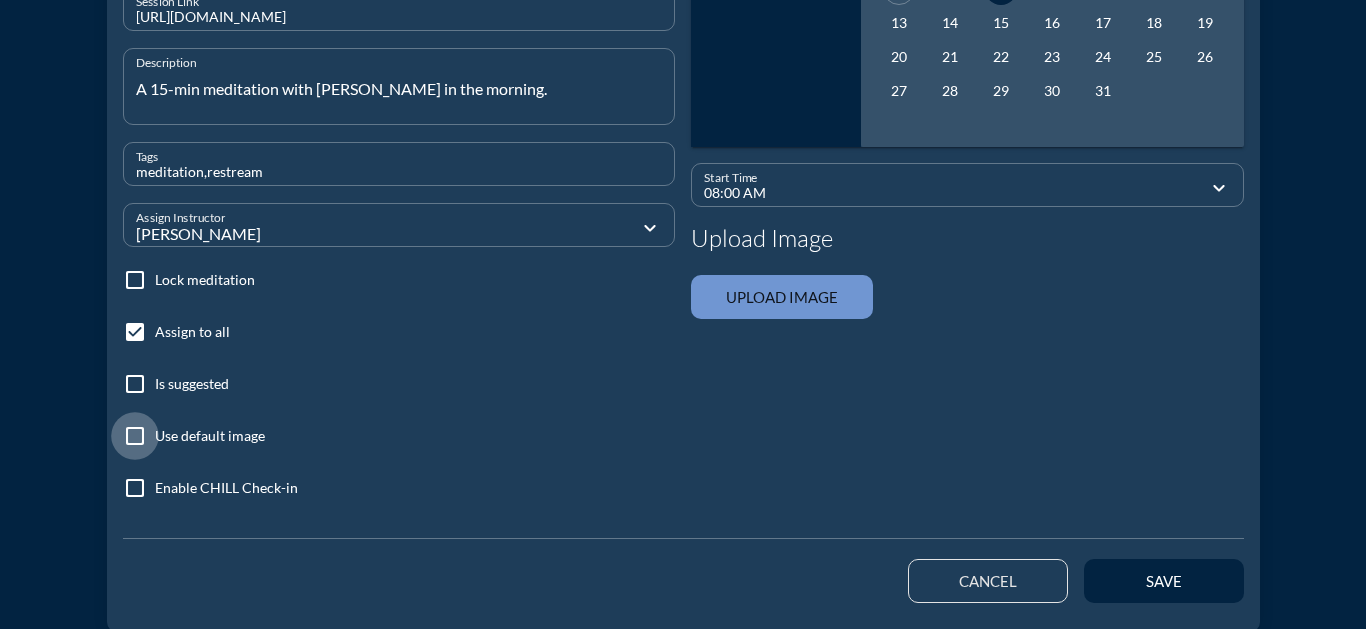 click at bounding box center [135, 436] 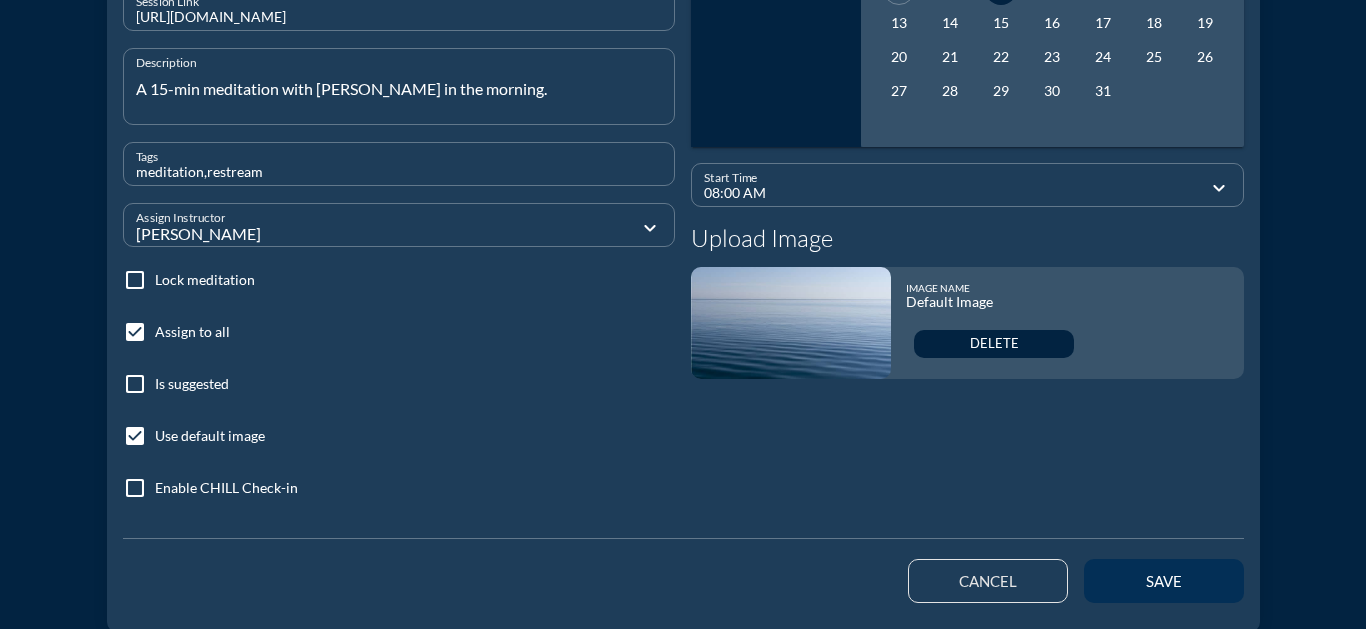 click on "save" at bounding box center [1164, 581] 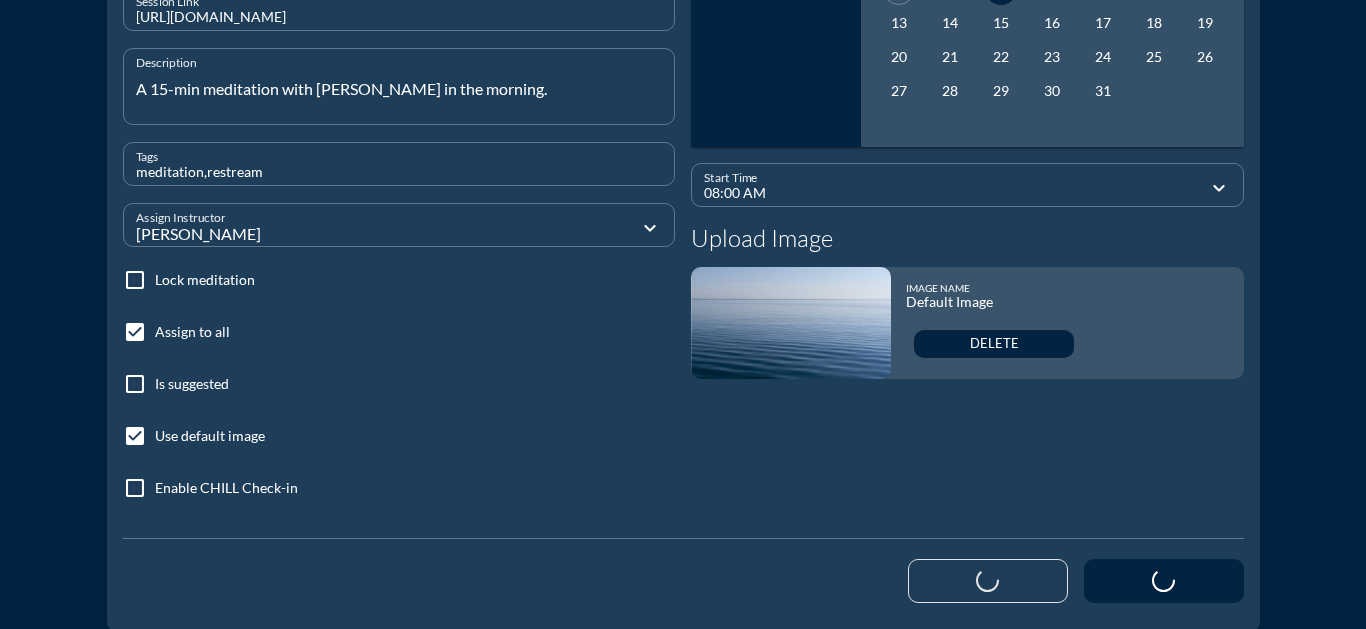 type 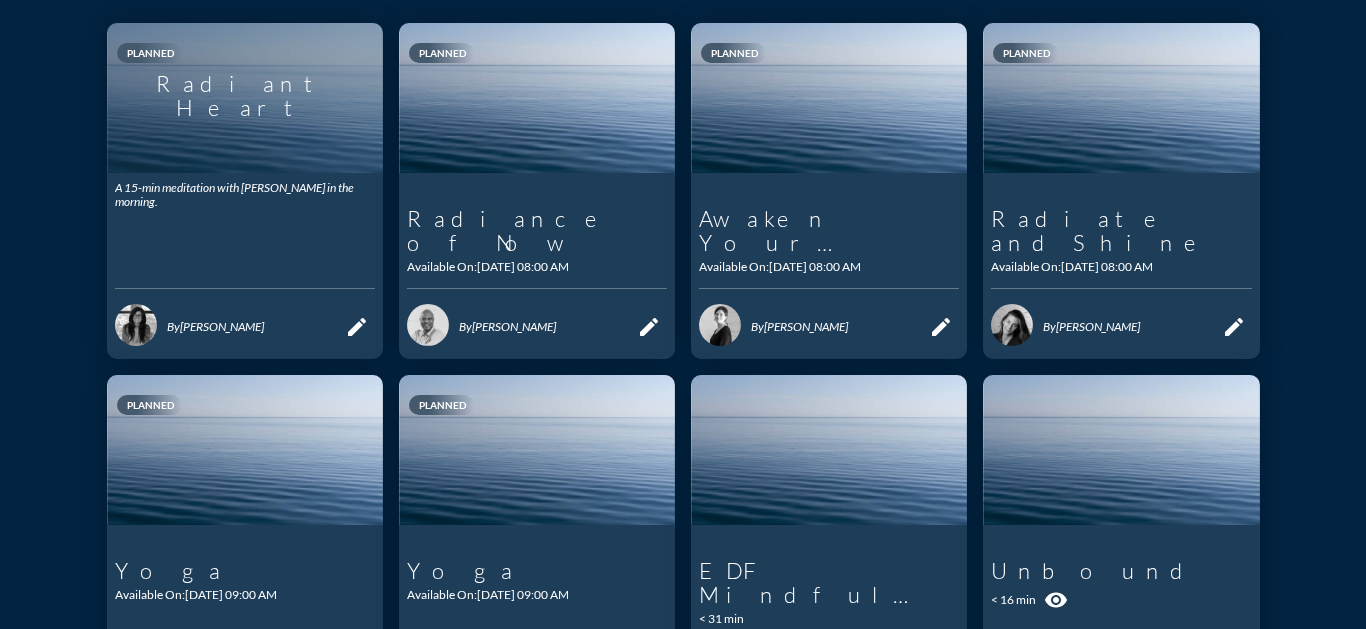 scroll, scrollTop: 0, scrollLeft: 0, axis: both 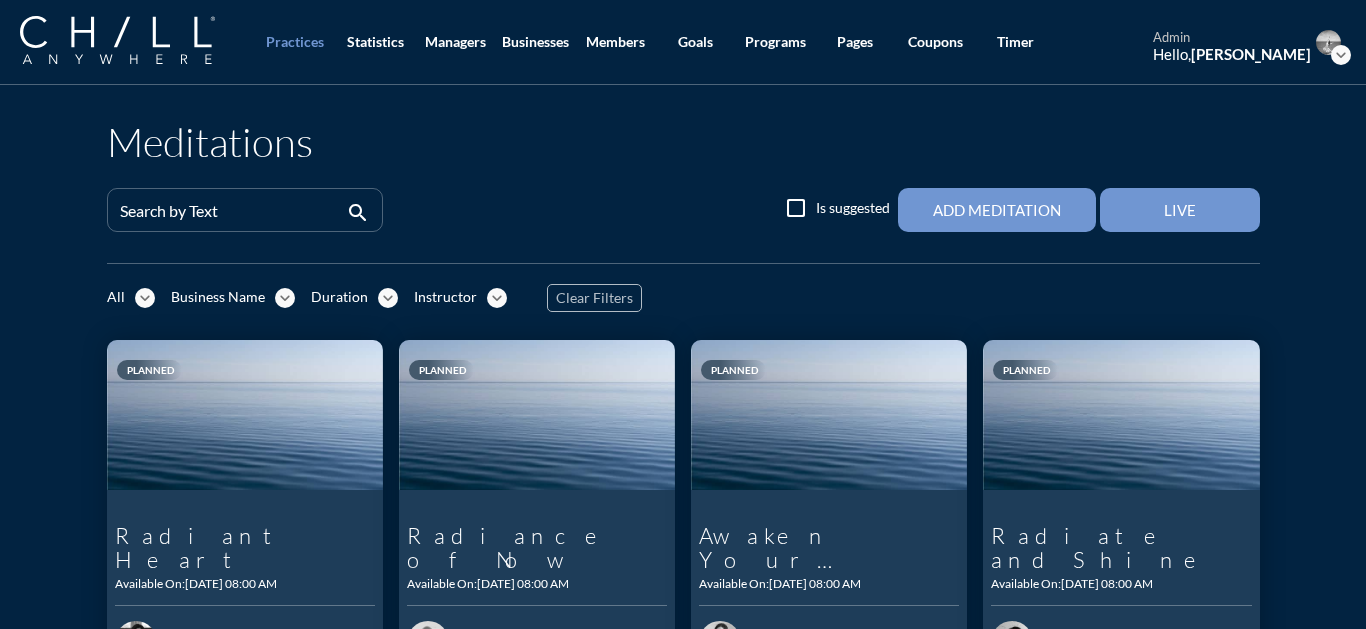 click on "Live" at bounding box center [1180, 210] 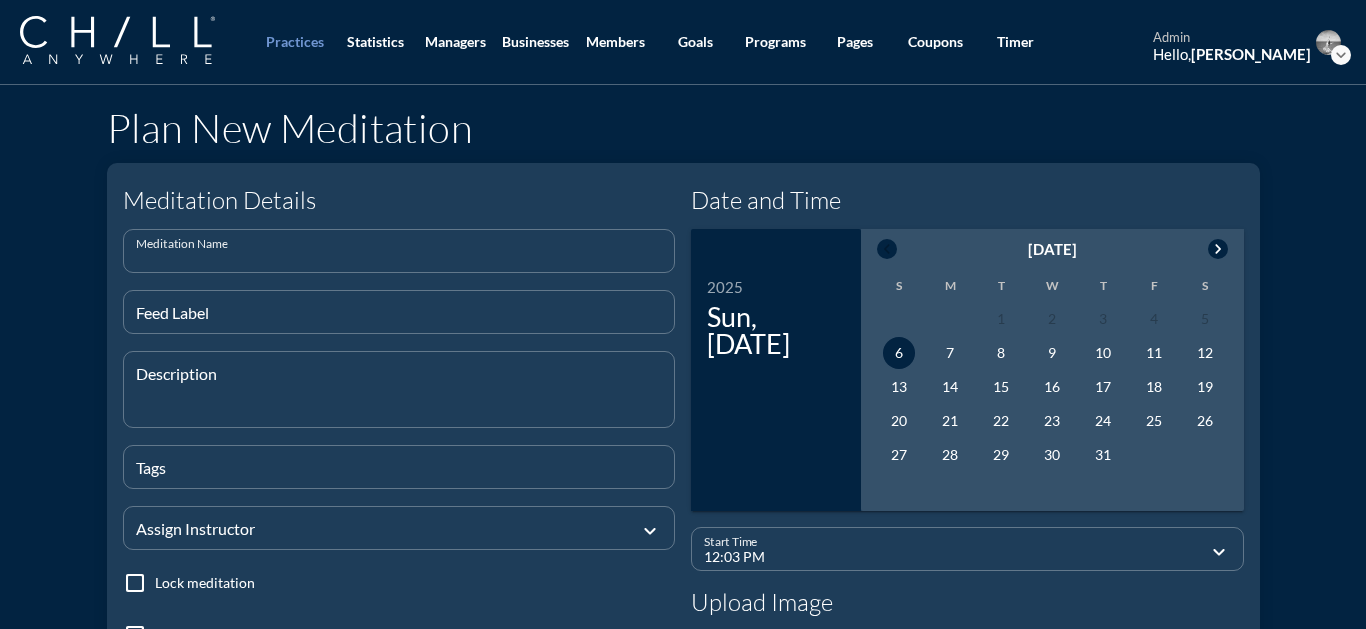 click at bounding box center [399, 259] 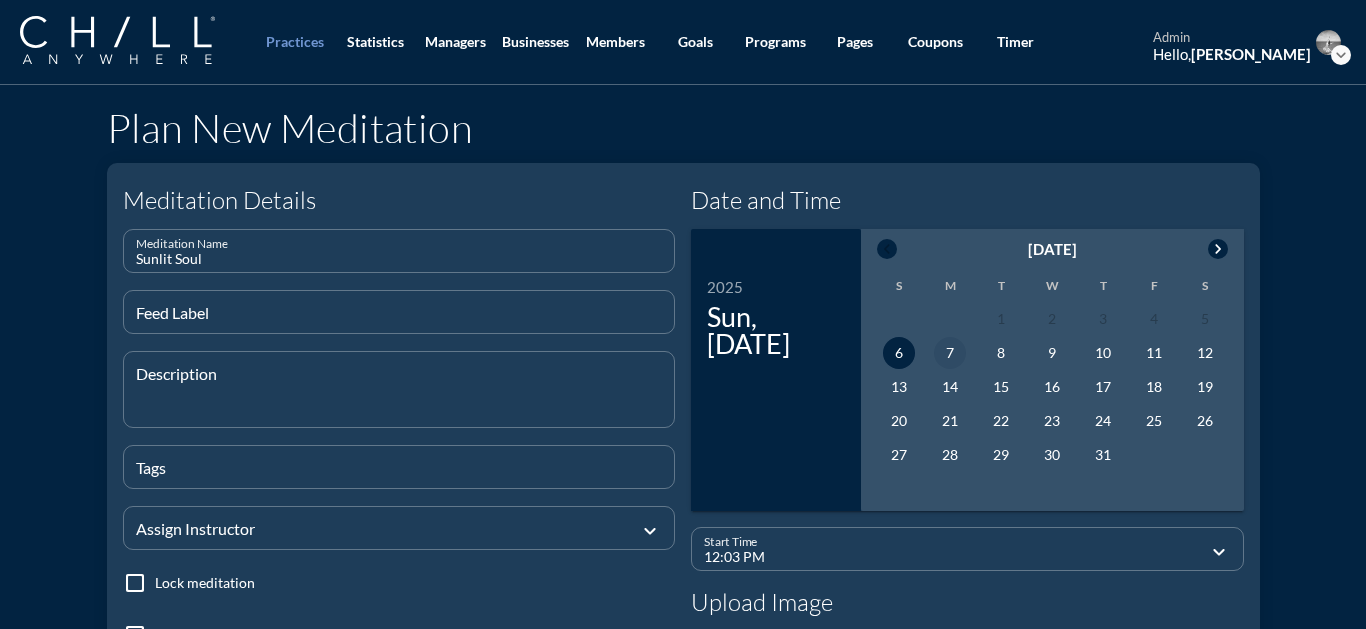 type on "Sunlit Soul" 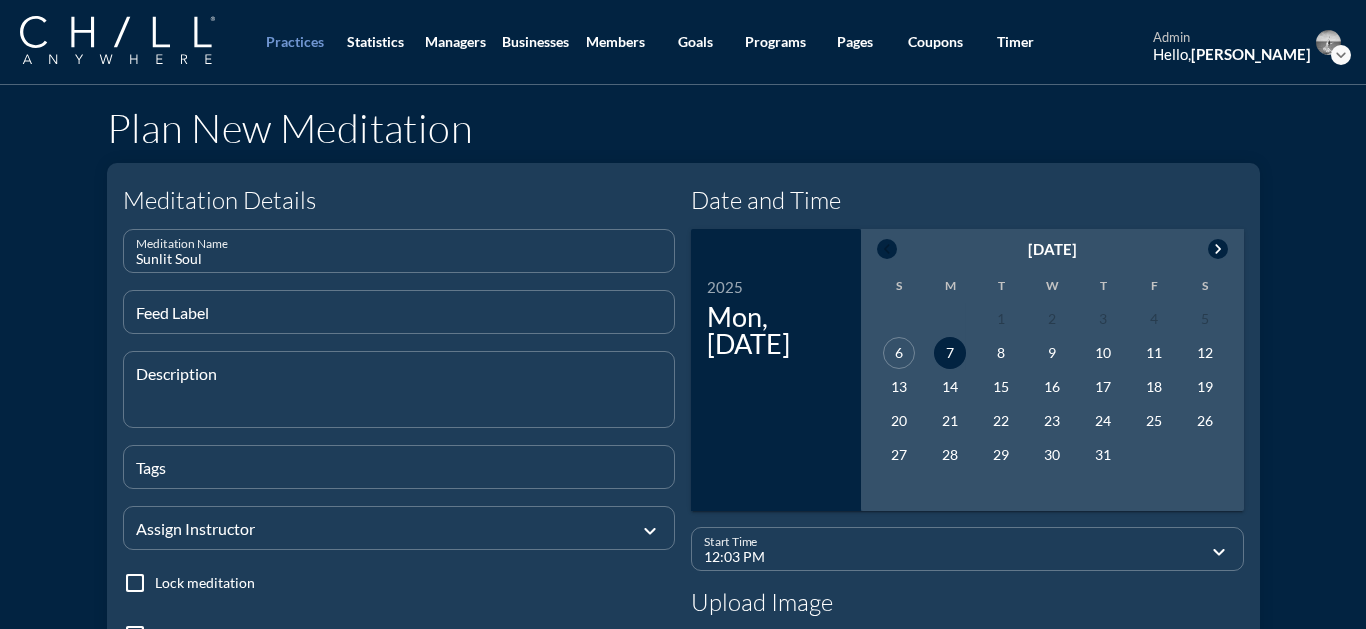 click on "12:03 PM" at bounding box center [953, 557] 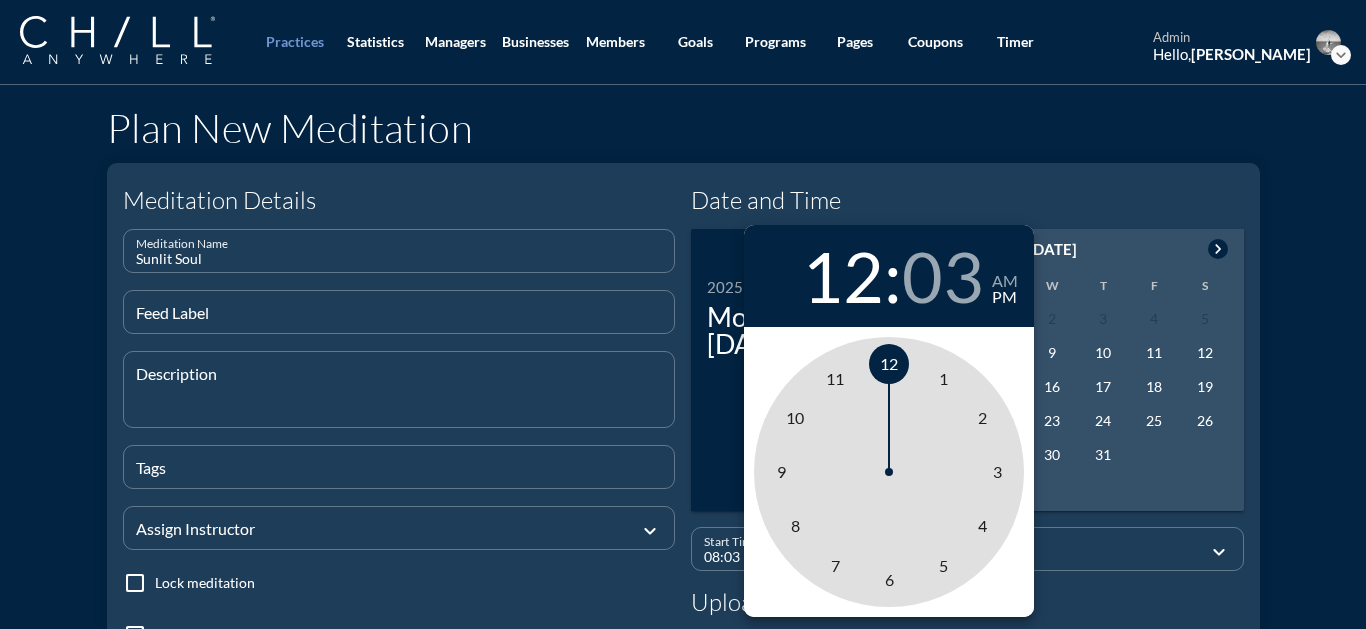 click on "8" at bounding box center (795, 526) 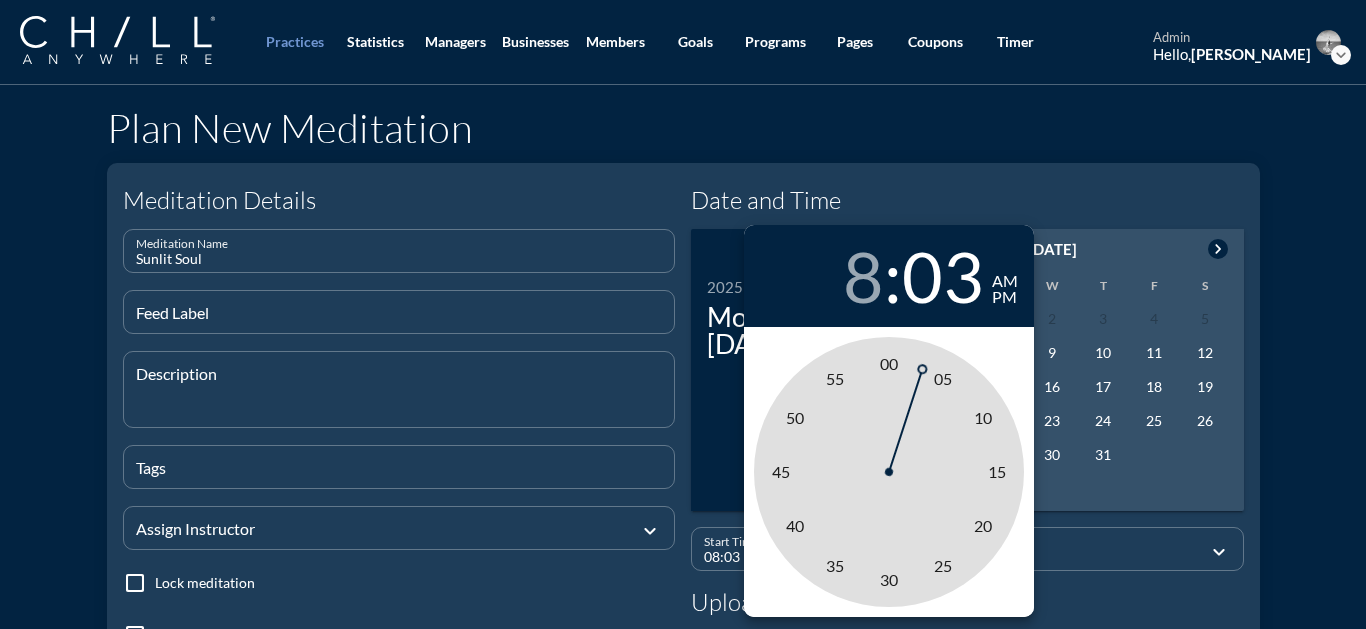 click on "am" at bounding box center [1005, 281] 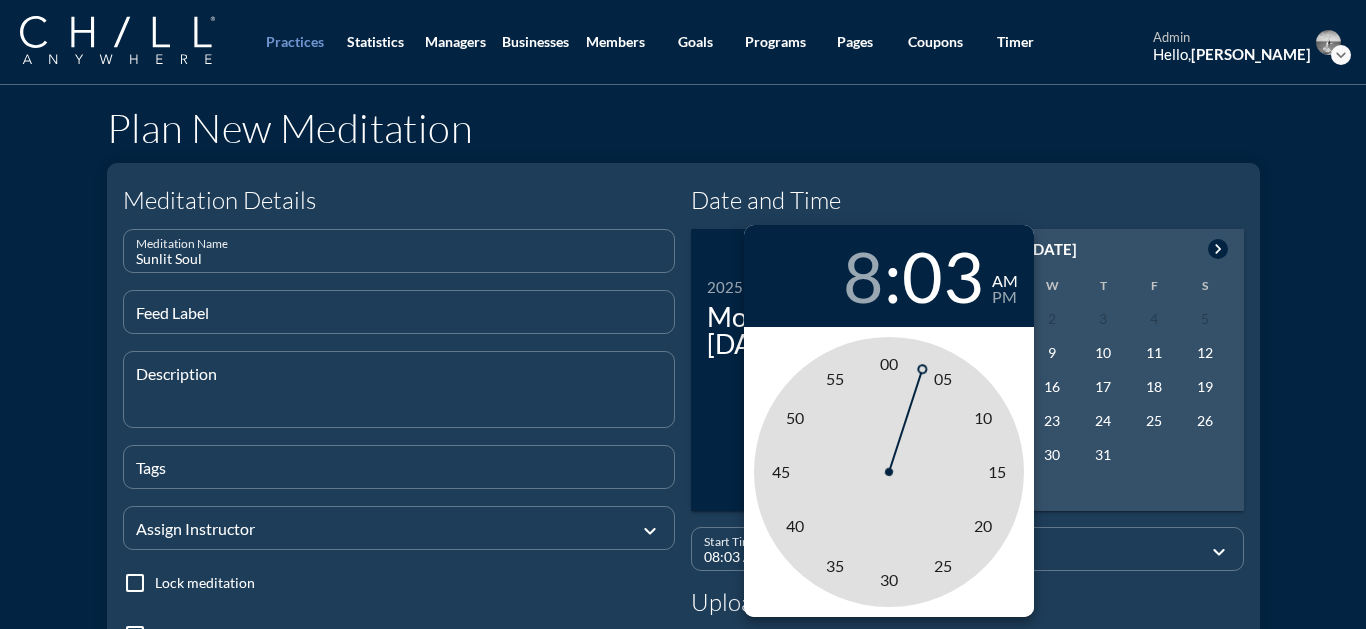 type on "08:00 AM" 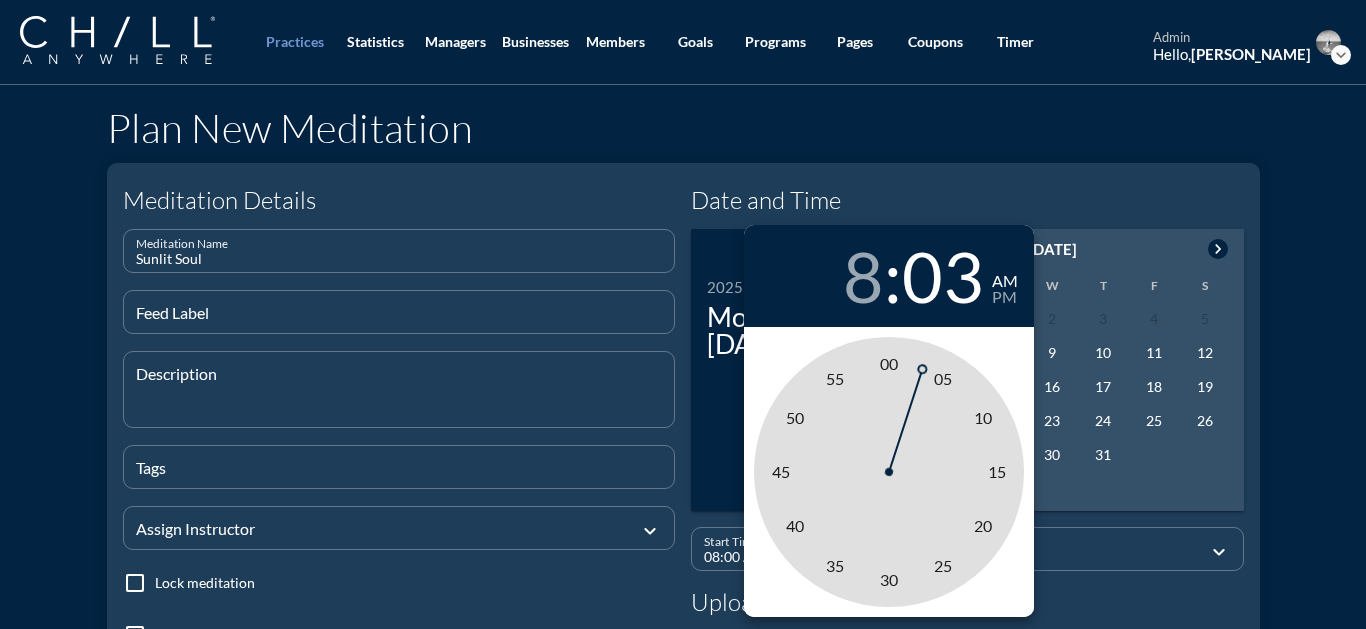 click on "00" at bounding box center (889, 363) 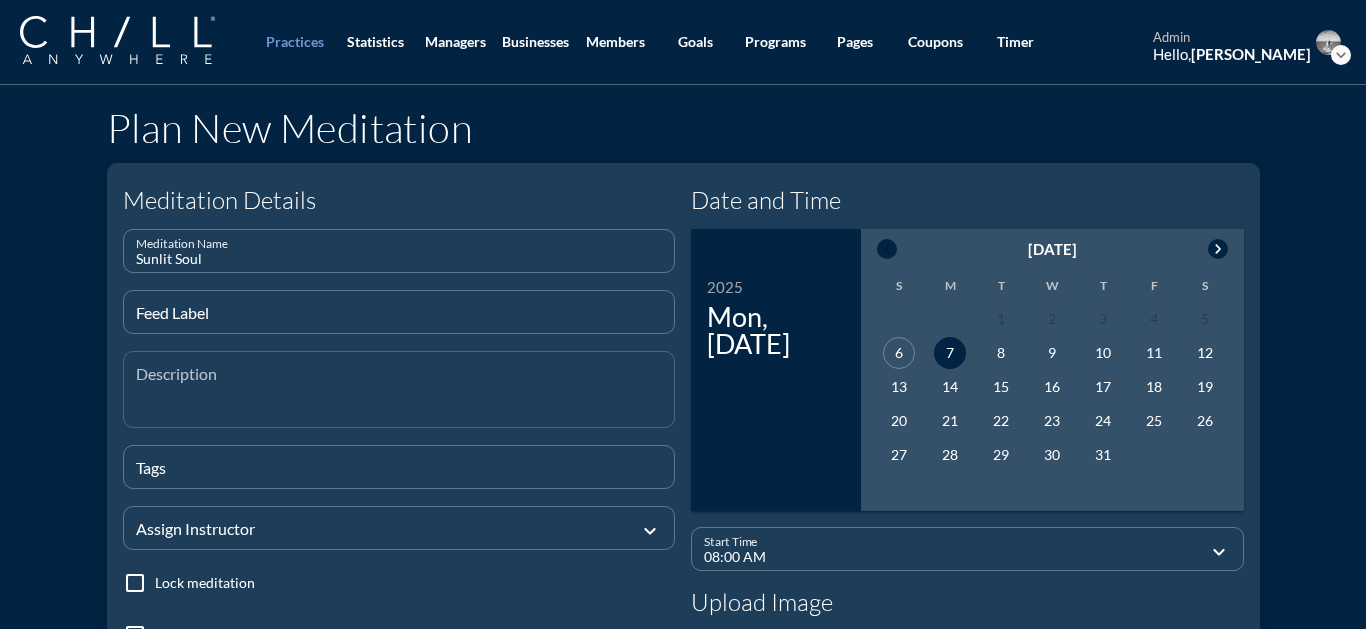 click at bounding box center (405, 401) 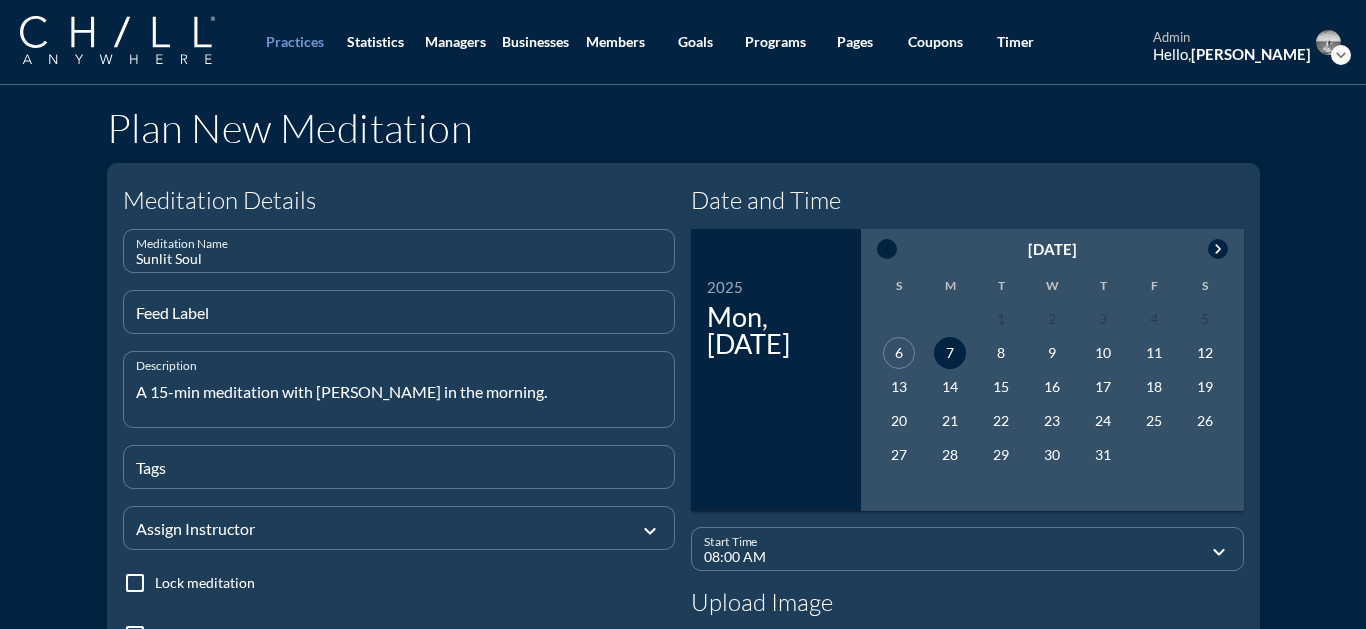 type on "A 15-min meditation with [PERSON_NAME] in the morning." 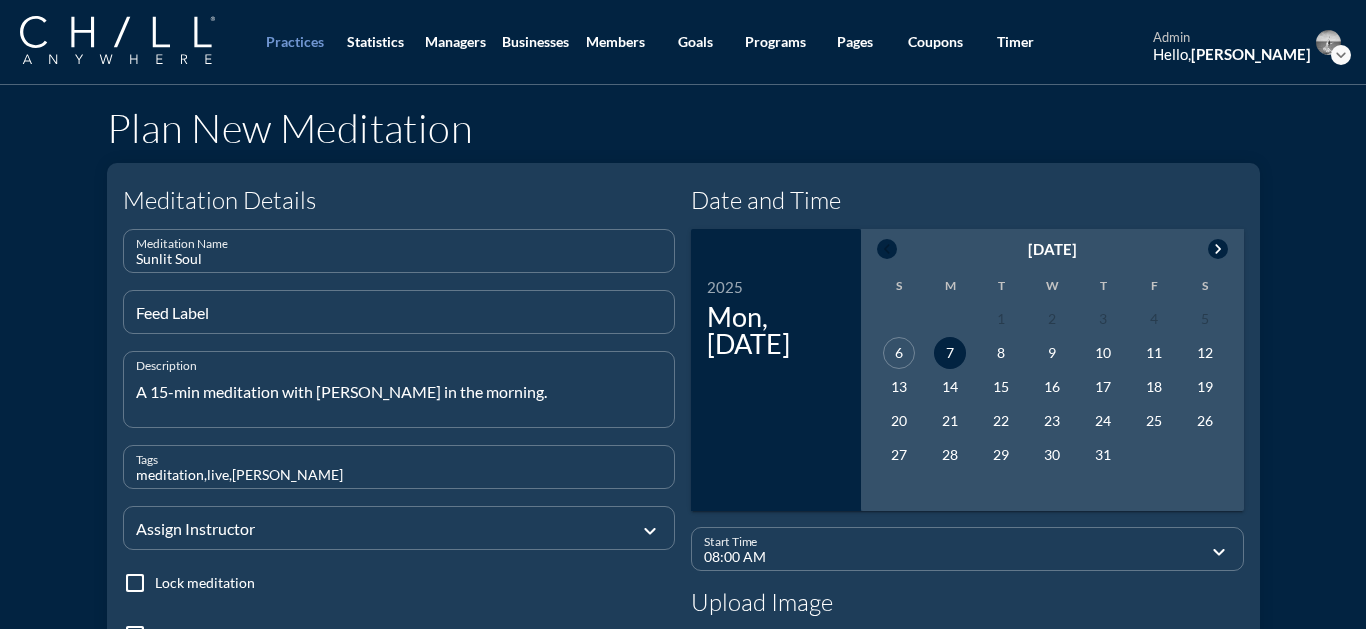 type on "meditation,live,[PERSON_NAME]" 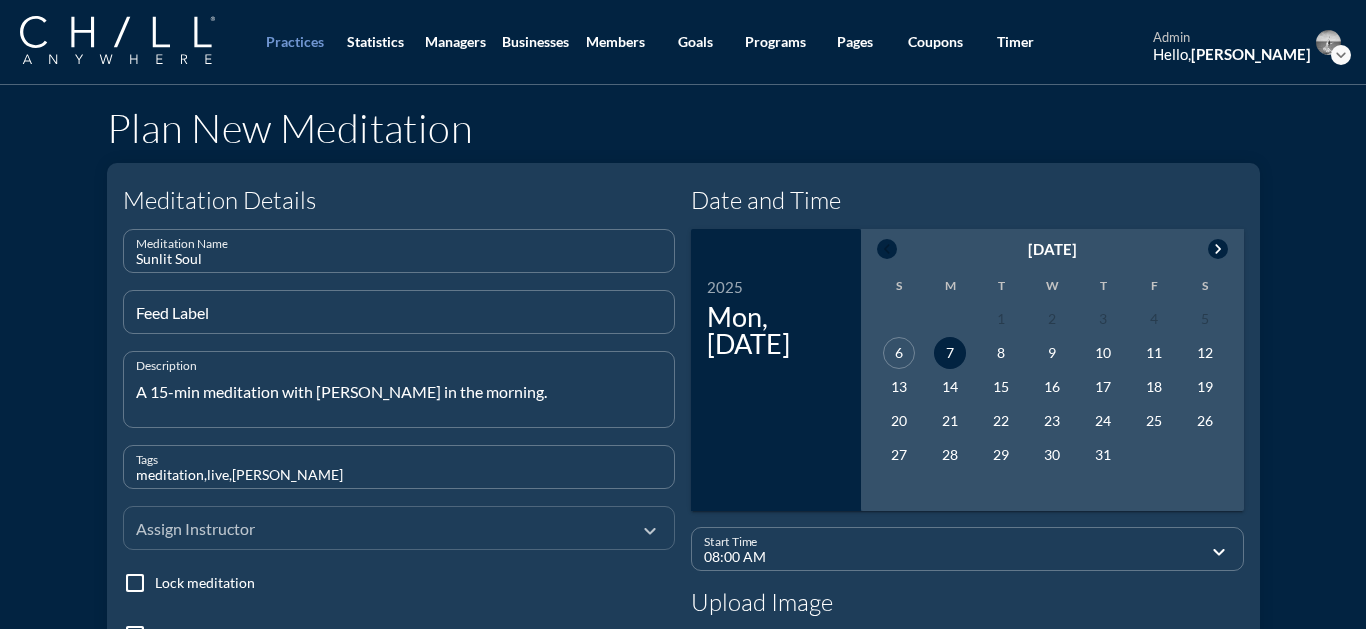click at bounding box center (385, 527) 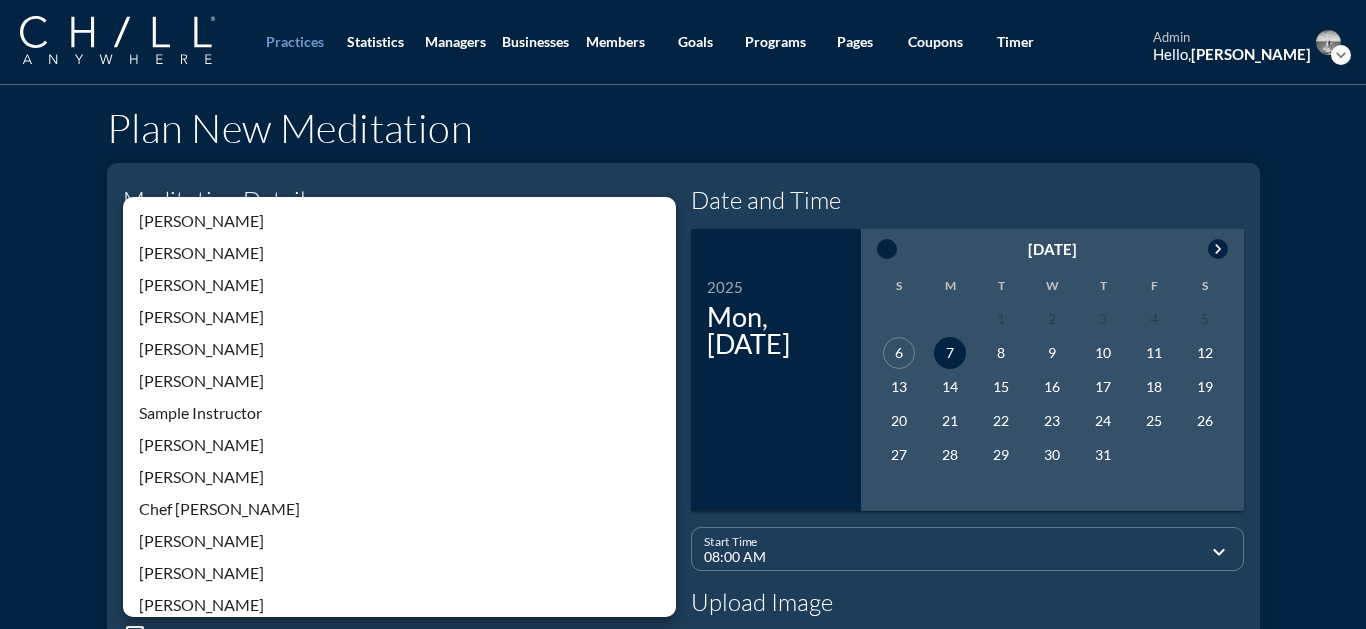 scroll, scrollTop: 428, scrollLeft: 0, axis: vertical 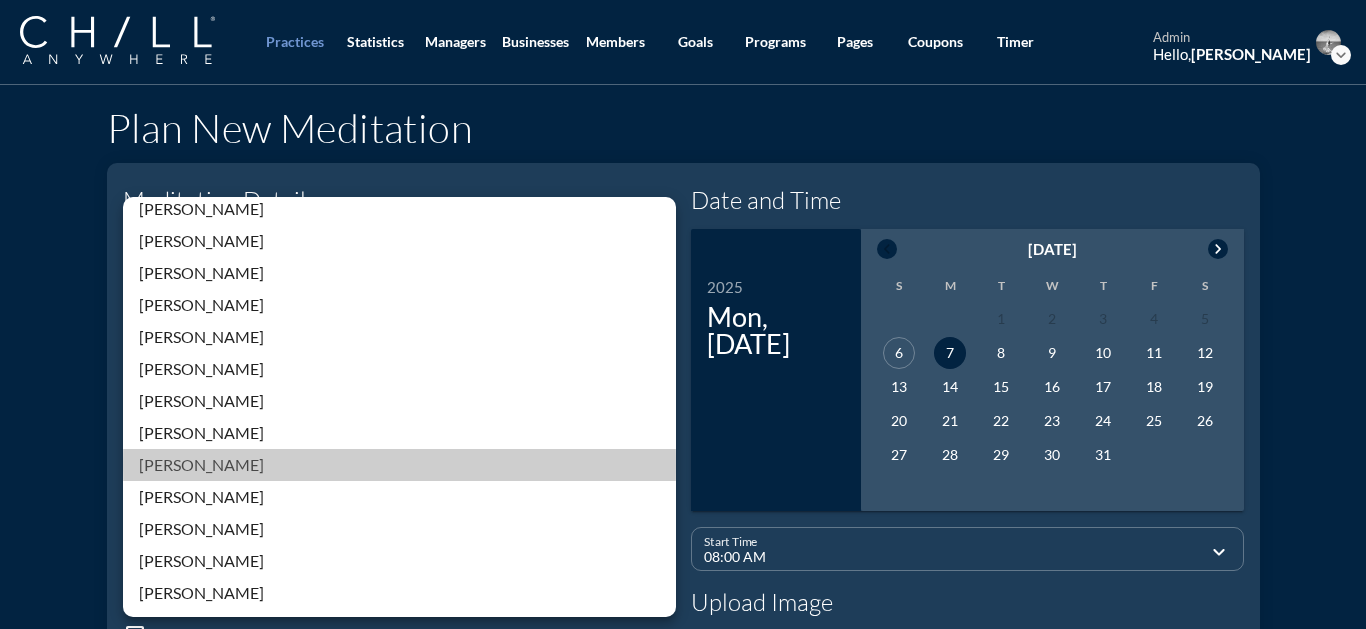 click on "[PERSON_NAME]" at bounding box center (399, 465) 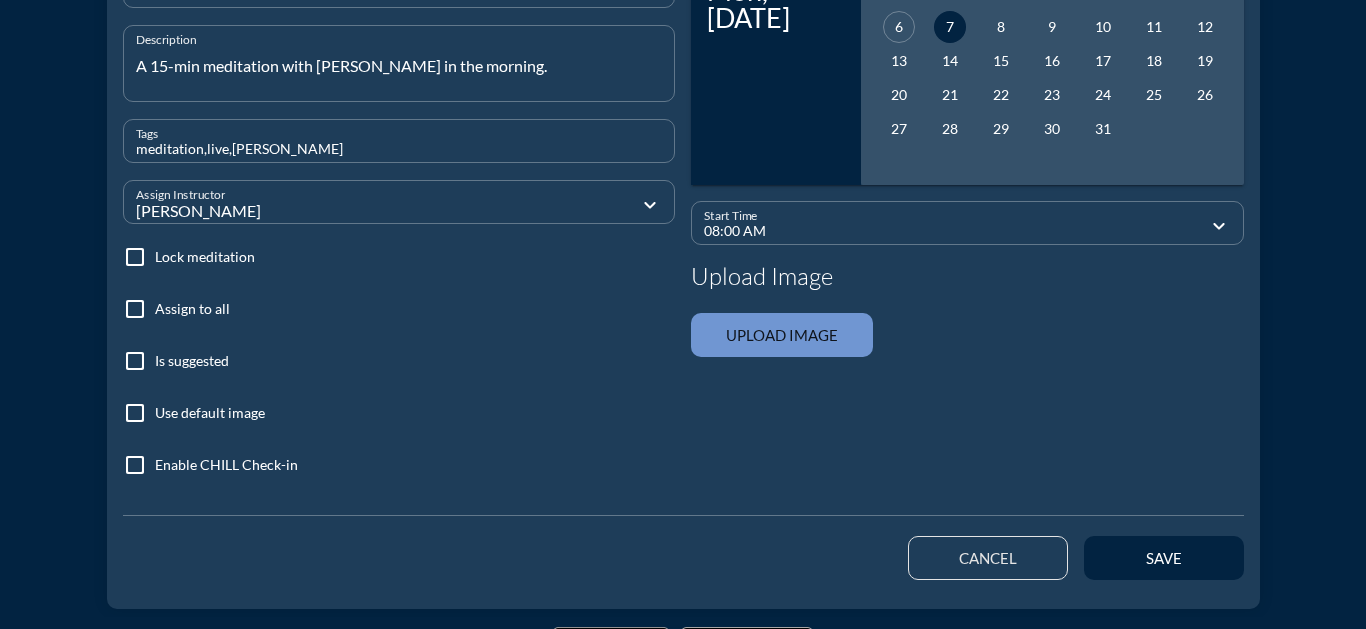 scroll, scrollTop: 335, scrollLeft: 0, axis: vertical 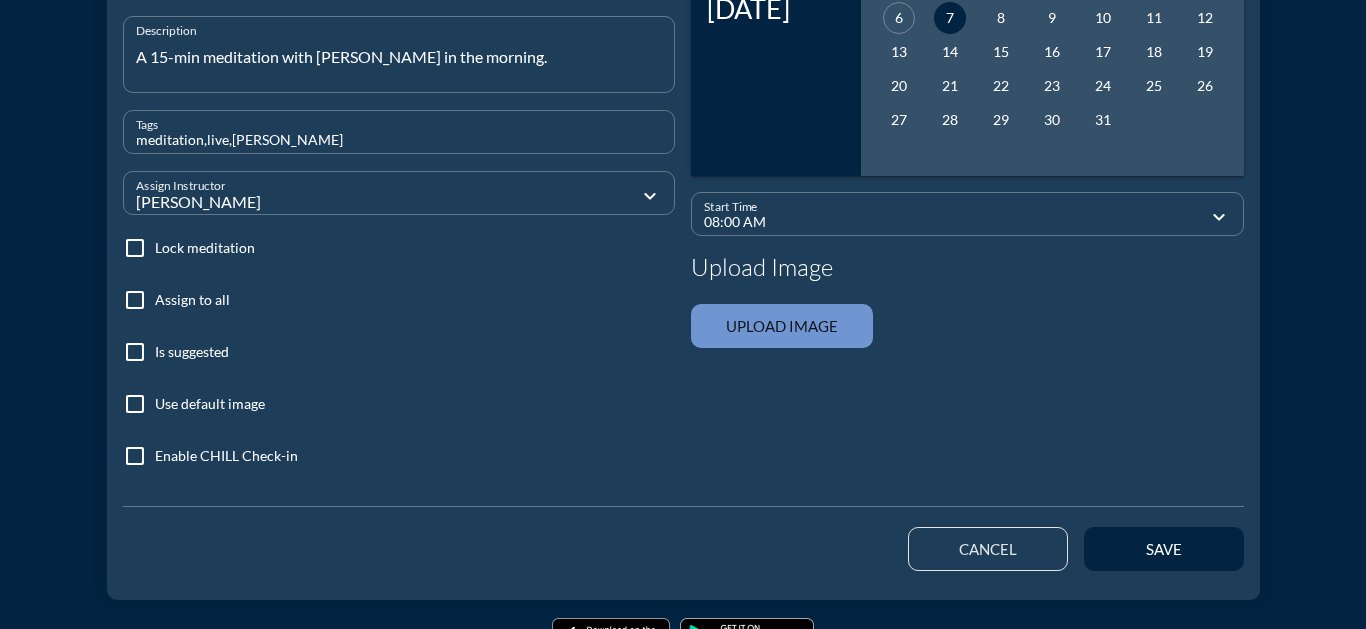 click at bounding box center (135, 300) 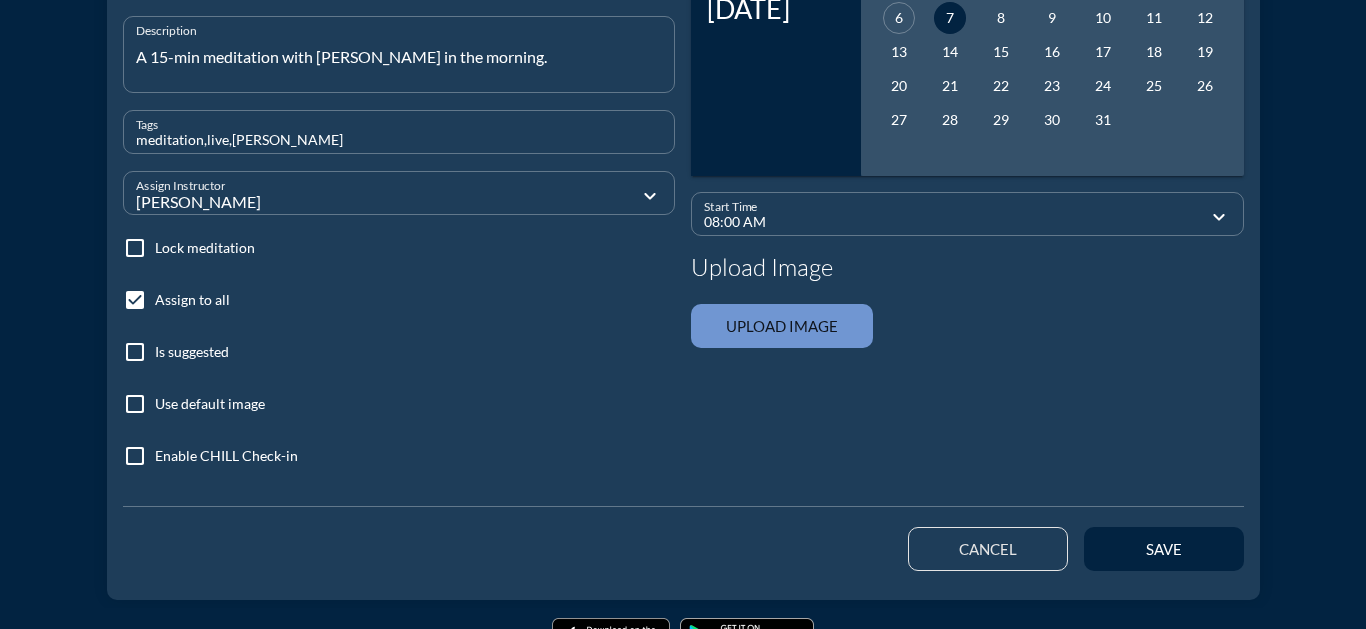 click at bounding box center [135, 404] 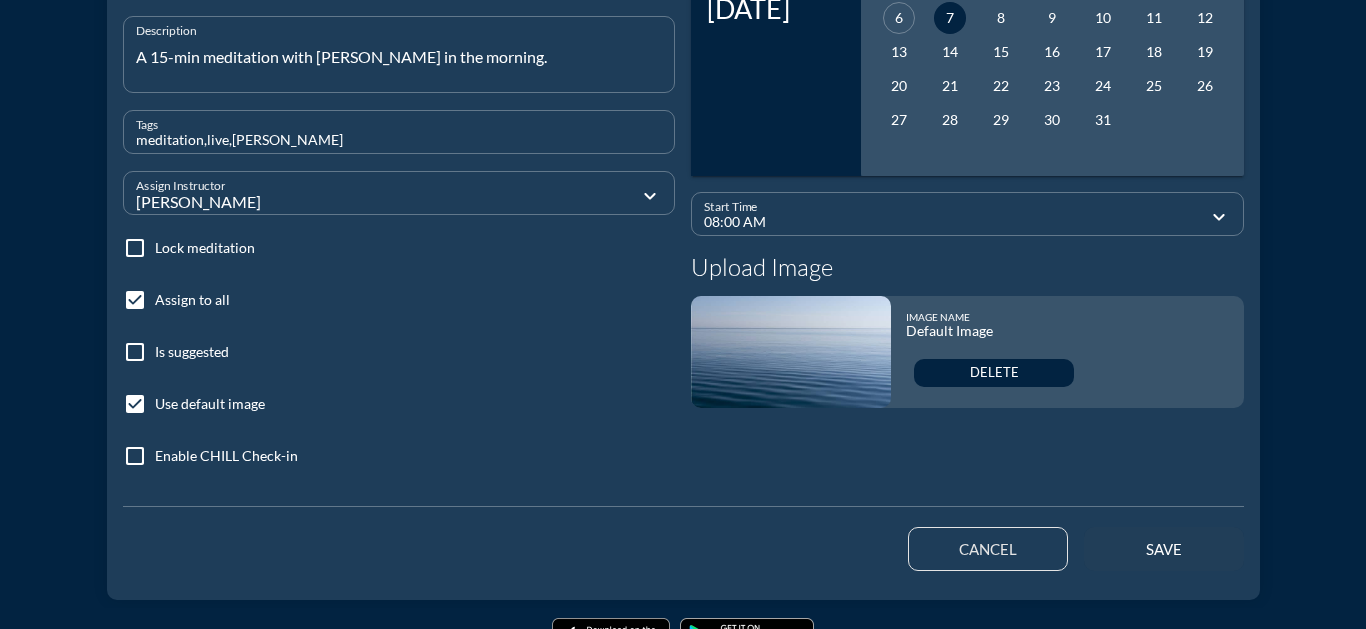click on "save" at bounding box center (1164, 549) 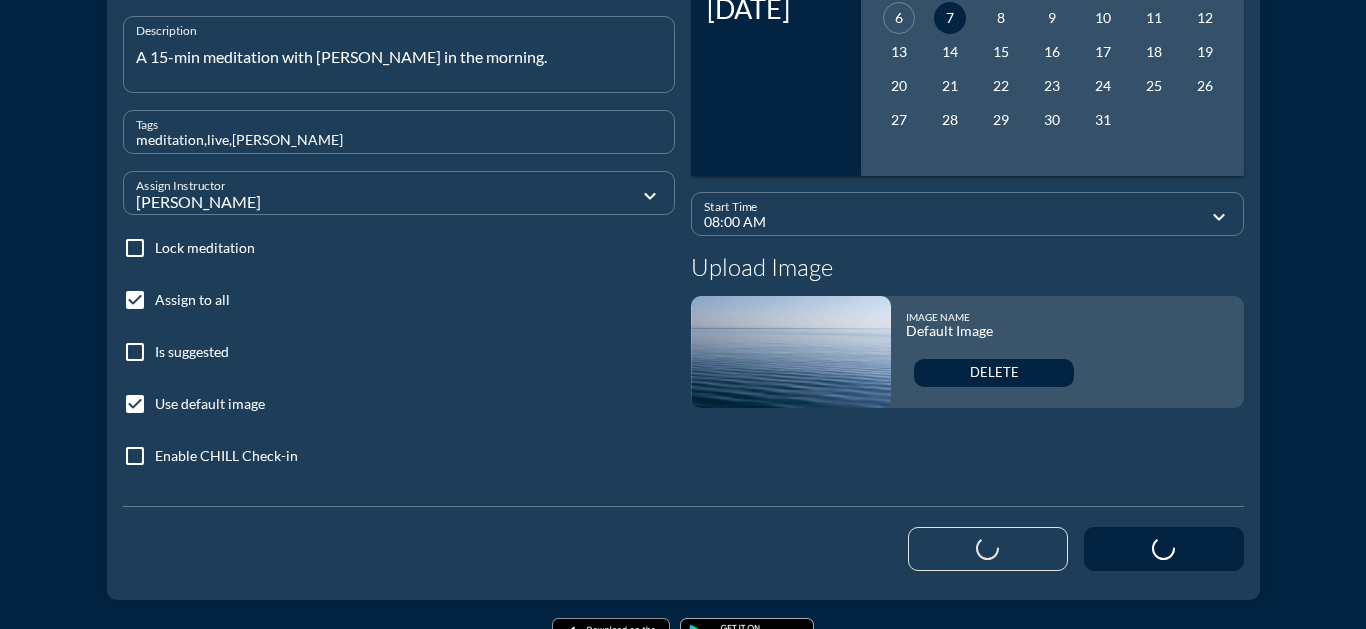 type 